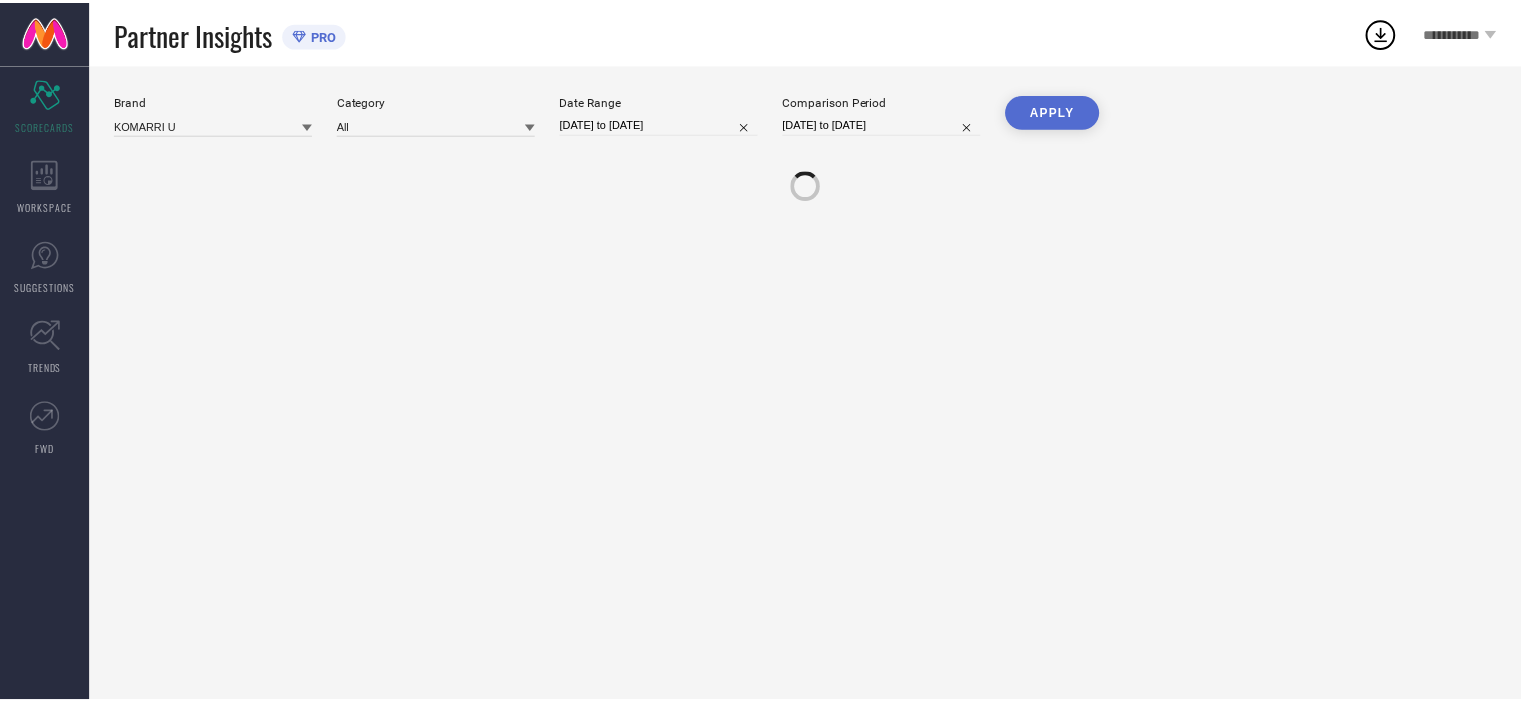 scroll, scrollTop: 0, scrollLeft: 0, axis: both 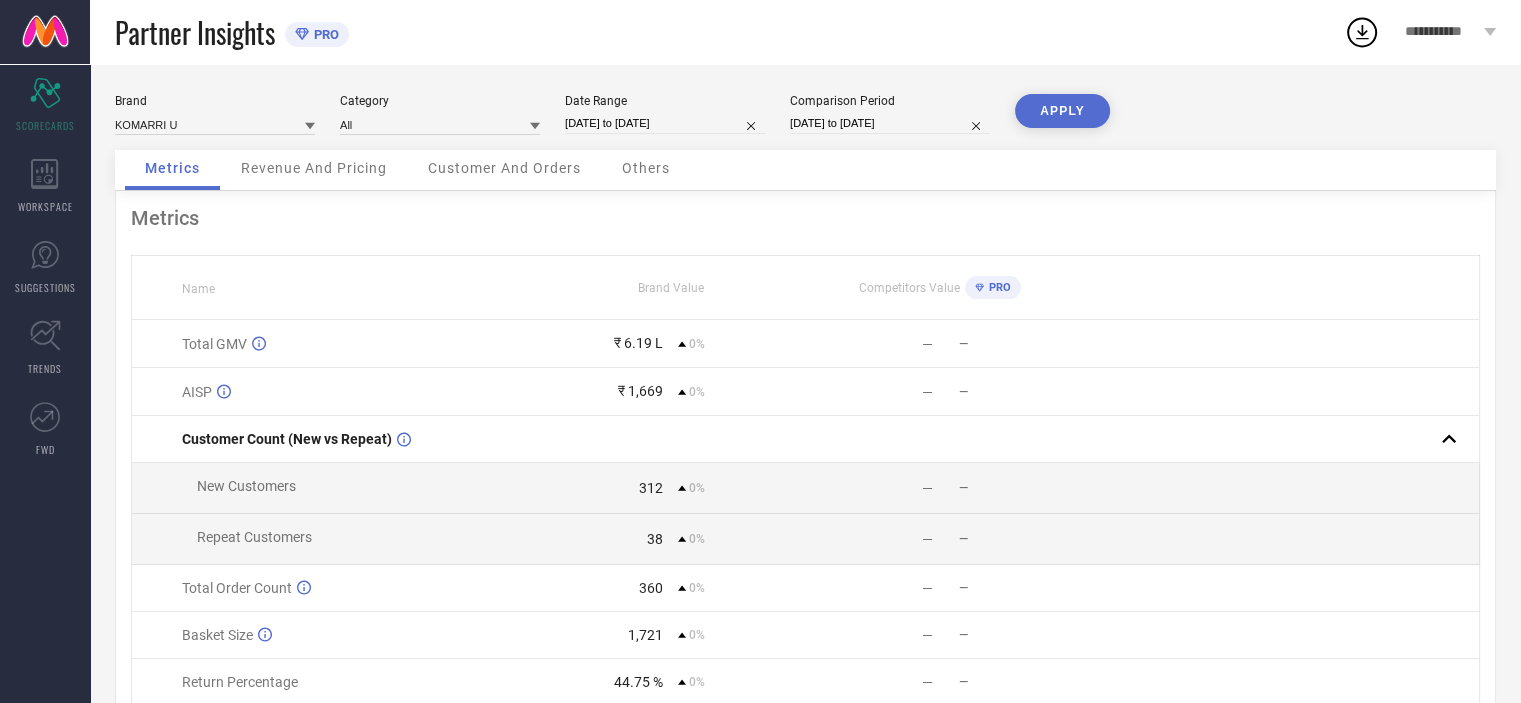 click on "Metrics" at bounding box center [172, 168] 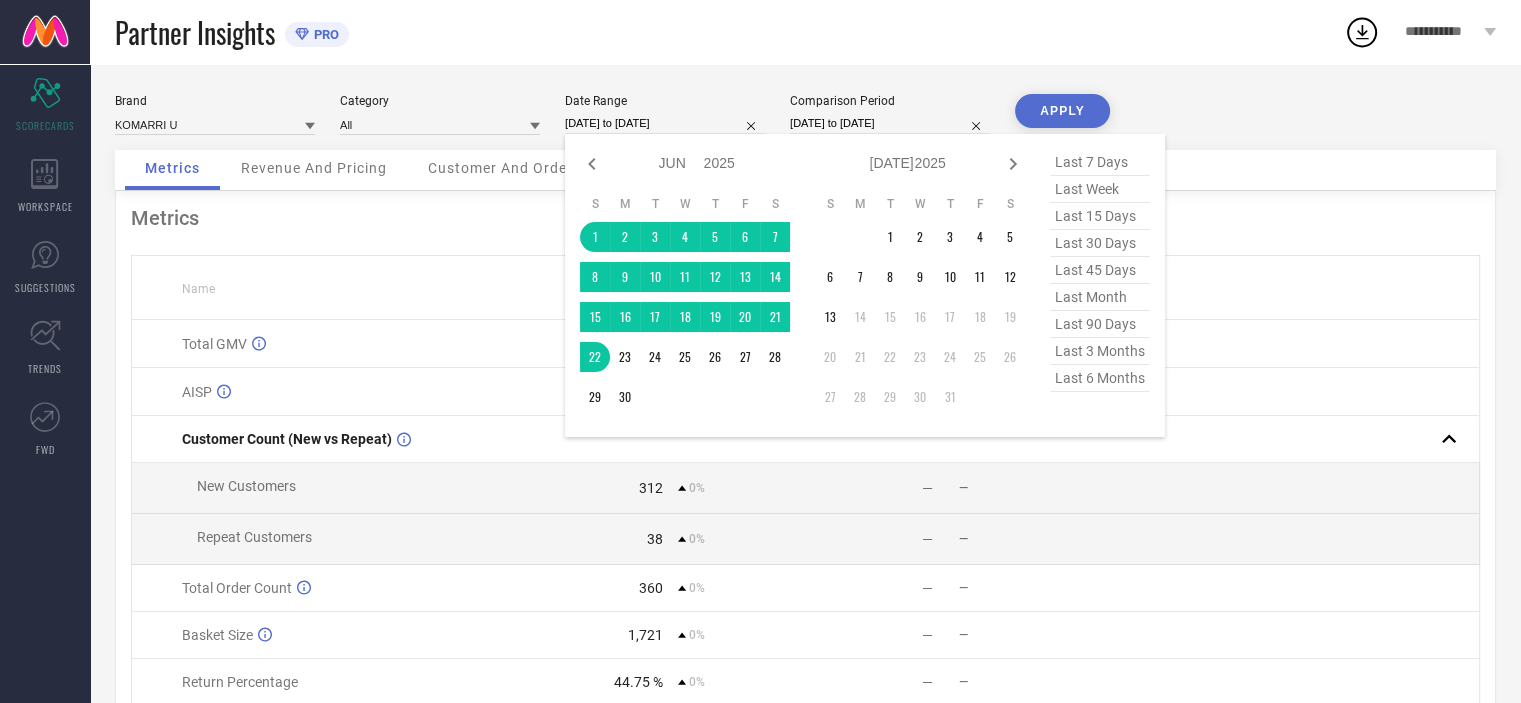 click on "[DATE] to [DATE]" at bounding box center [665, 123] 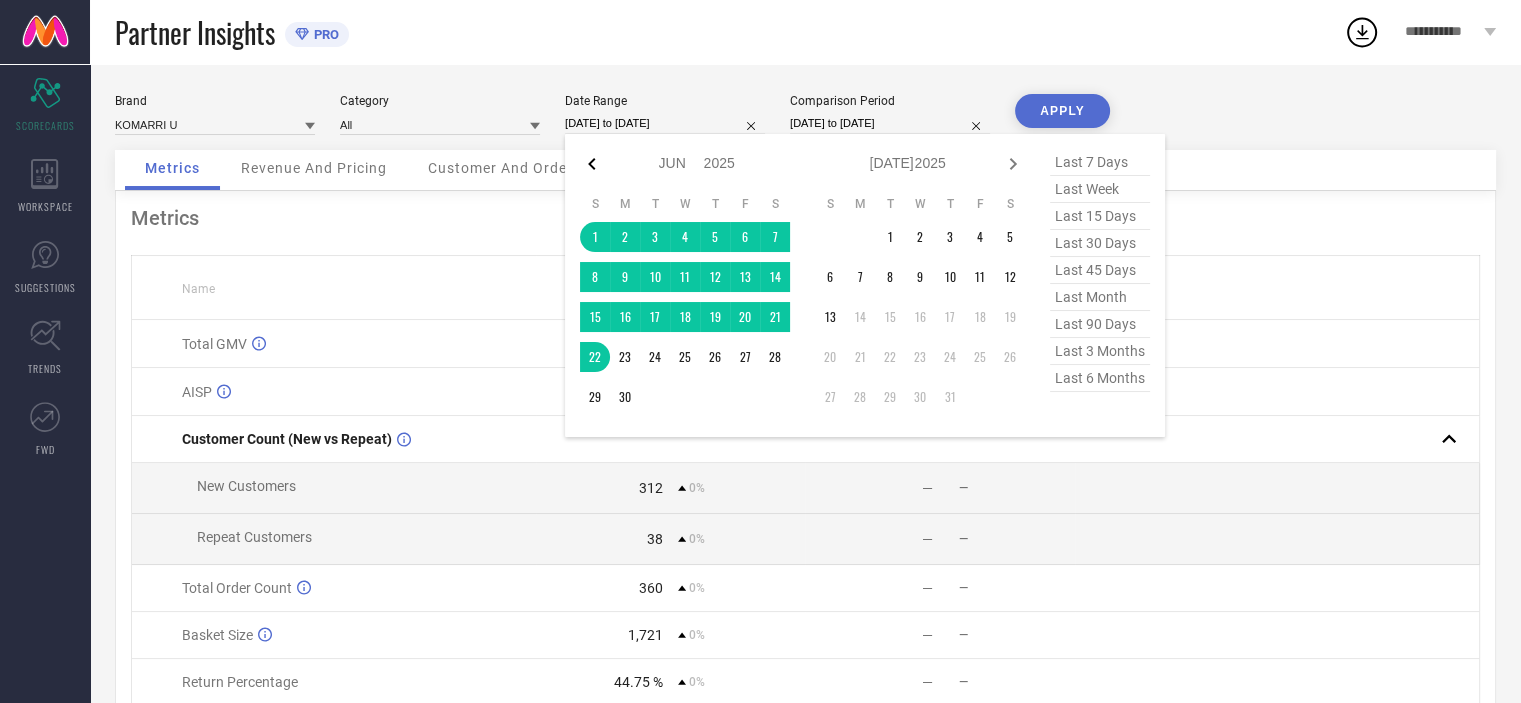 click 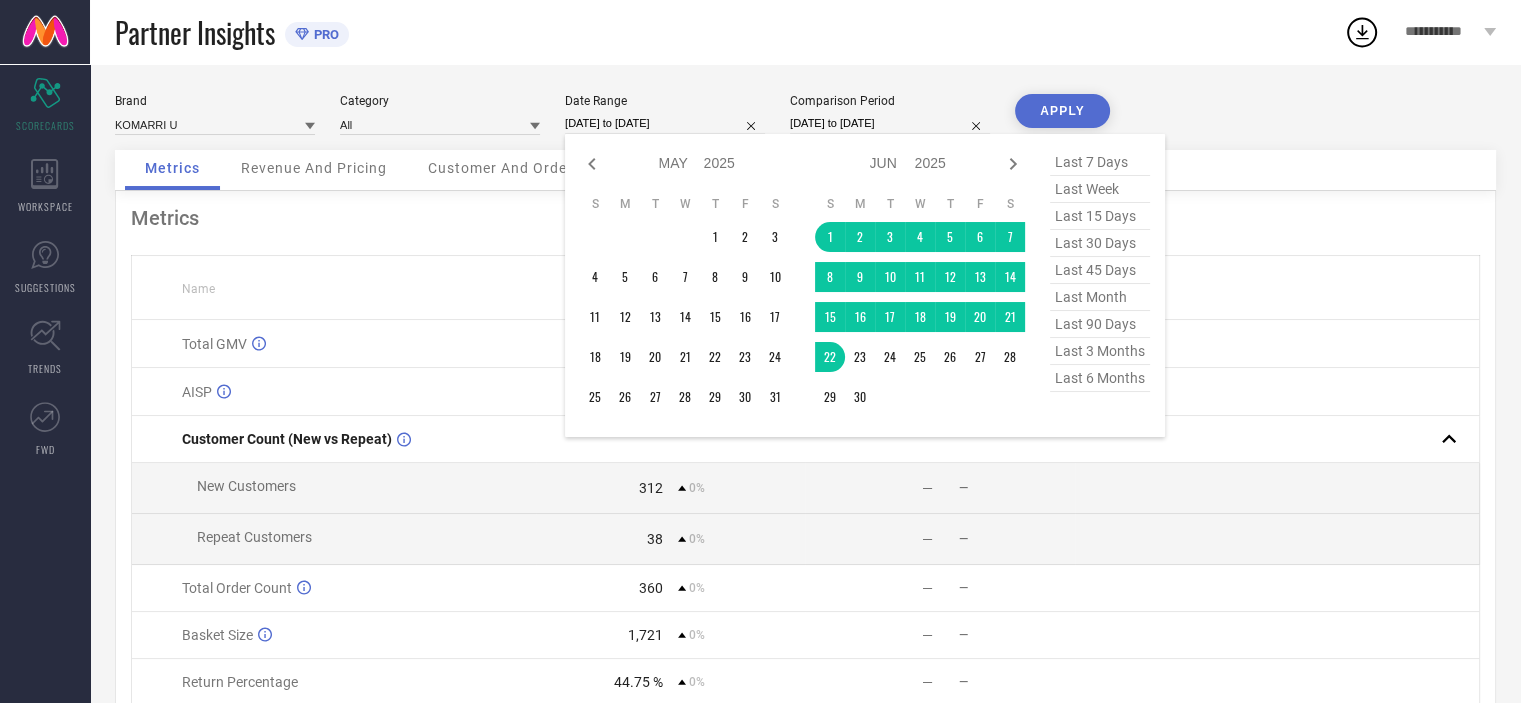 click 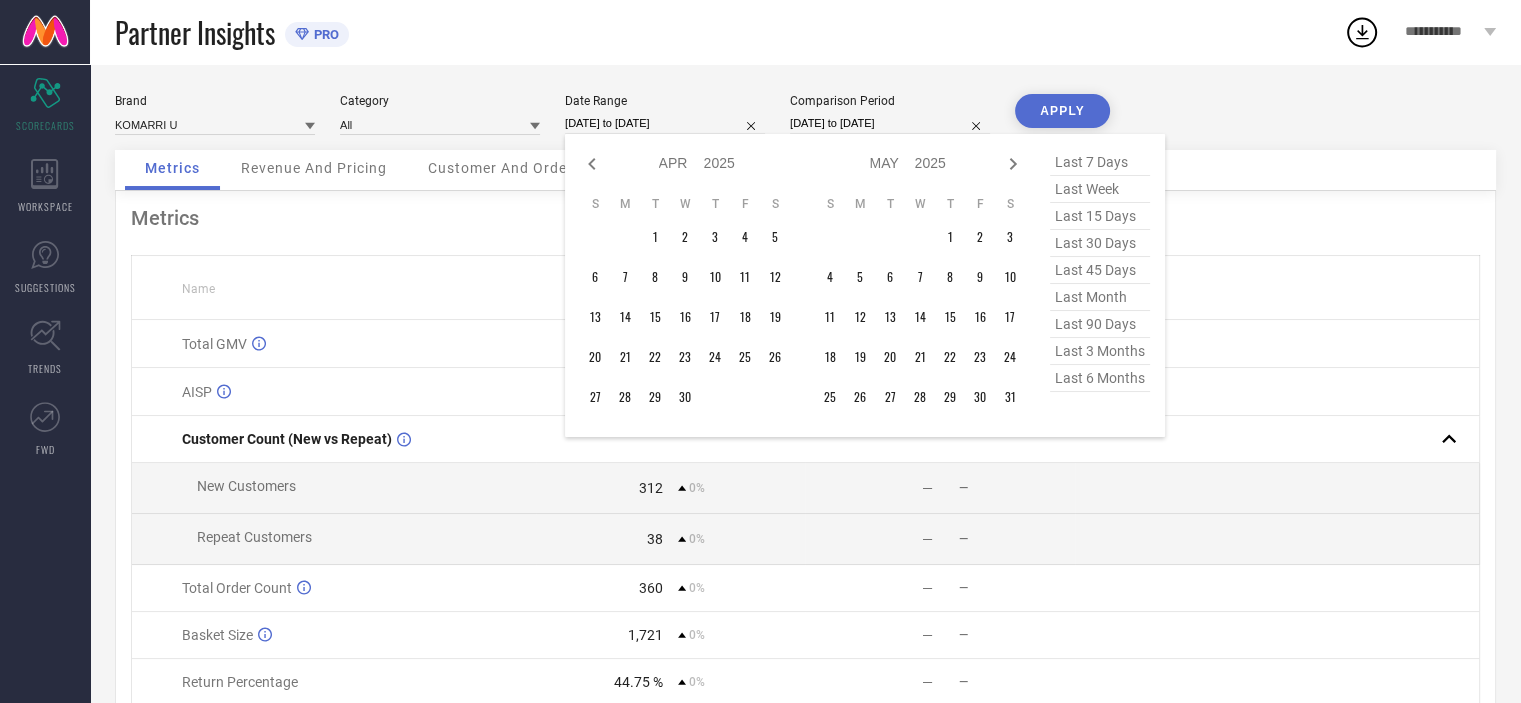 click 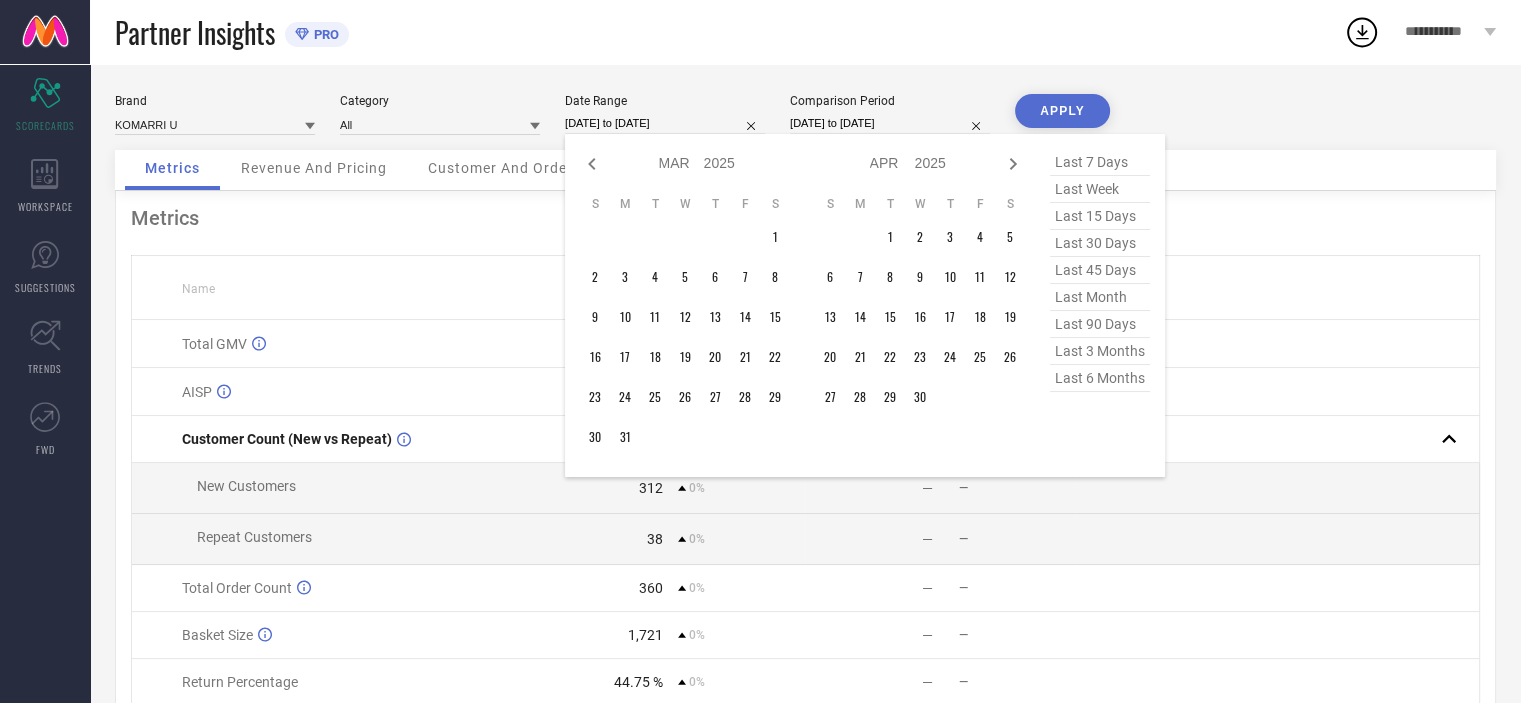 click 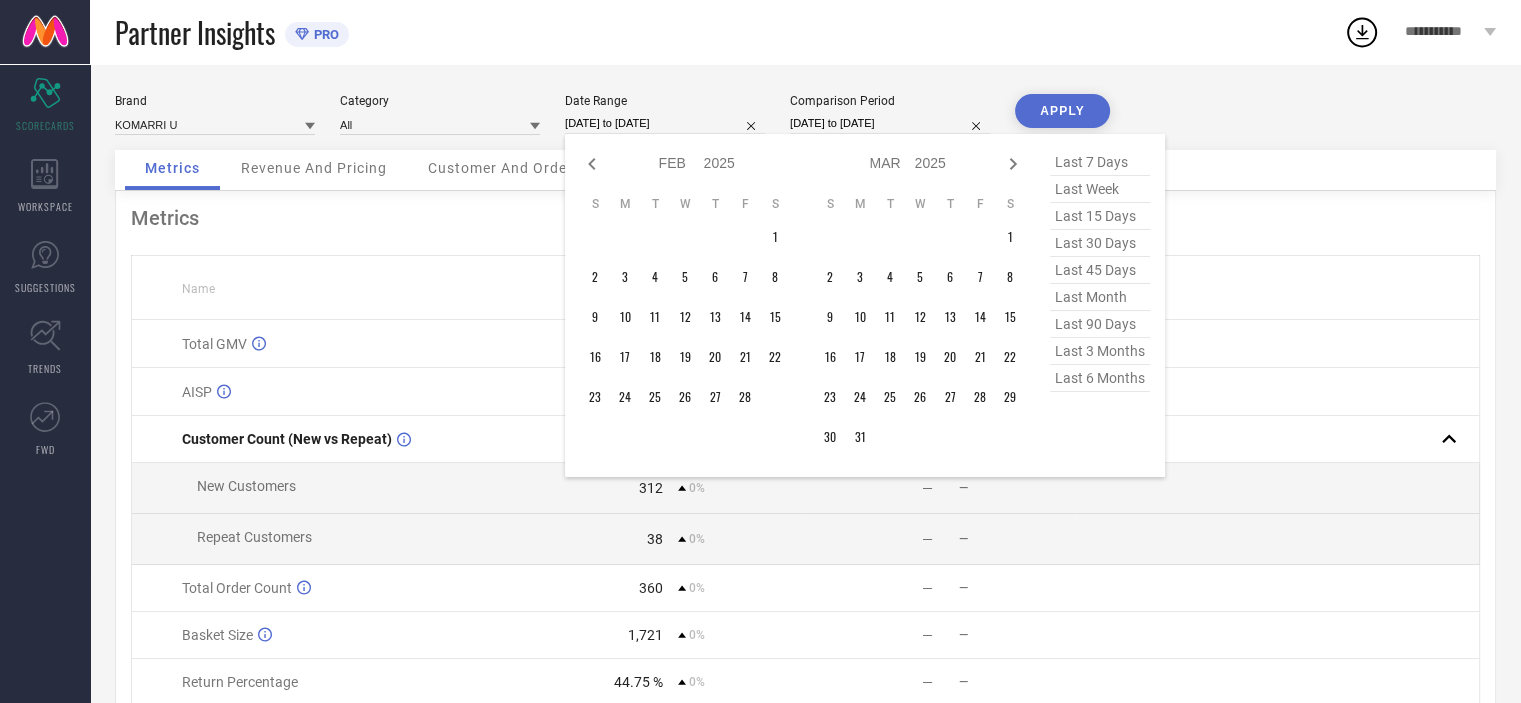 click 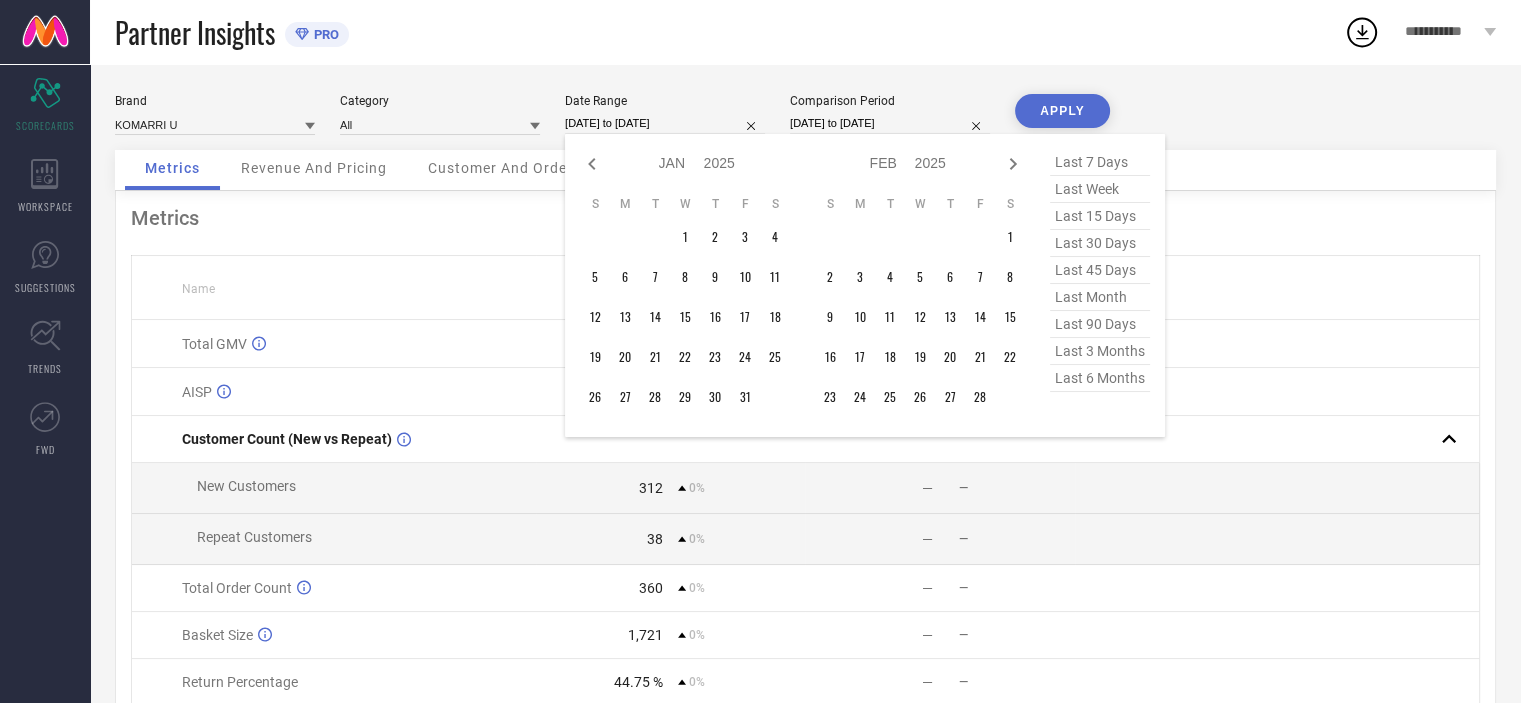 click 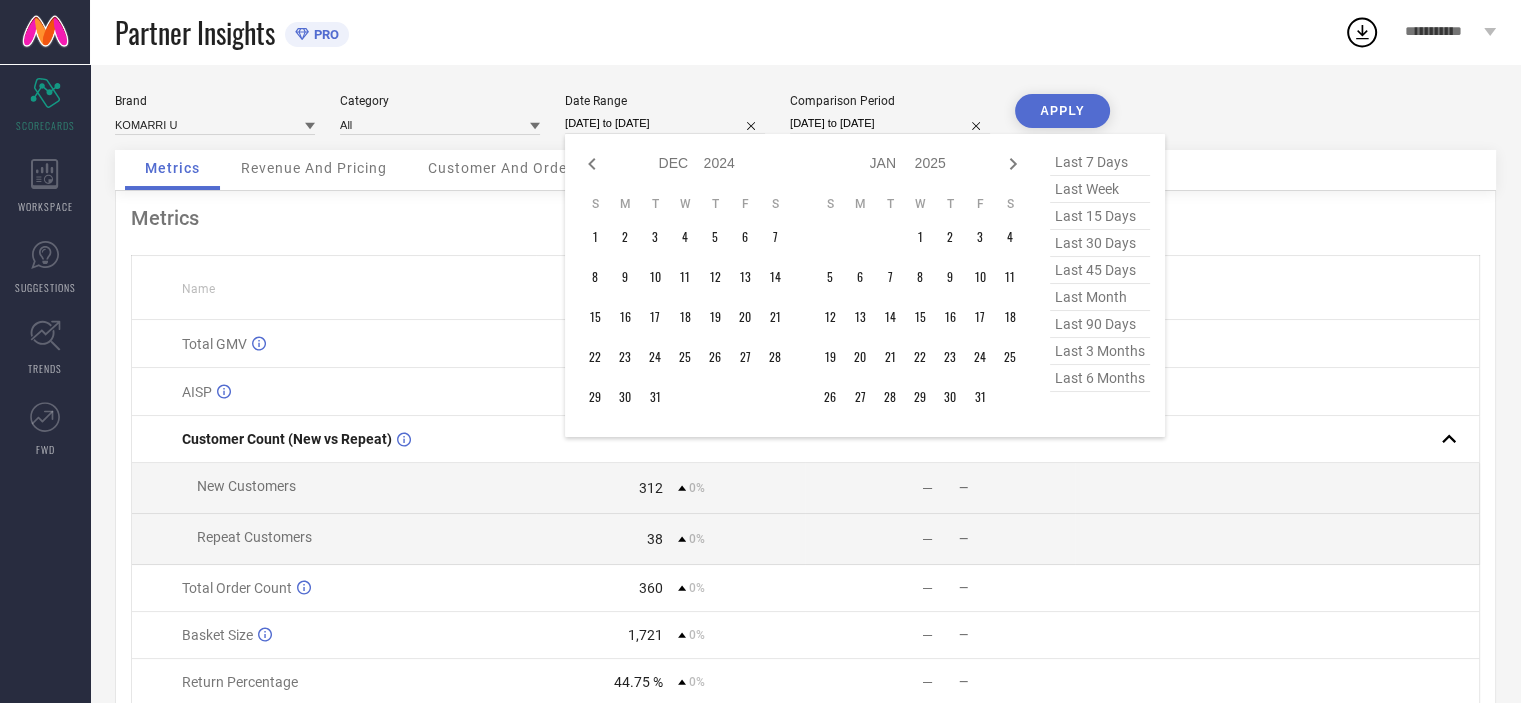 click 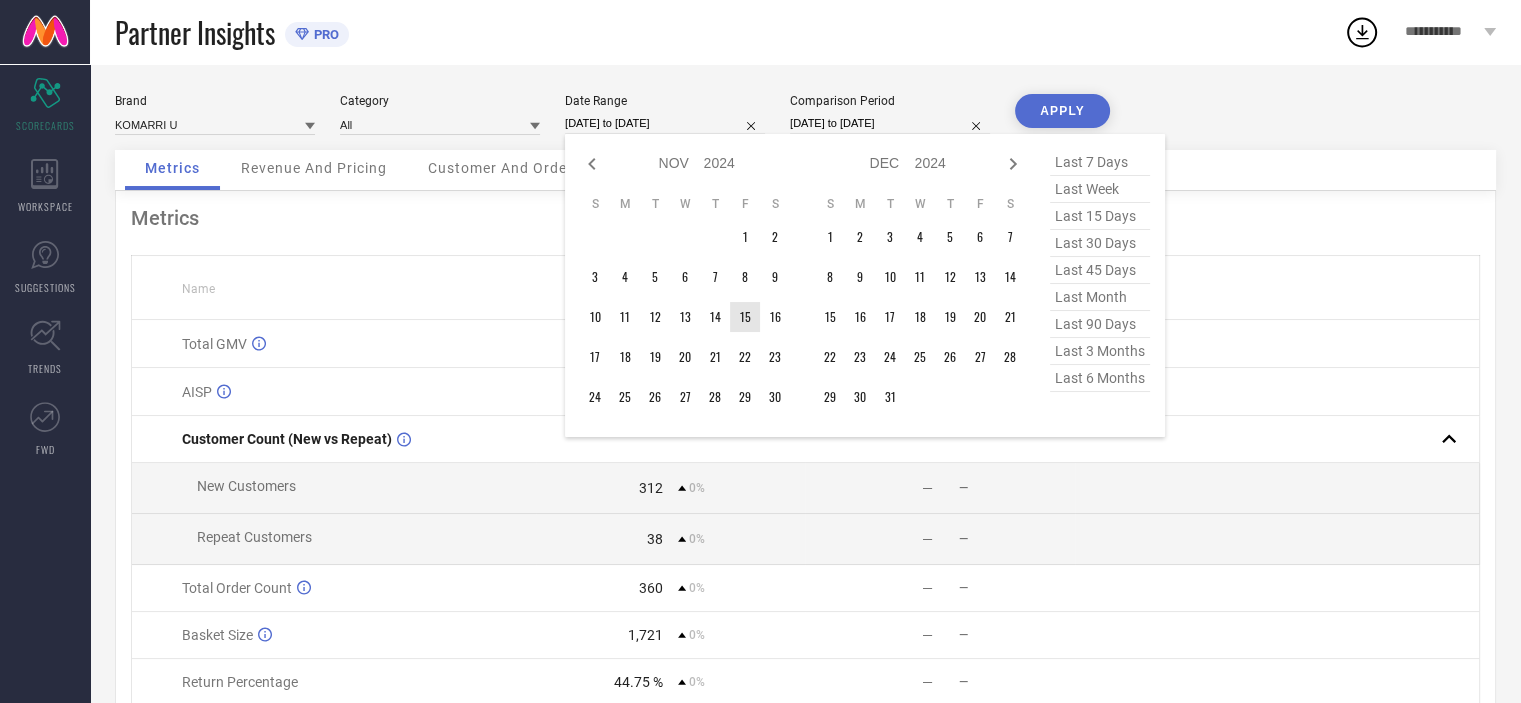 type on "After [DATE]" 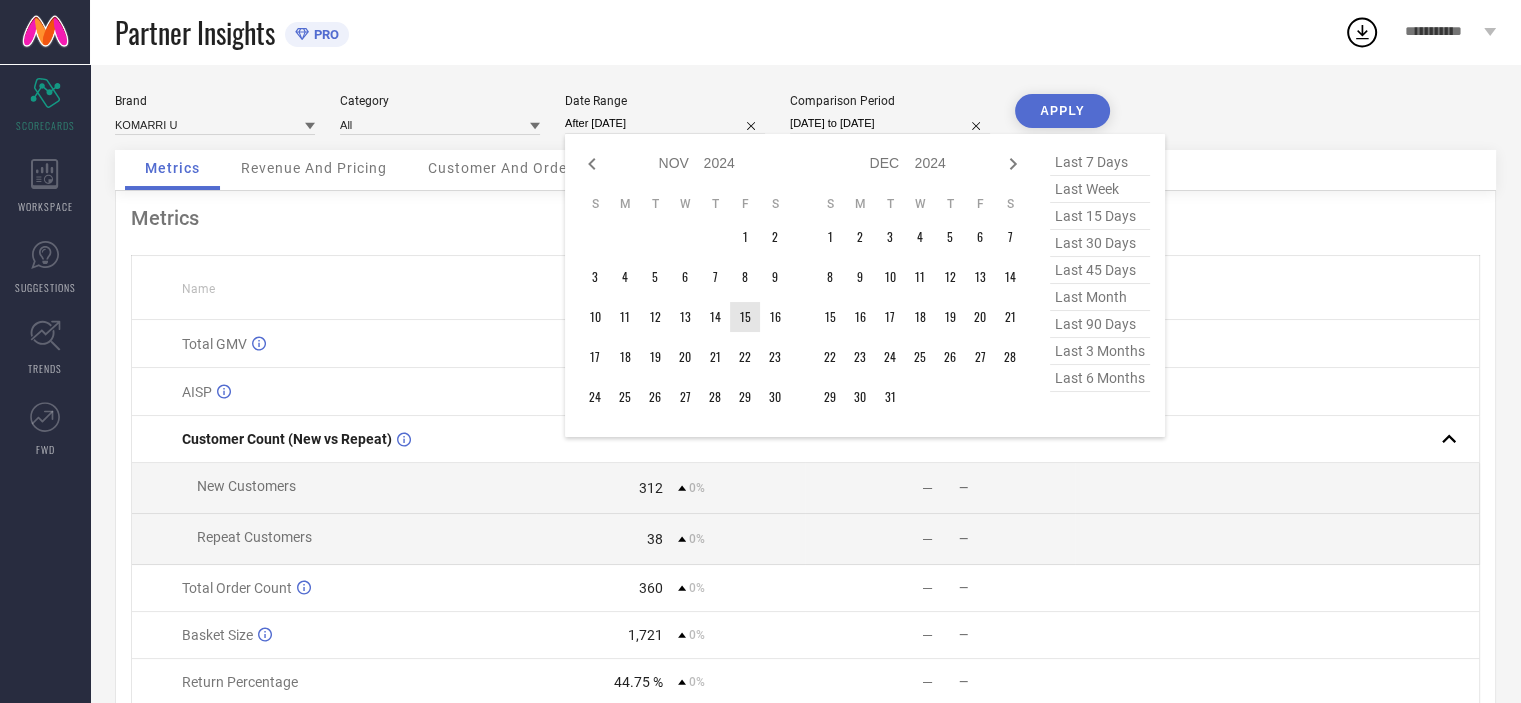 click on "15" at bounding box center [745, 317] 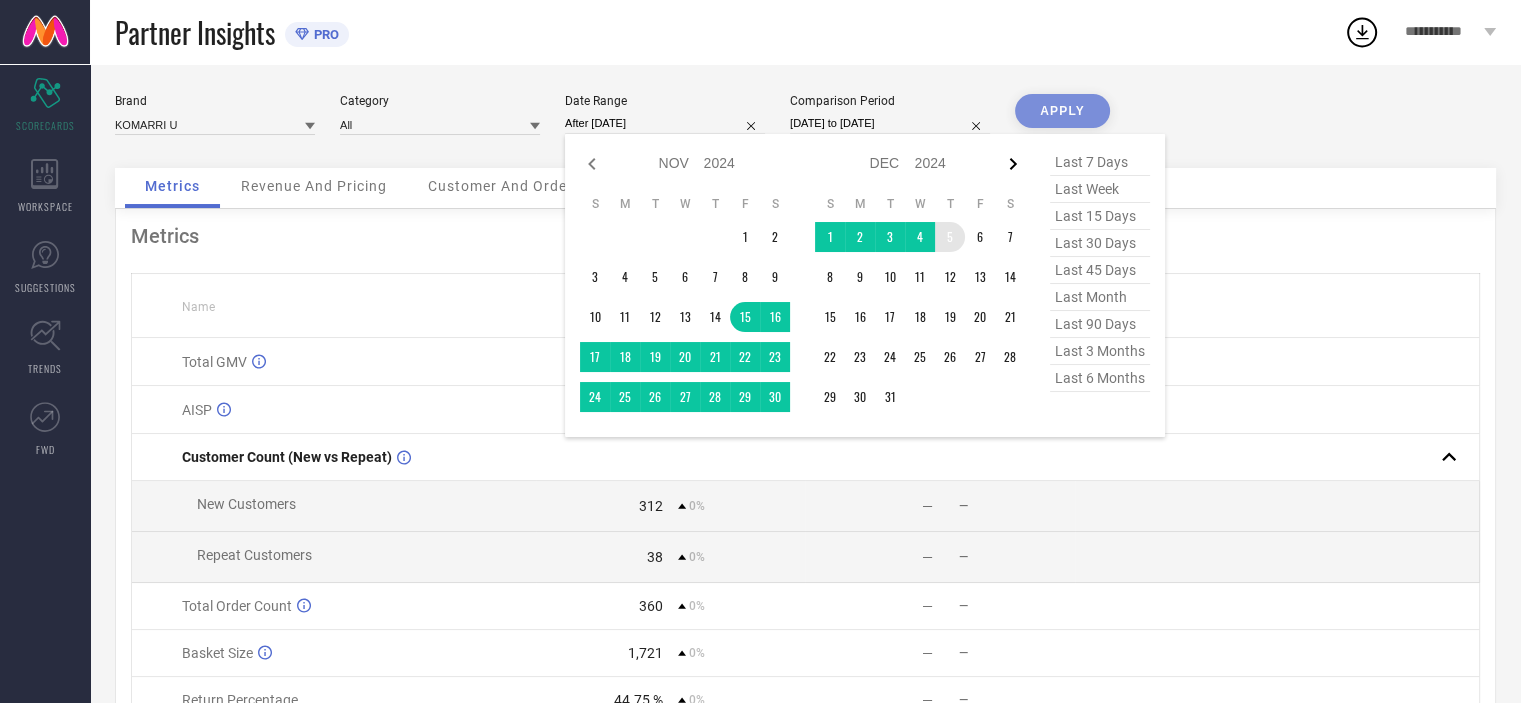 click 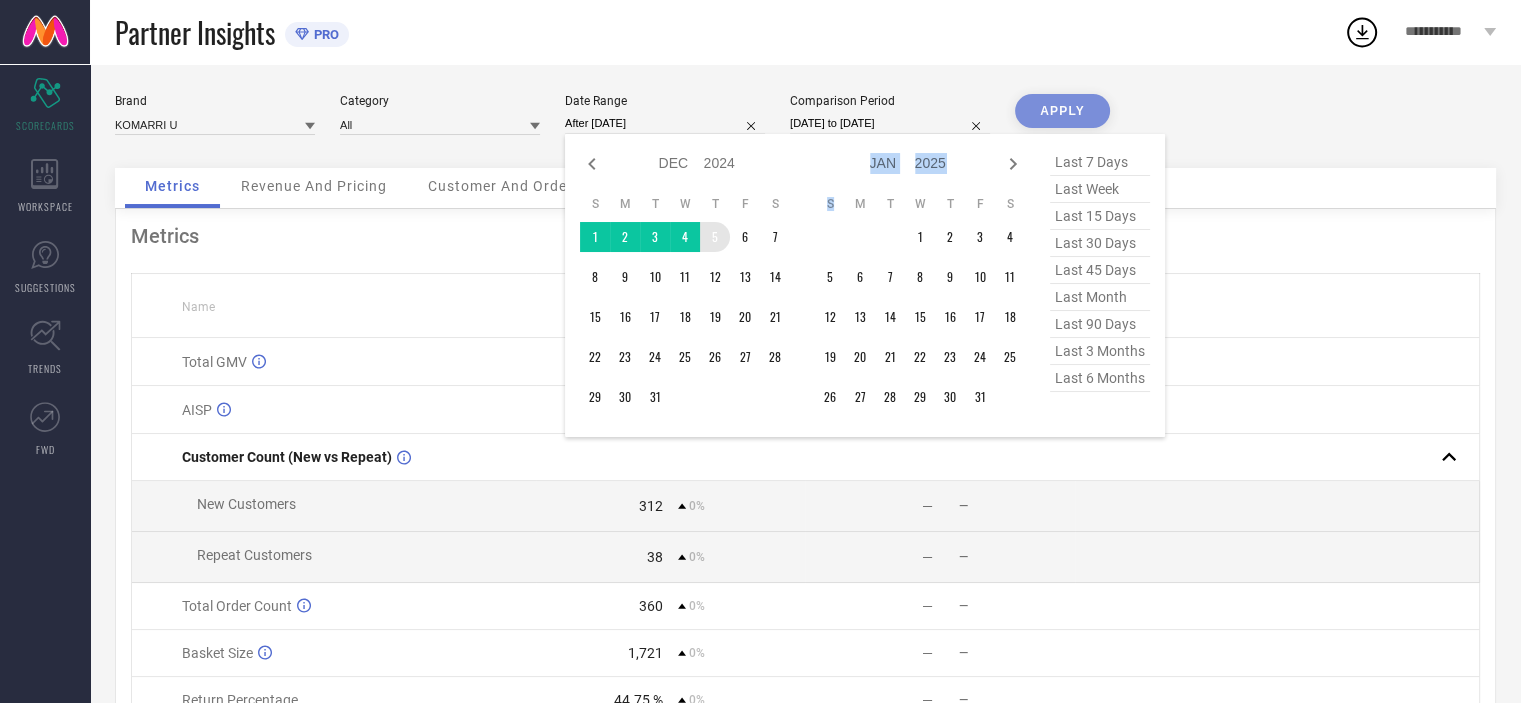 click 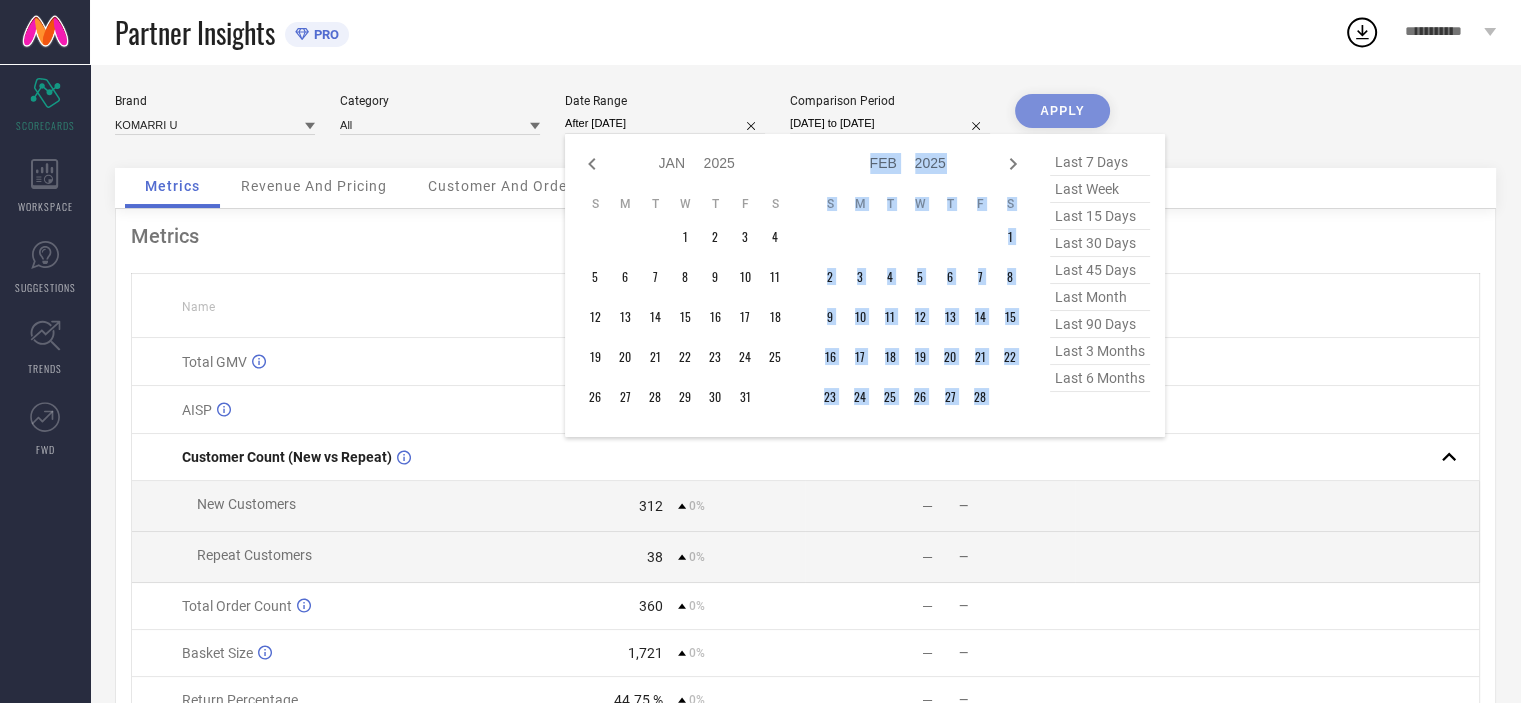 click 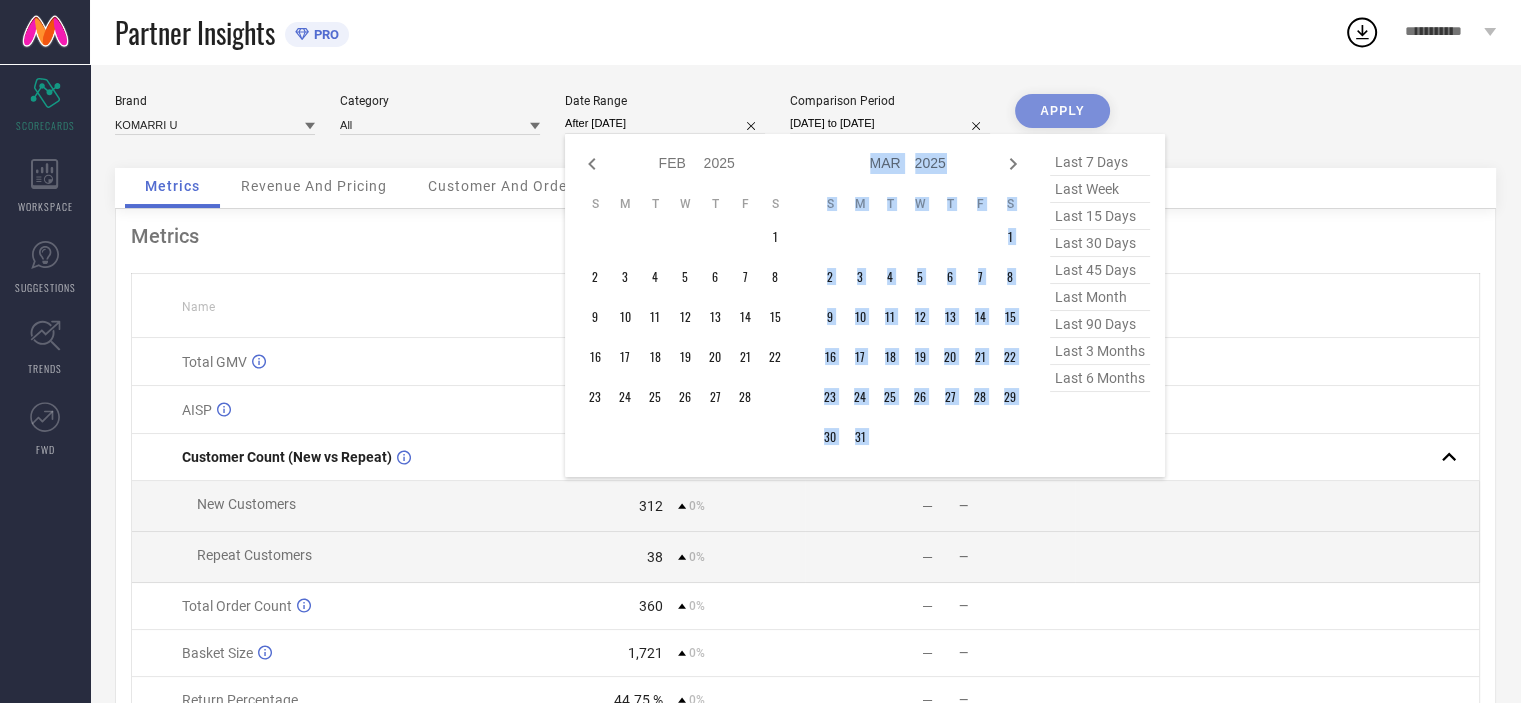 click 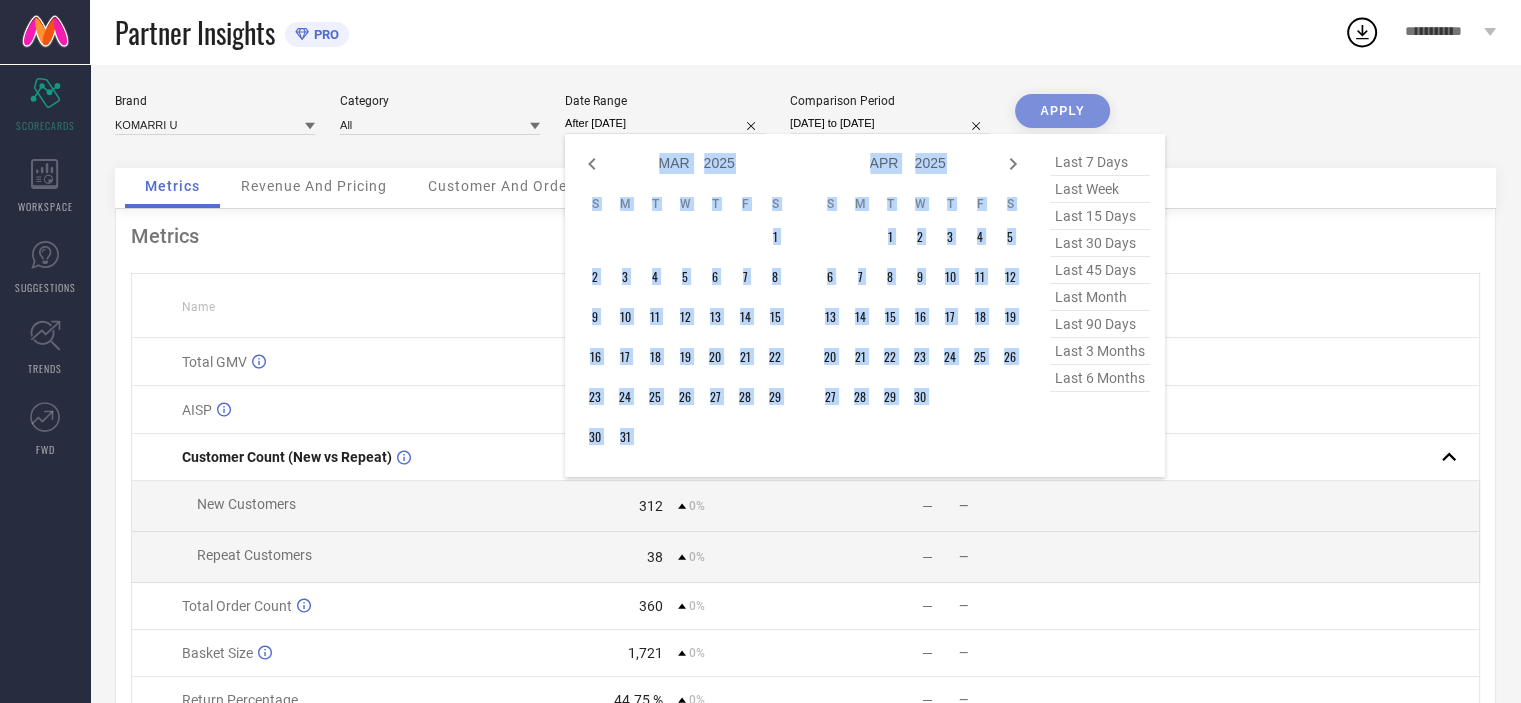 click 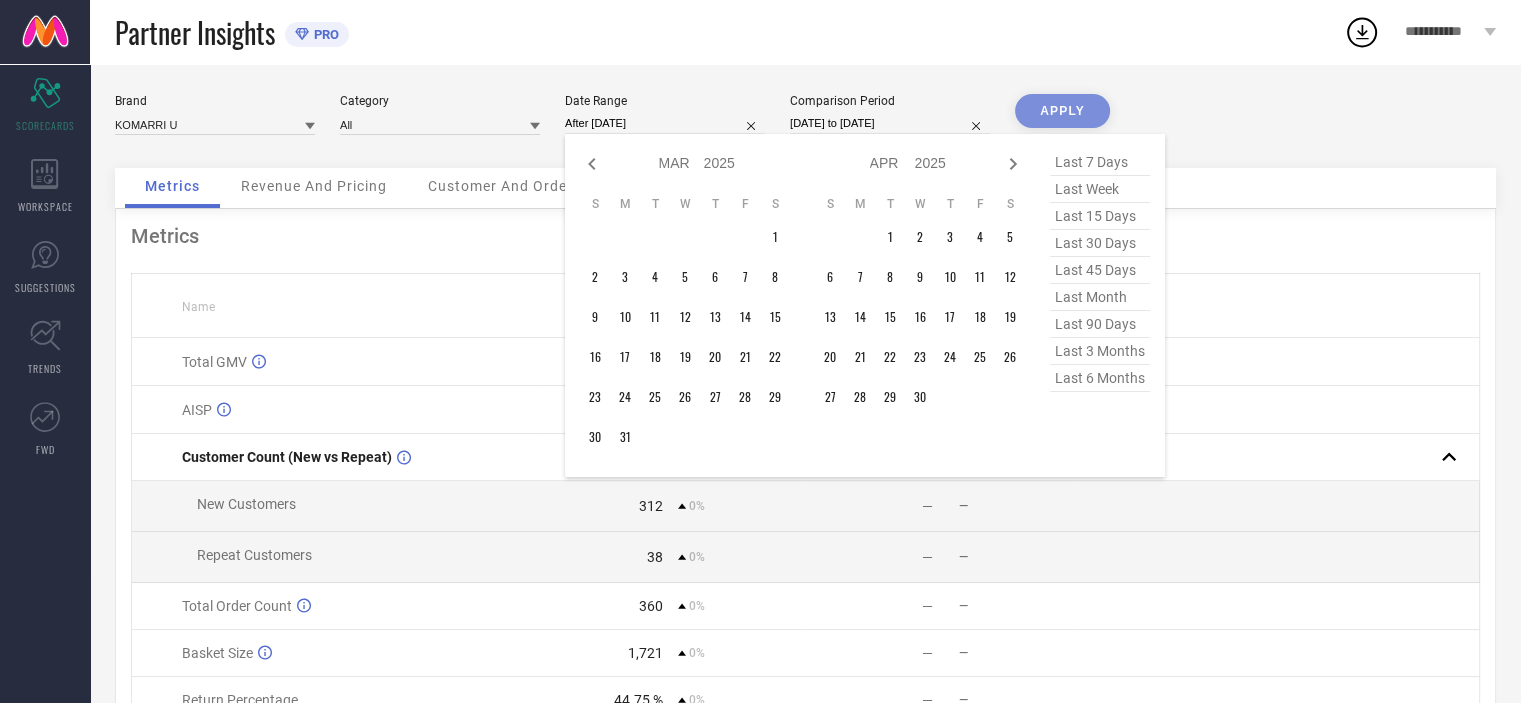 select on "3" 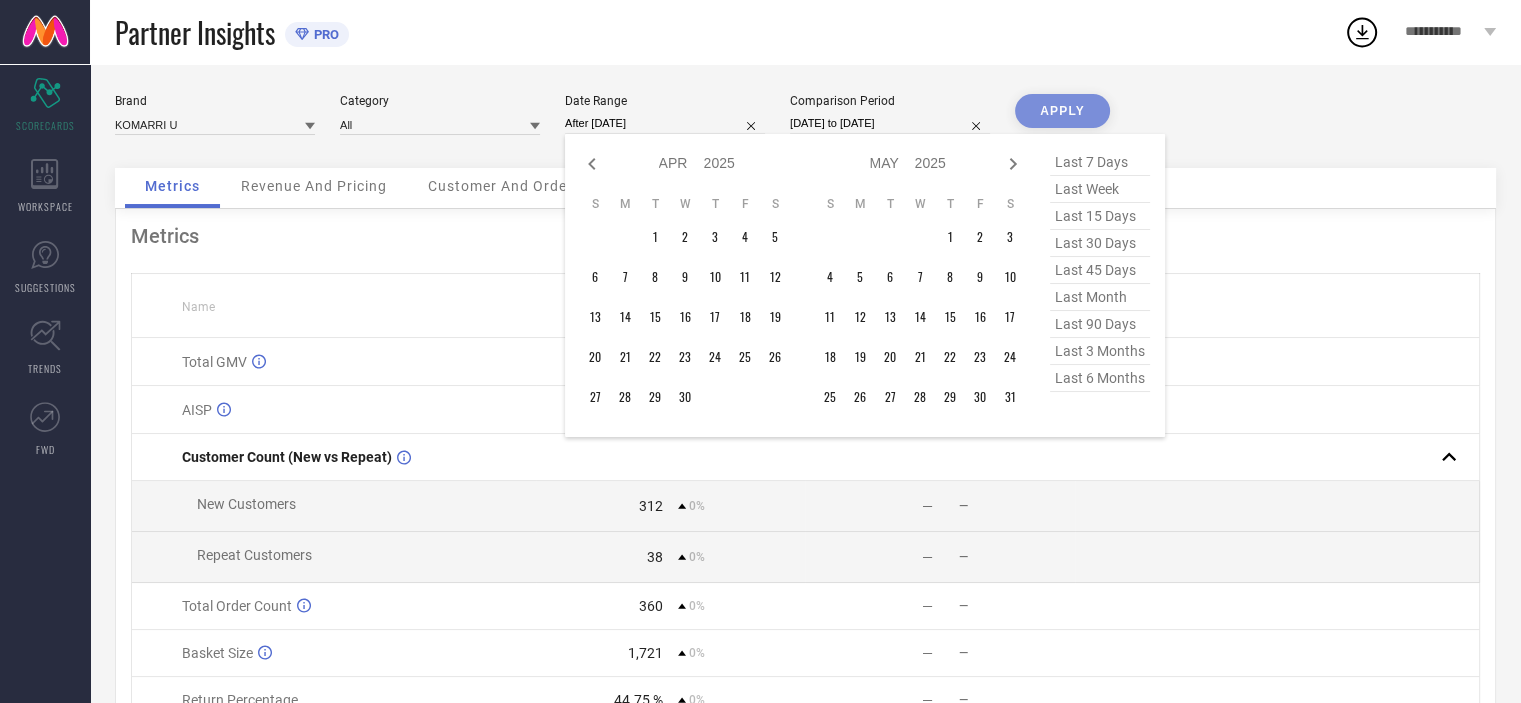 click 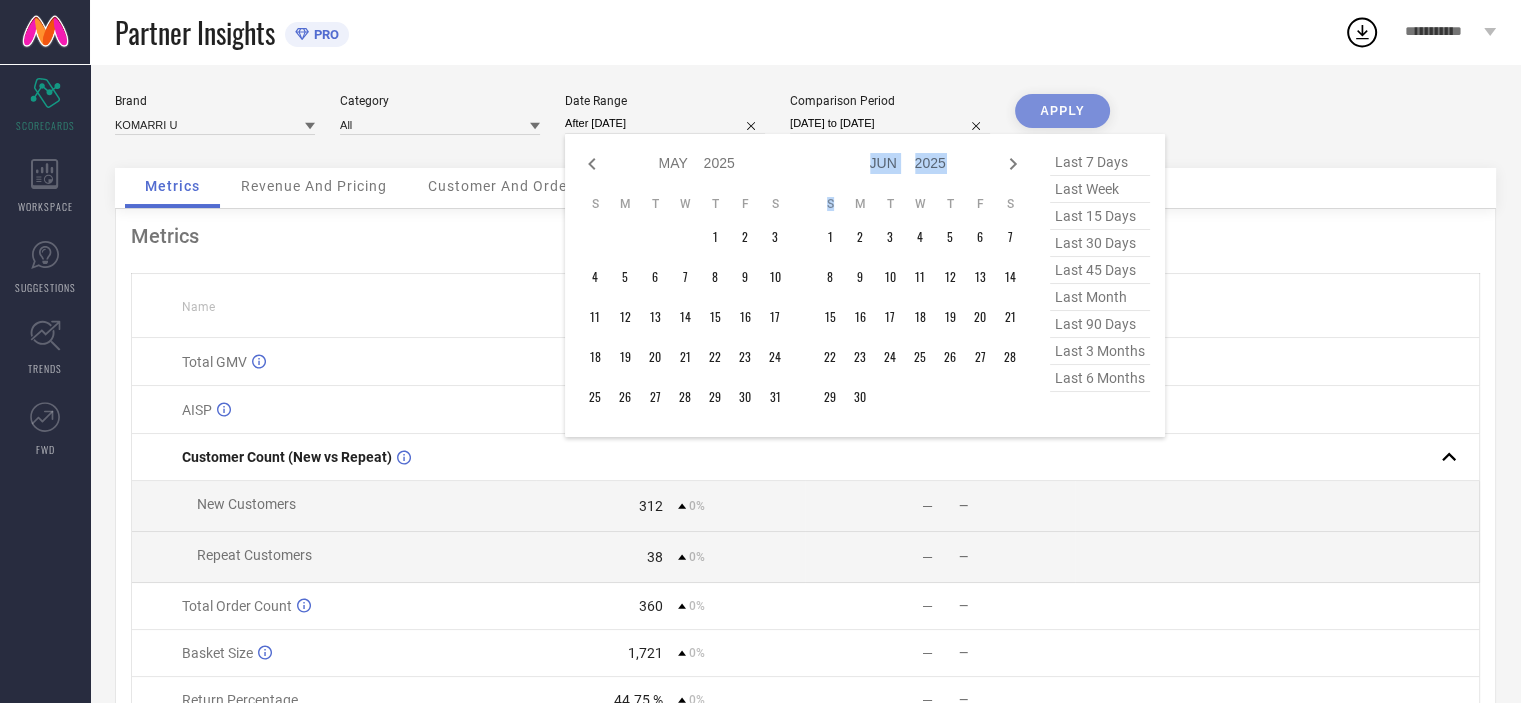click 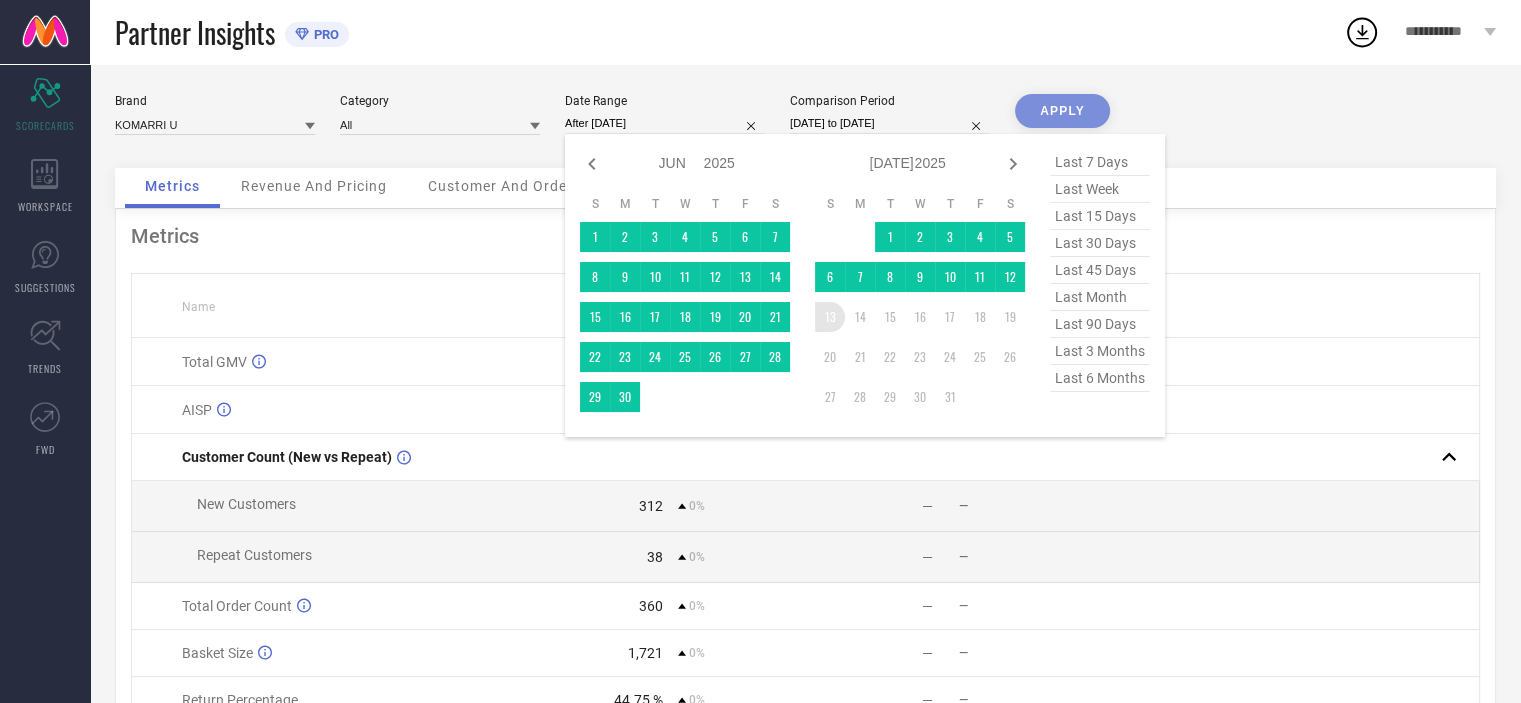 type on "[DATE] to [DATE]" 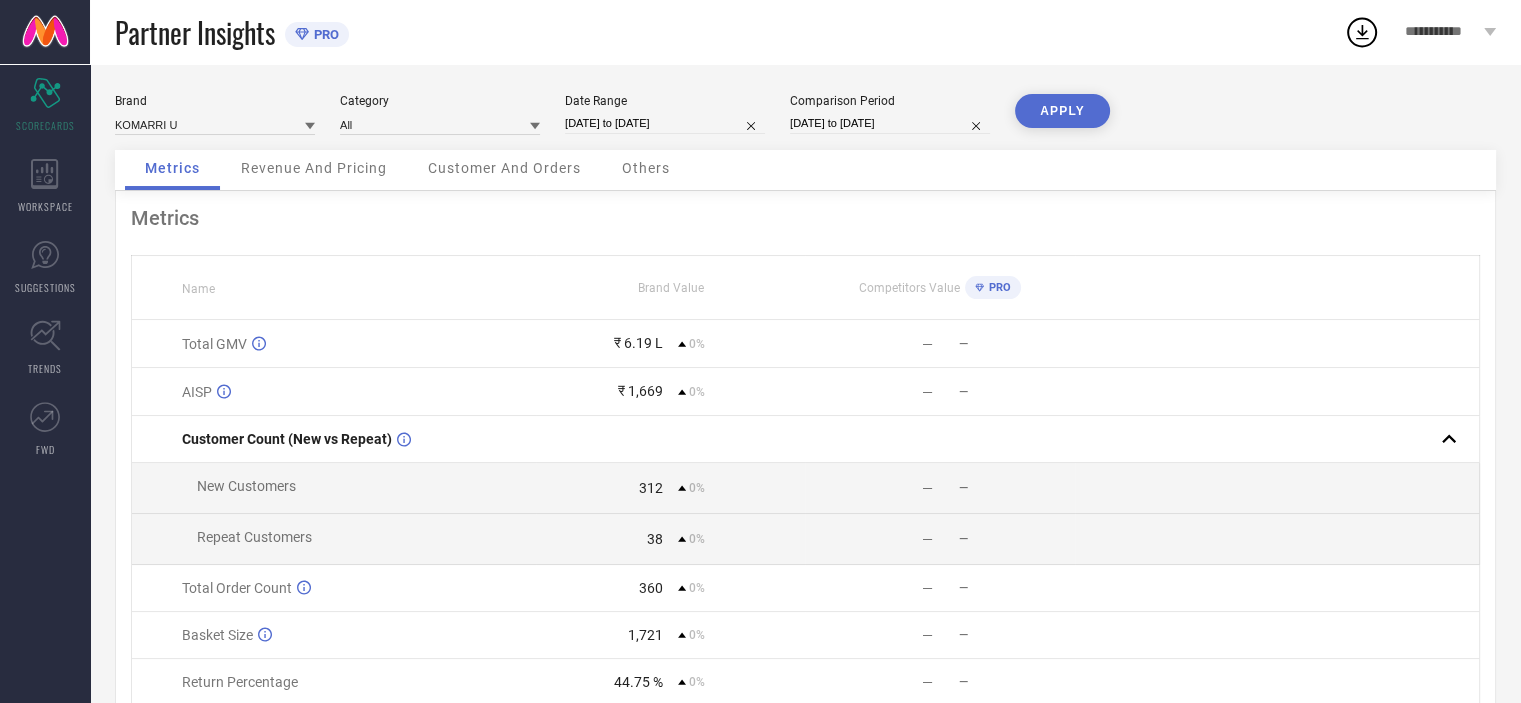 click on "APPLY" at bounding box center (1062, 111) 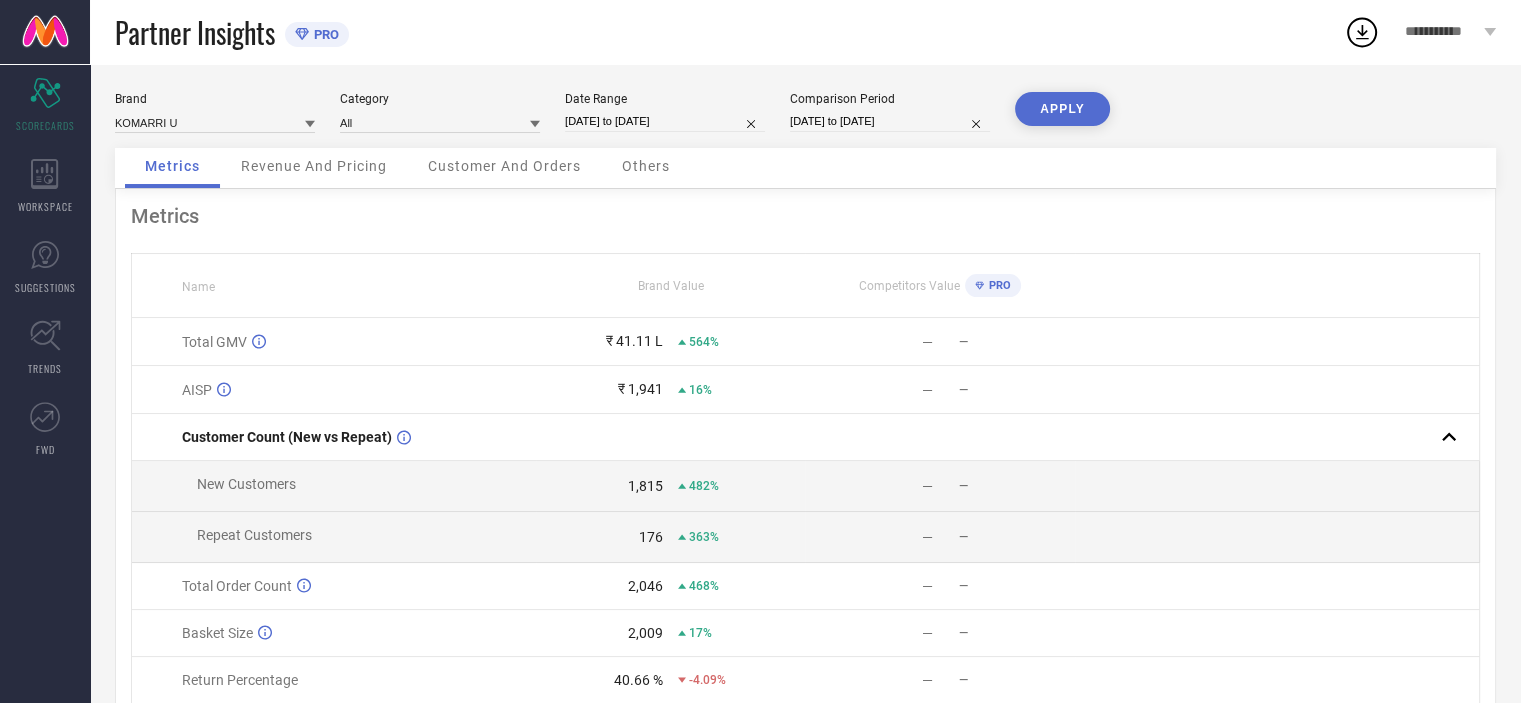 scroll, scrollTop: 16, scrollLeft: 0, axis: vertical 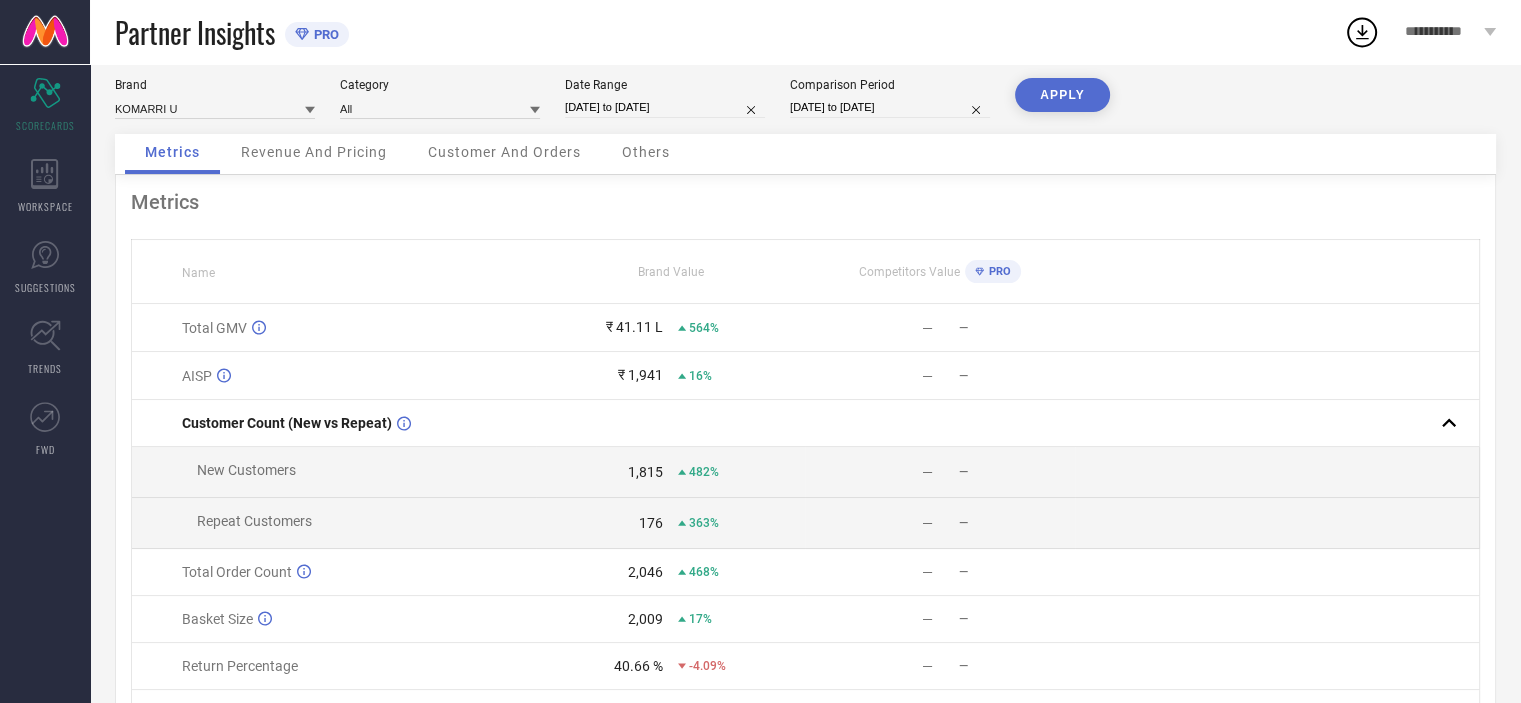 select on "5" 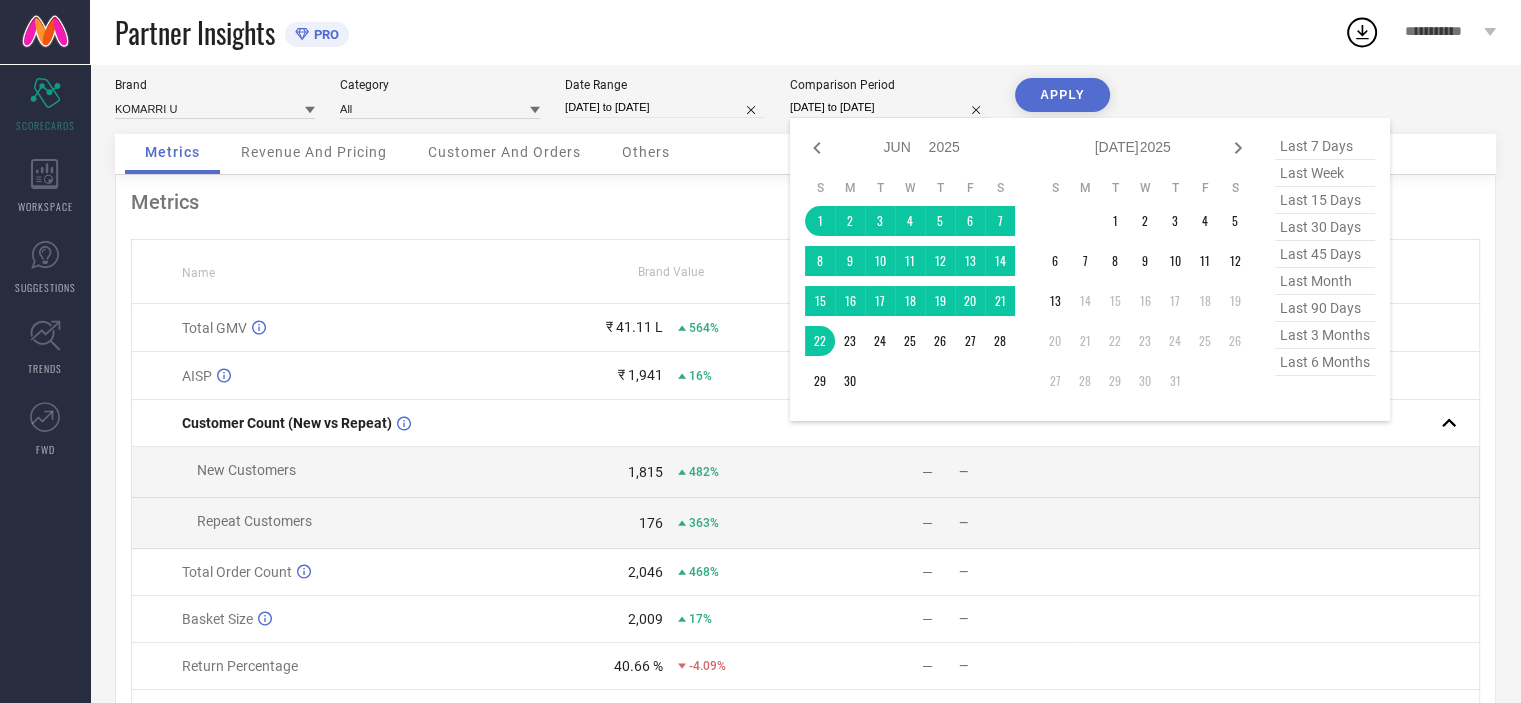 click on "[DATE] to [DATE]" at bounding box center (890, 107) 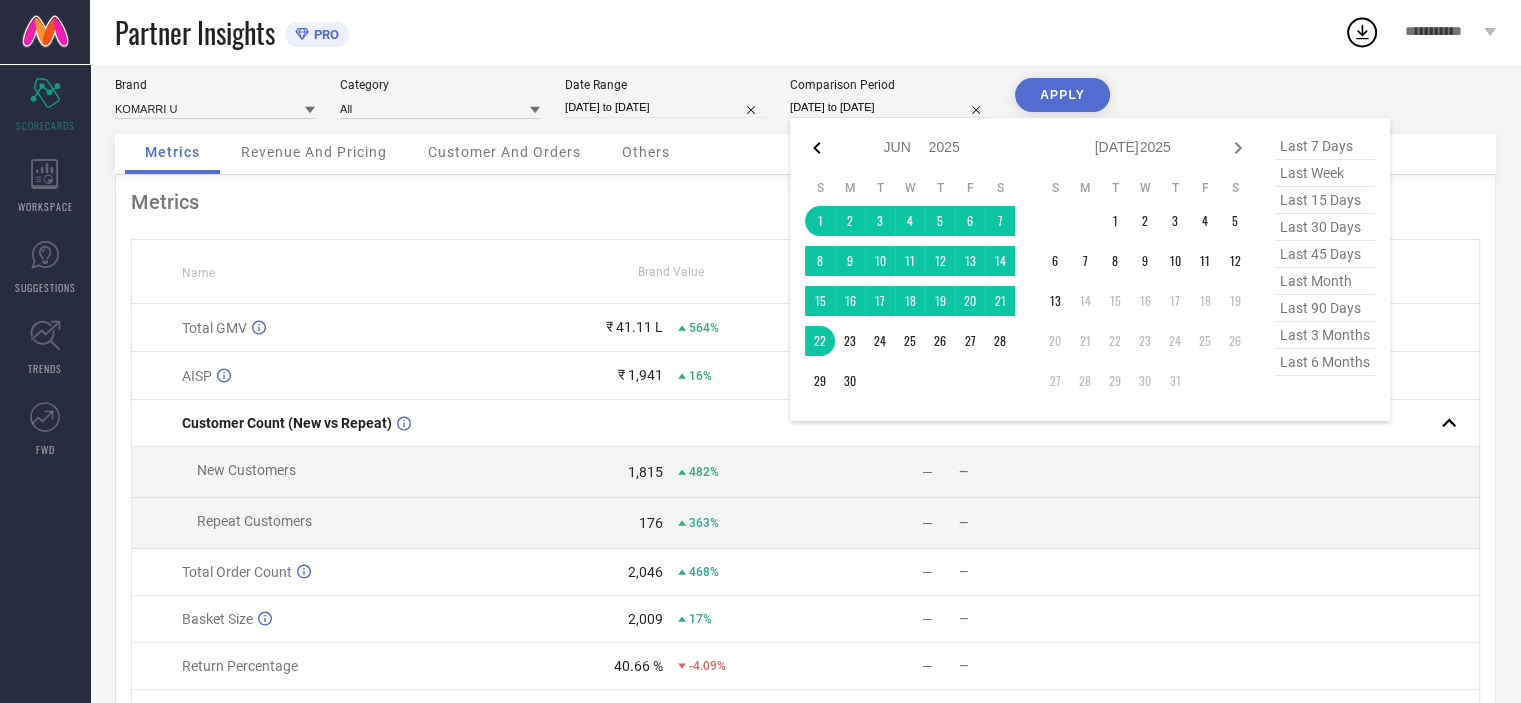 click 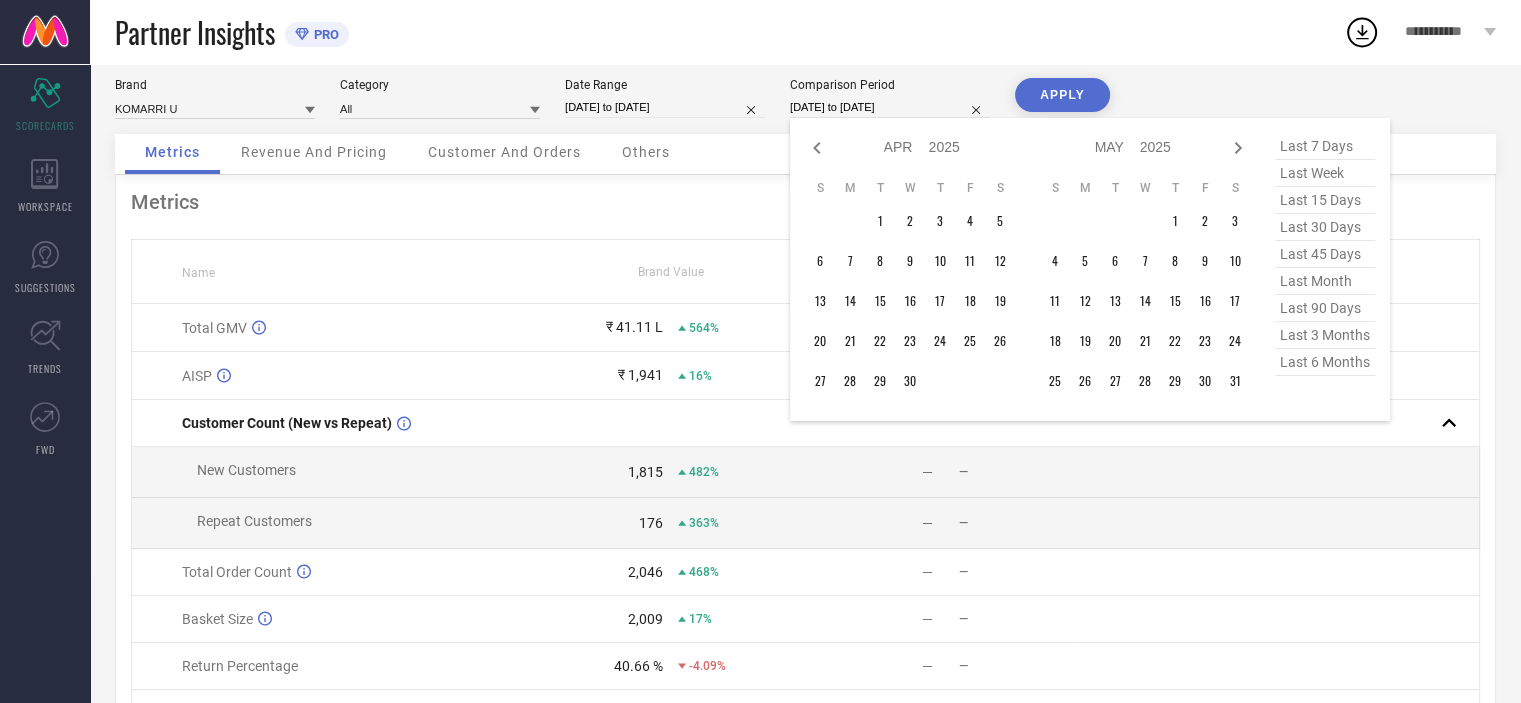 click 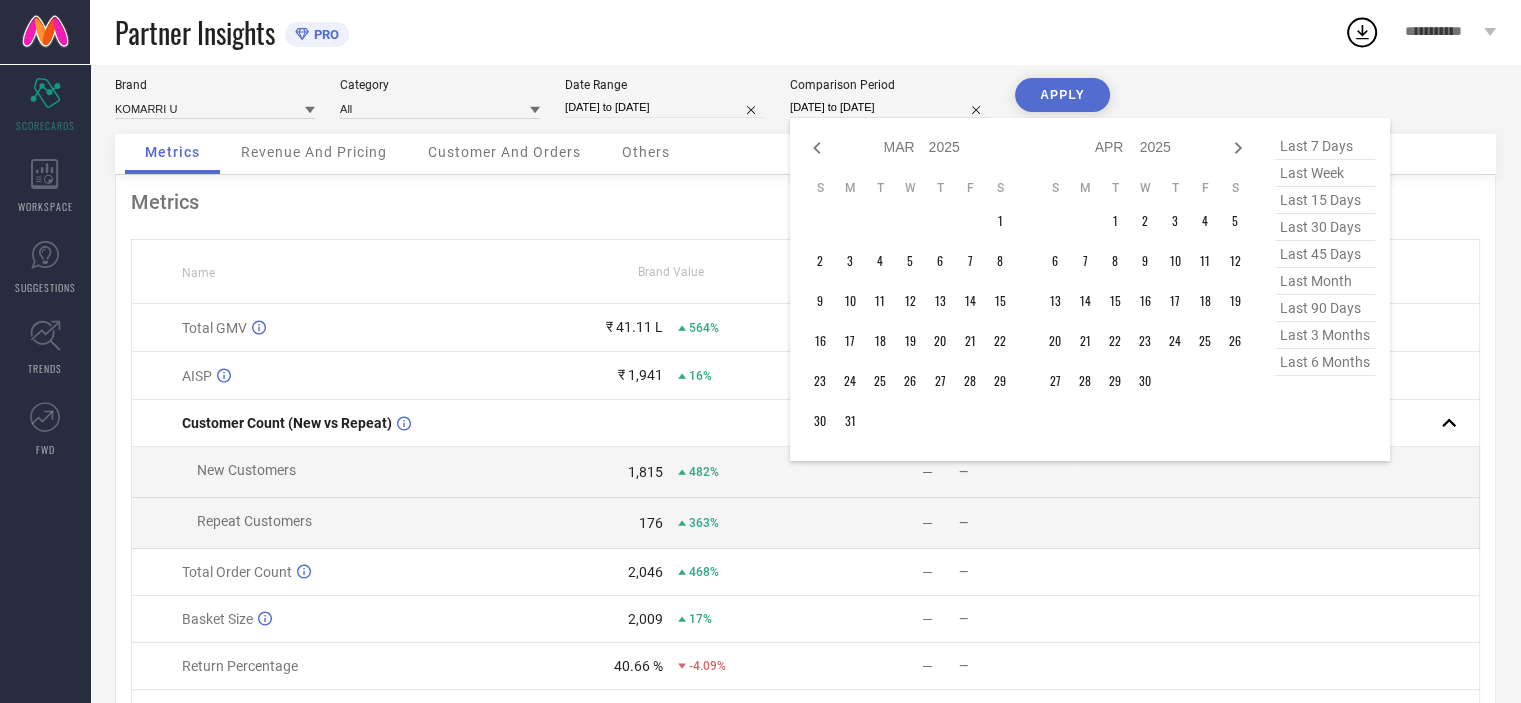 click 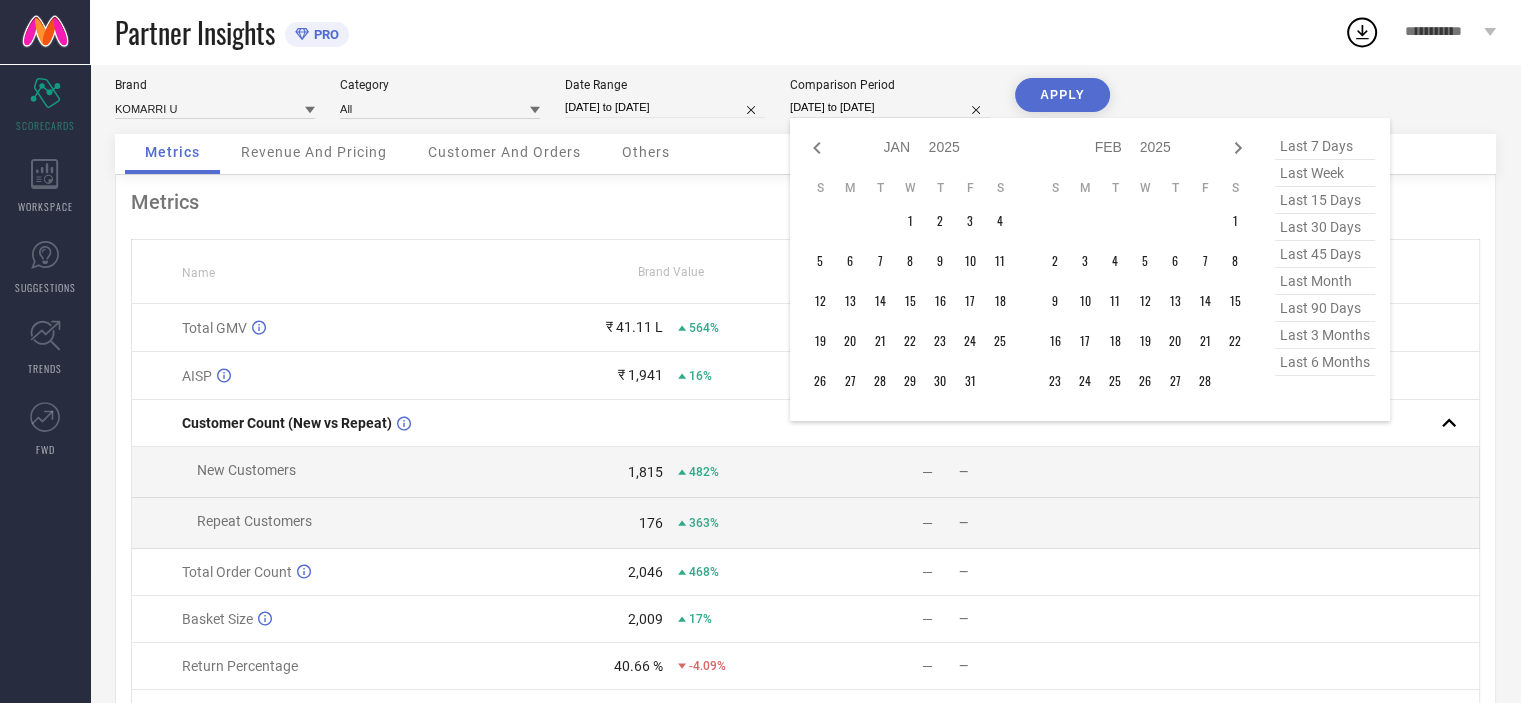 click 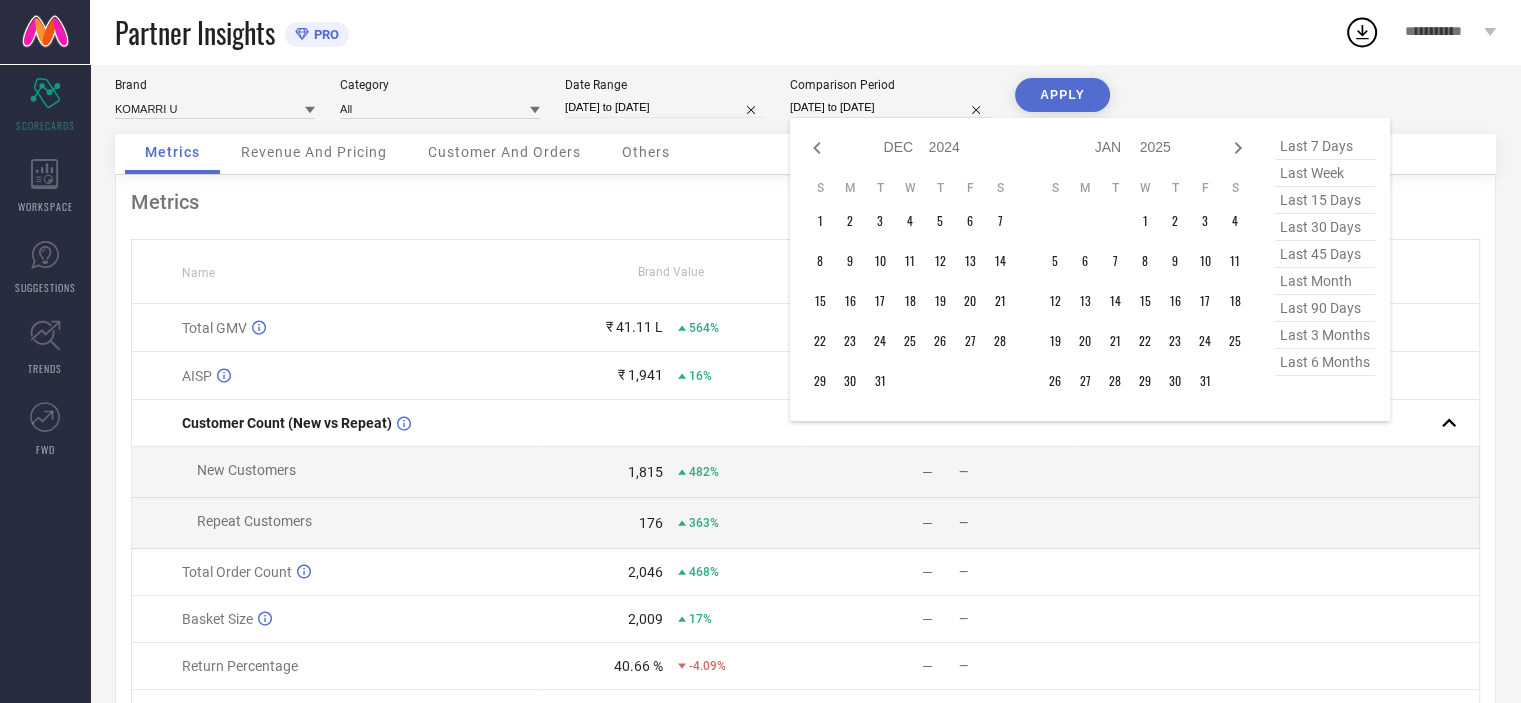click 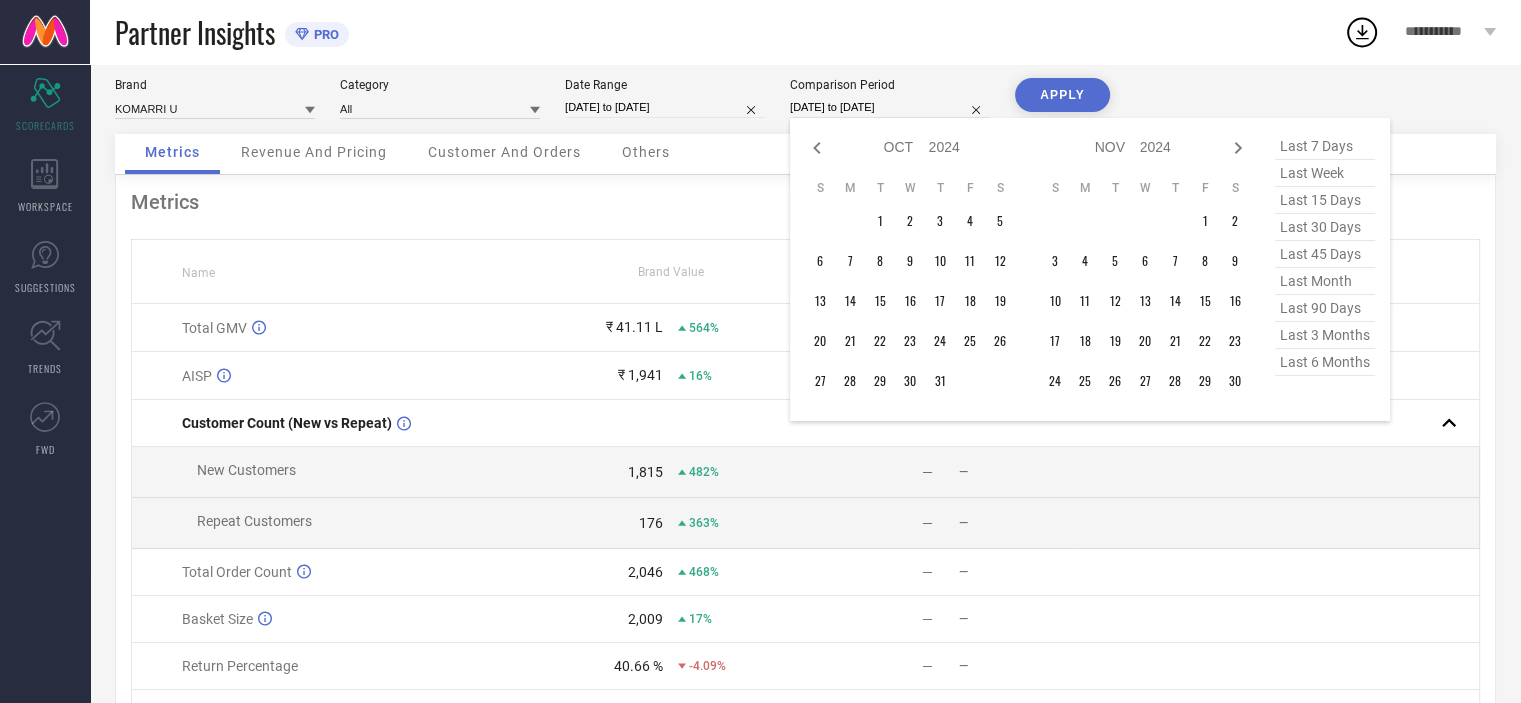 click 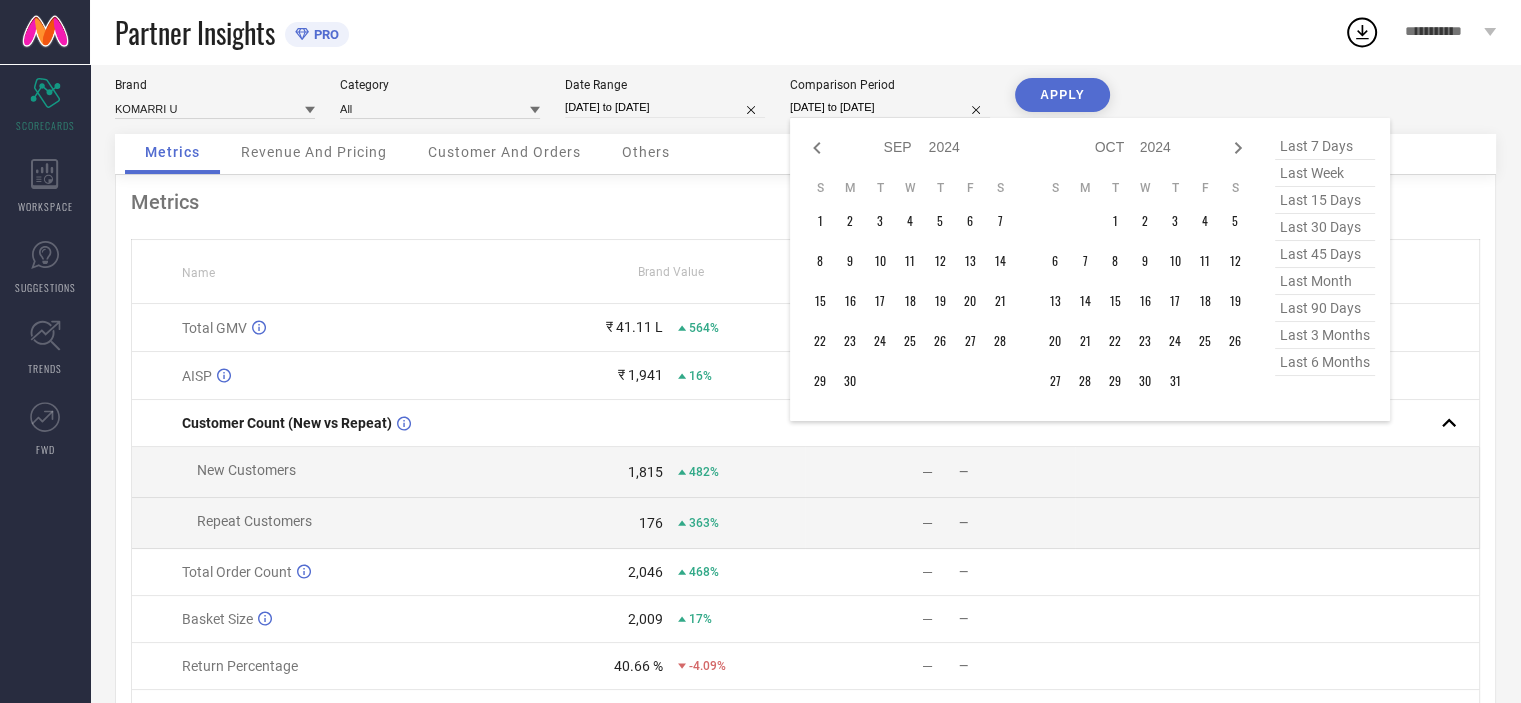 click 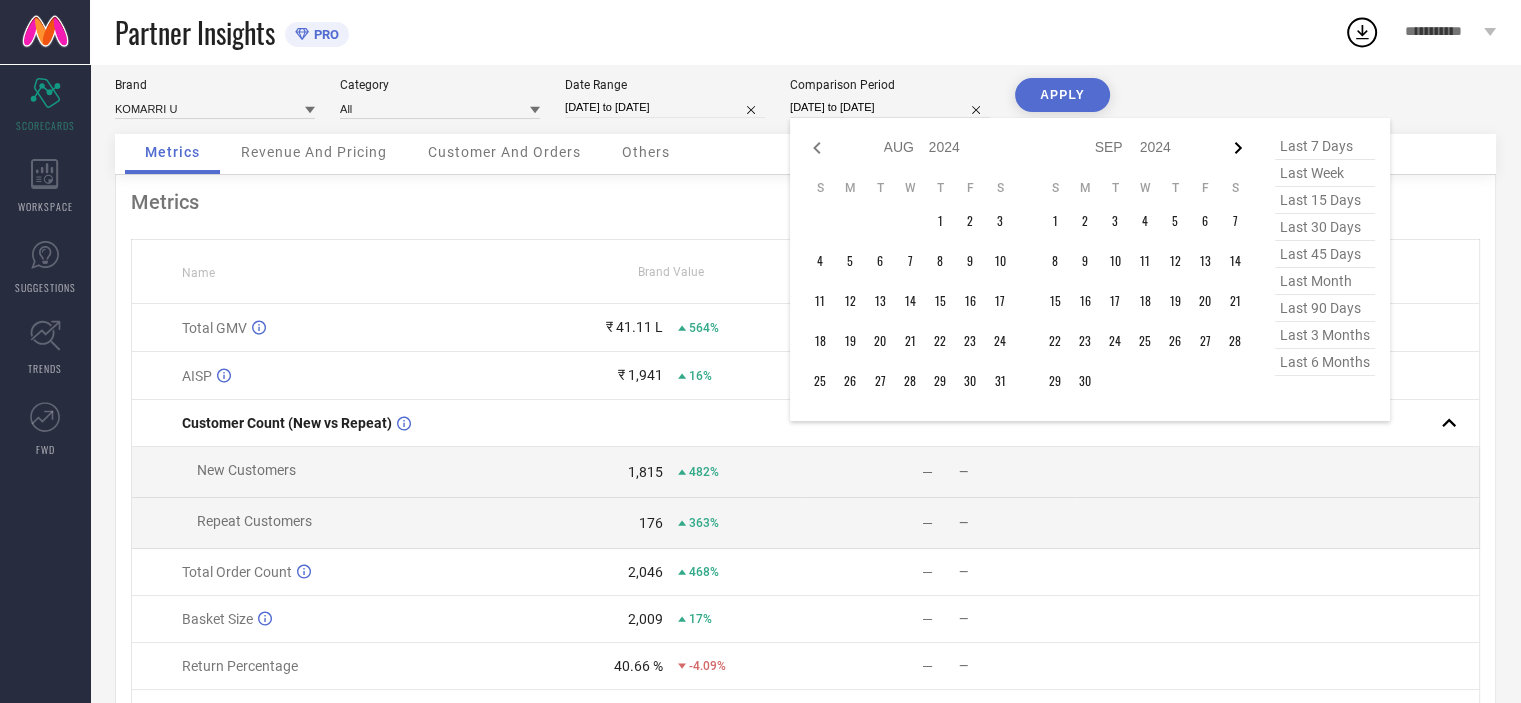 click 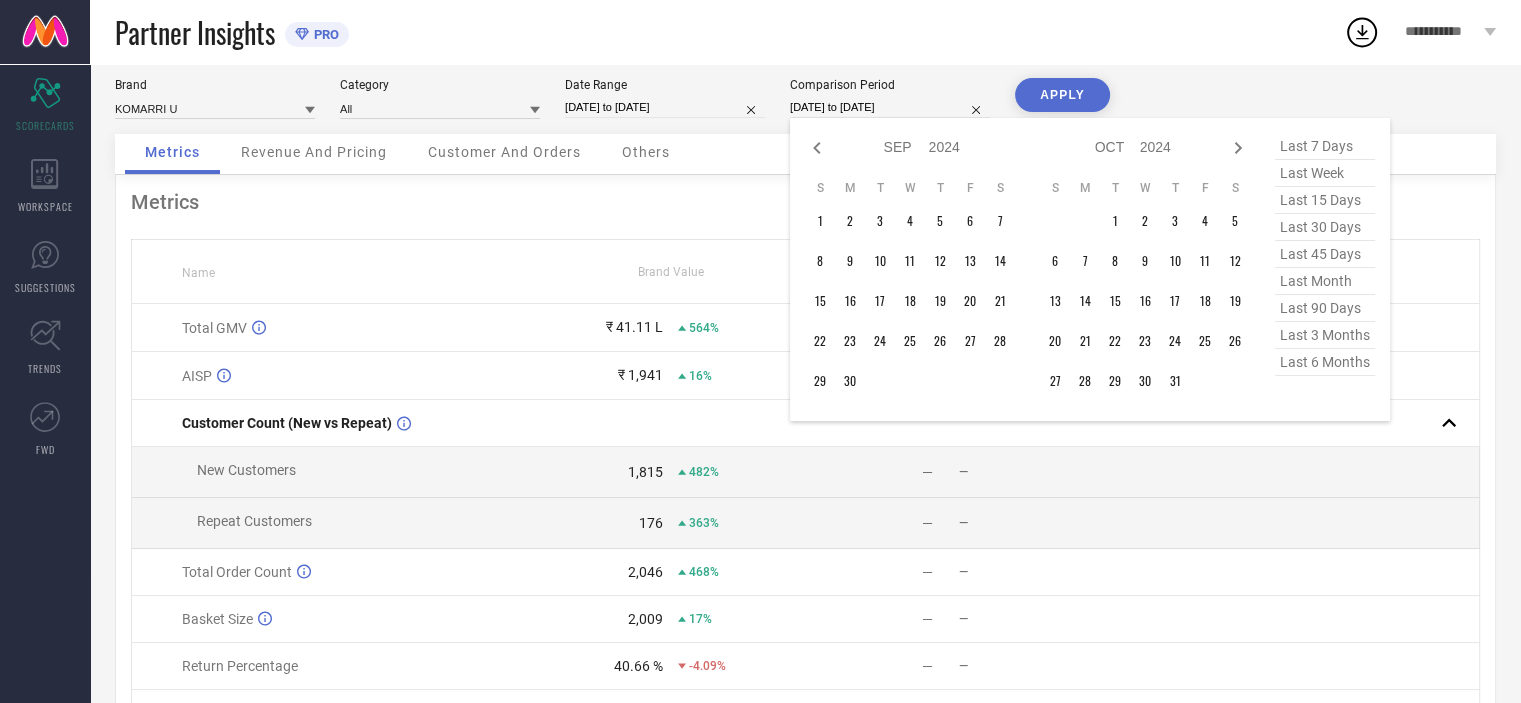click 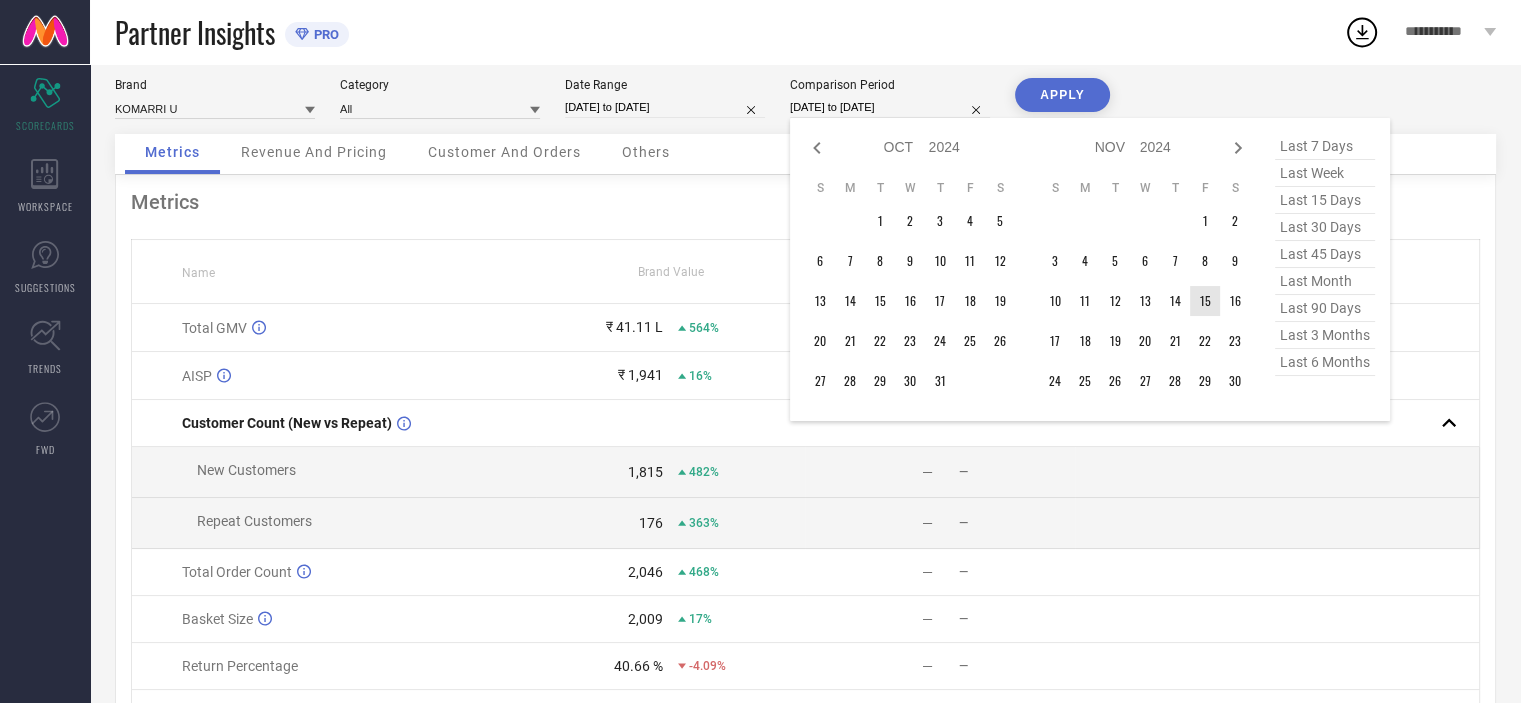 type on "After [DATE]" 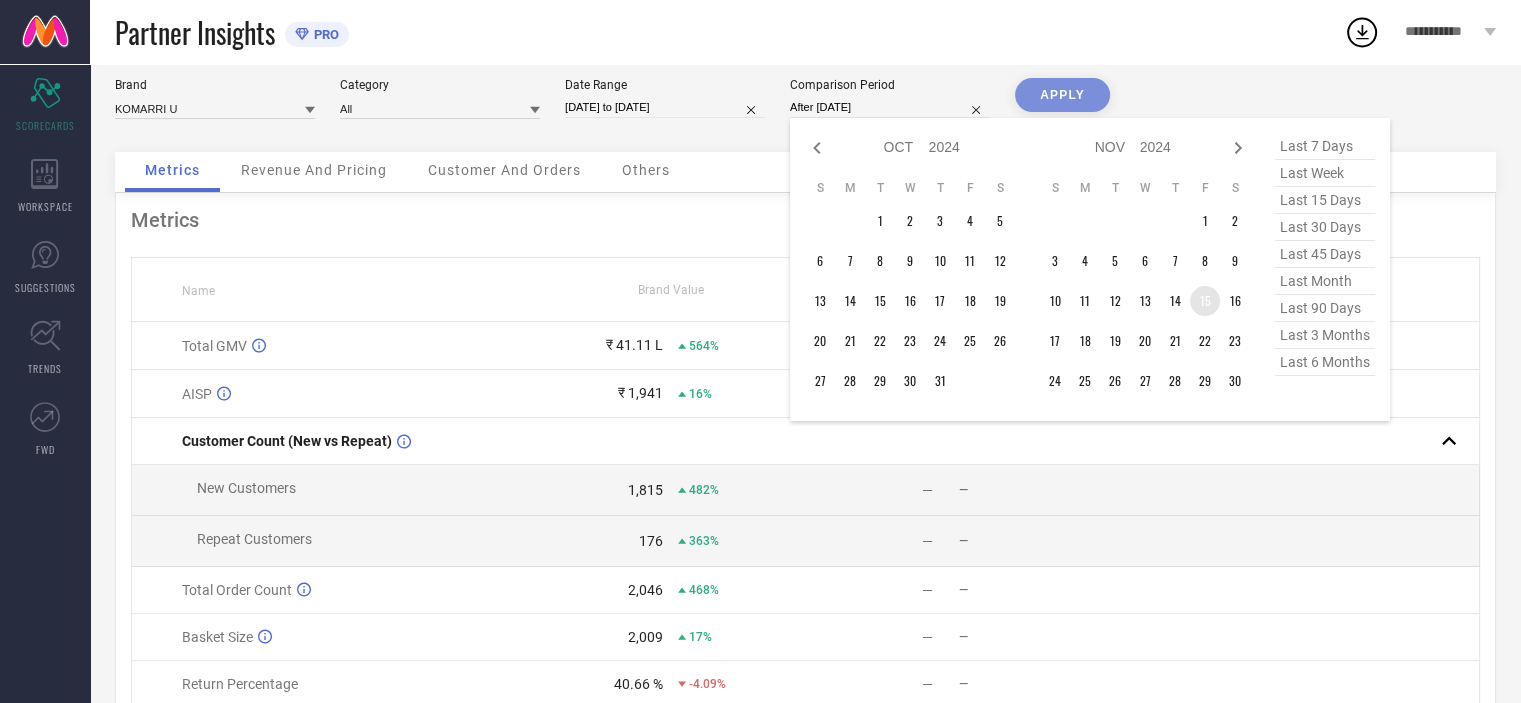 click on "15" at bounding box center [1205, 301] 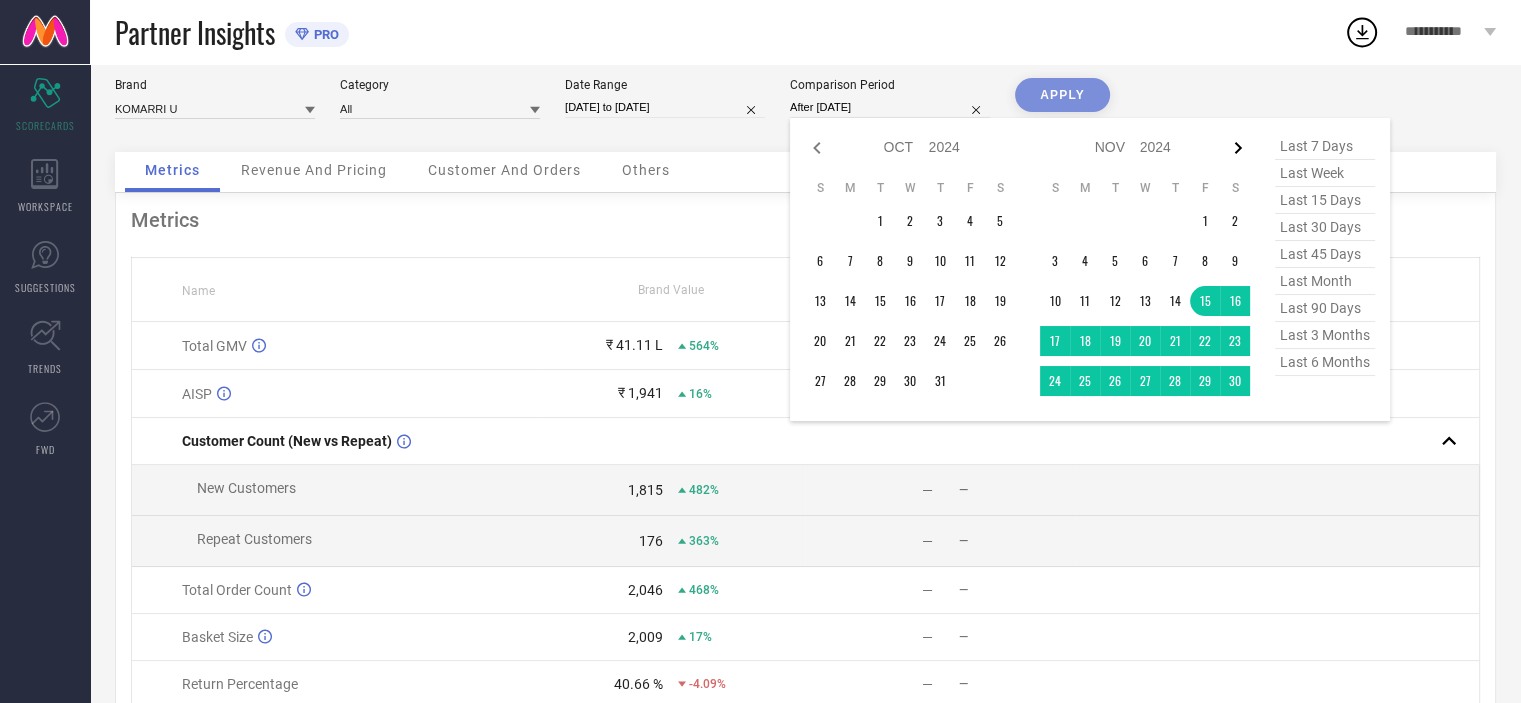 click 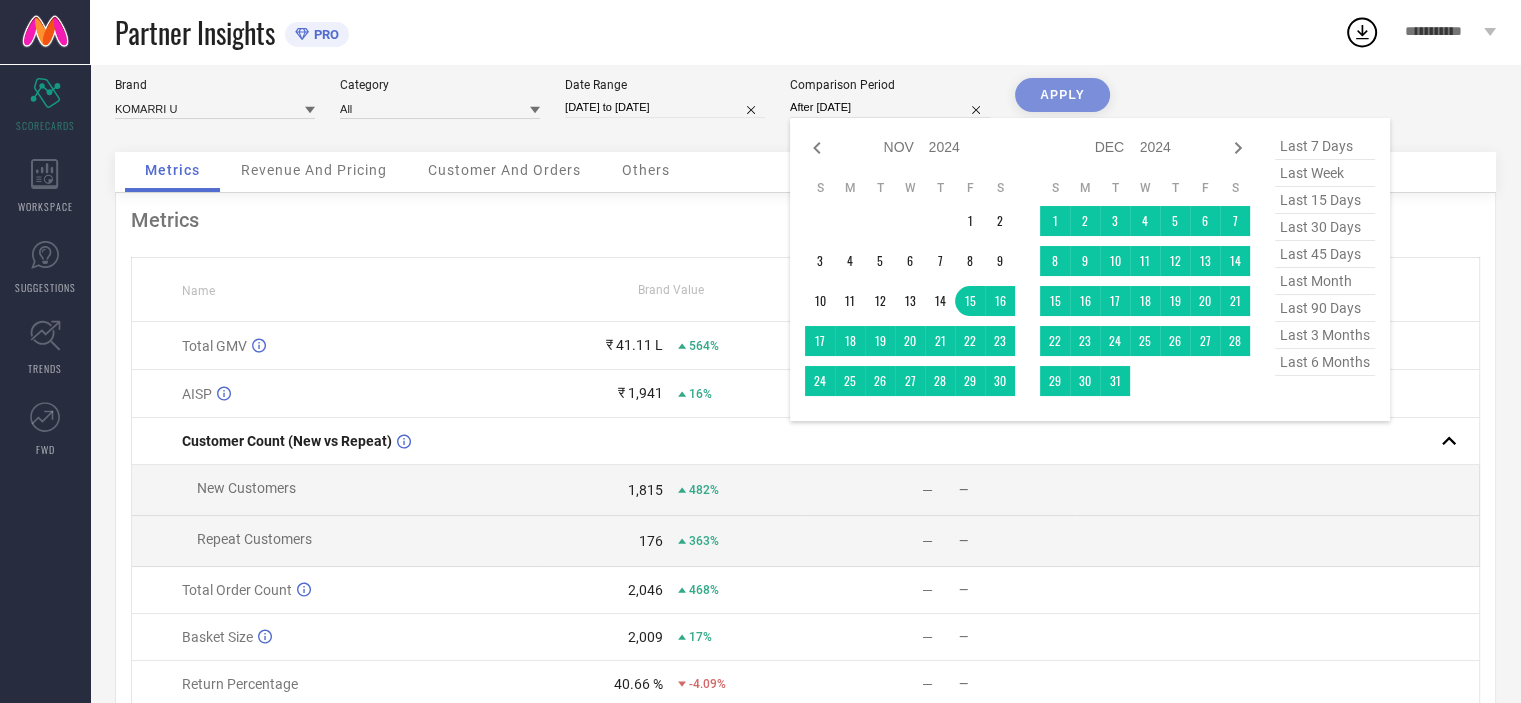 click 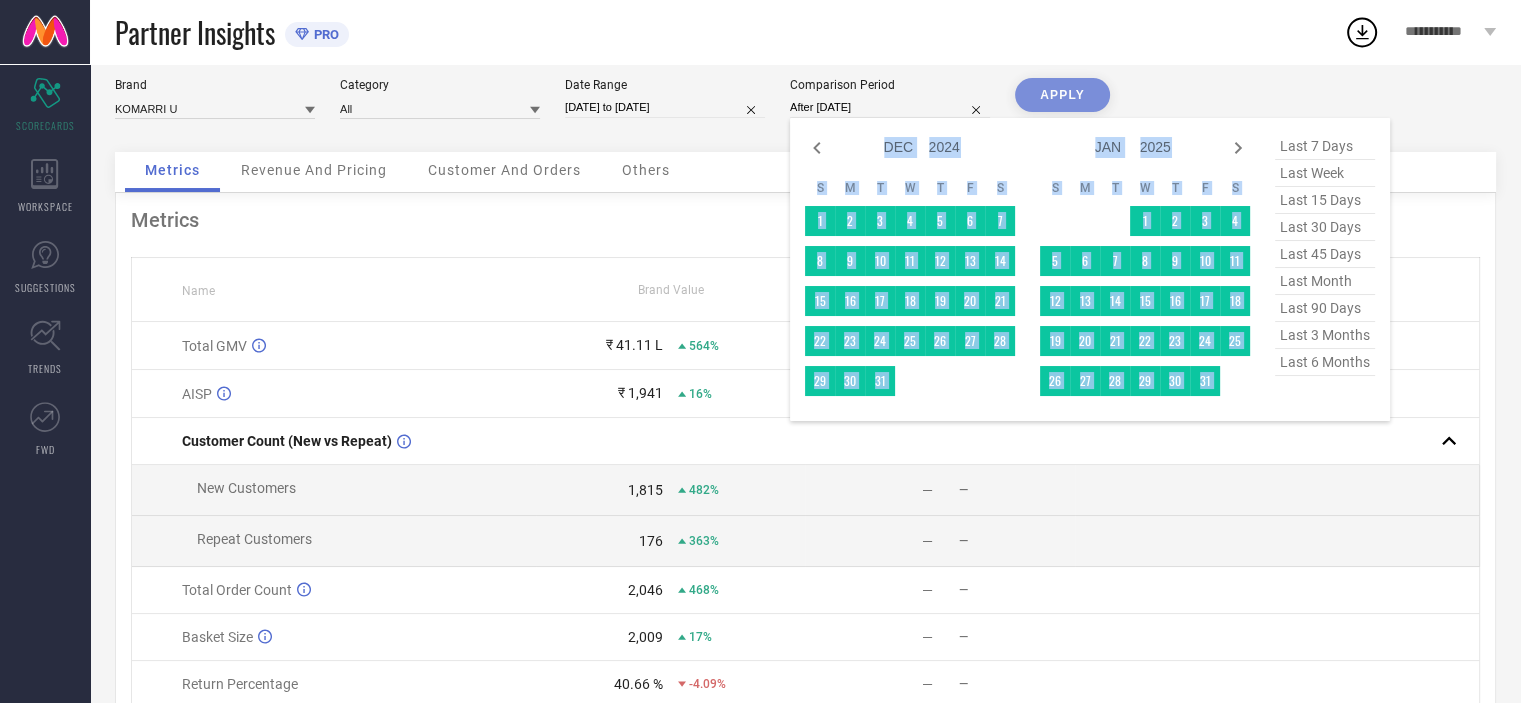 click 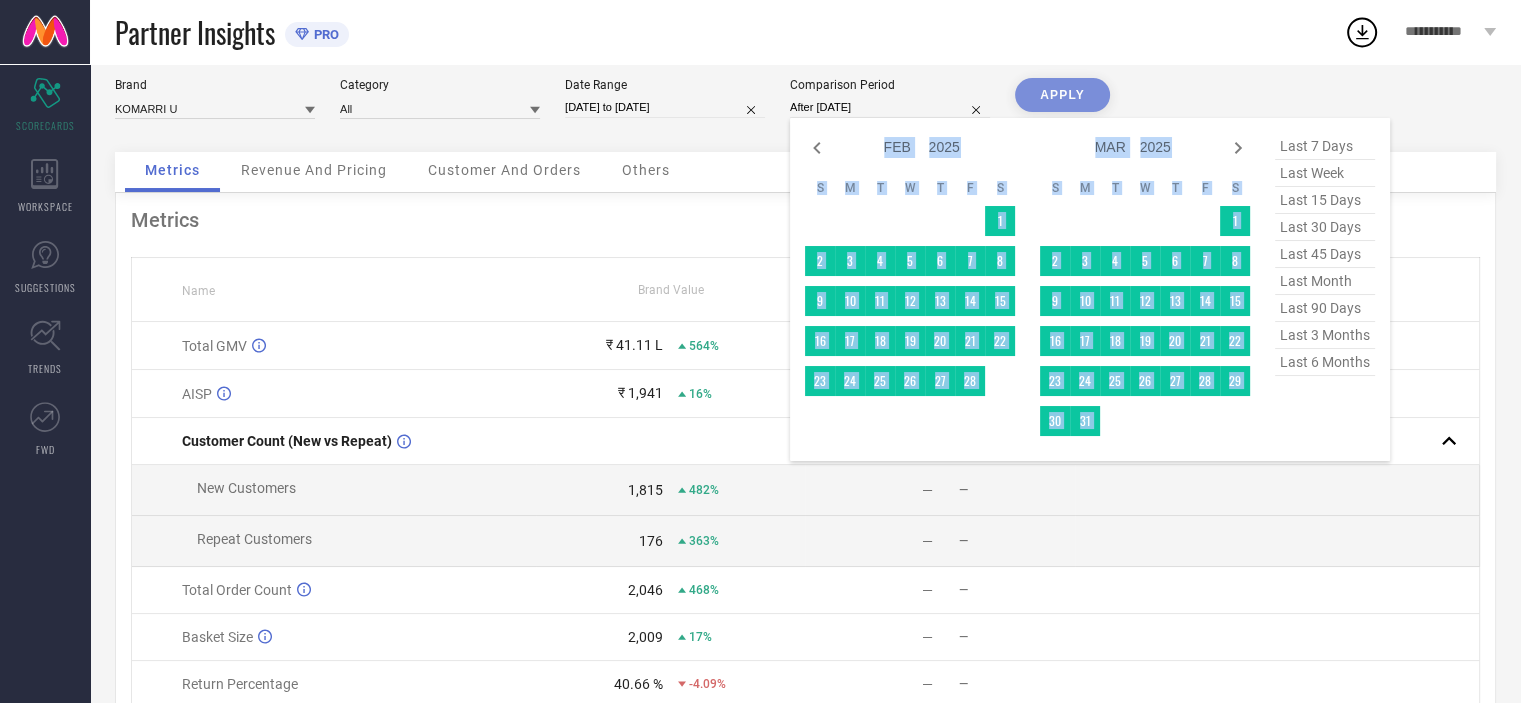 click 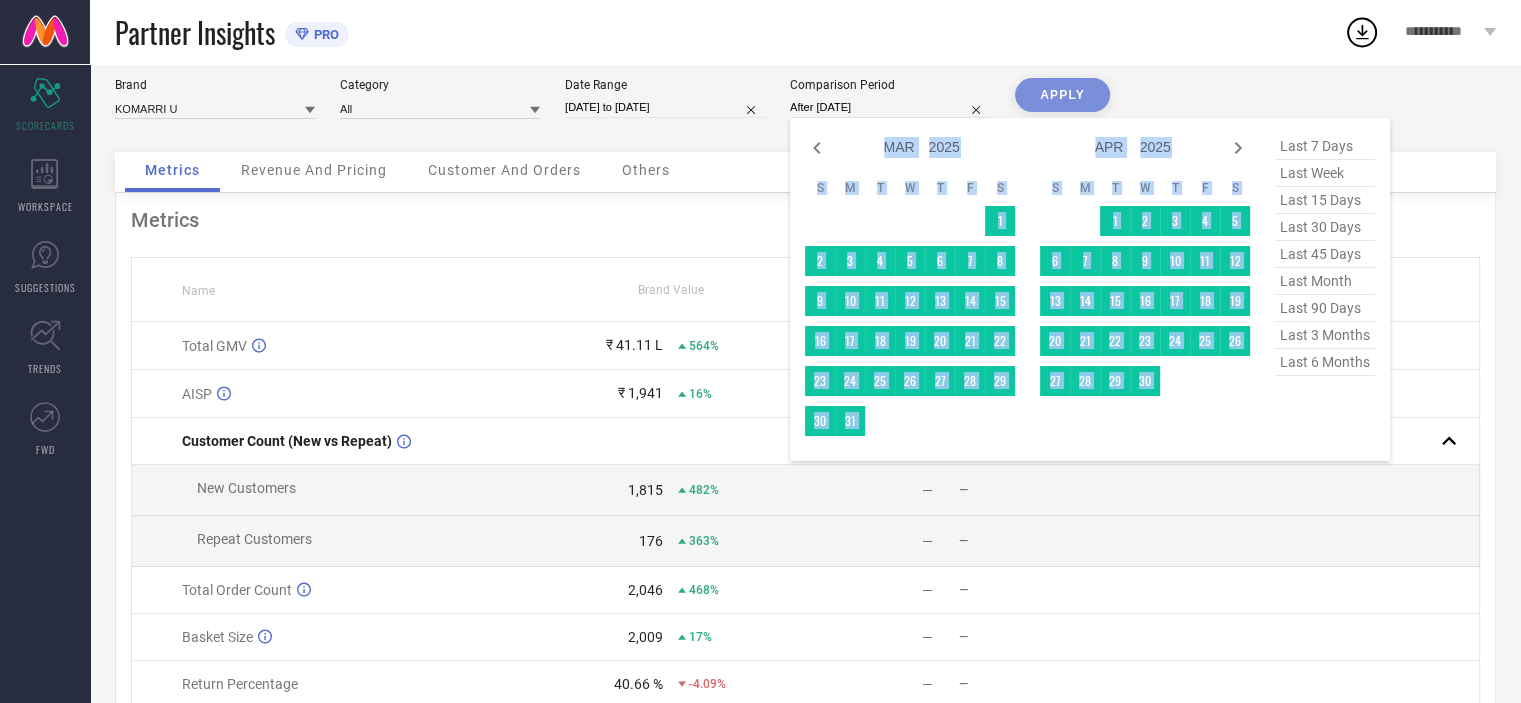click 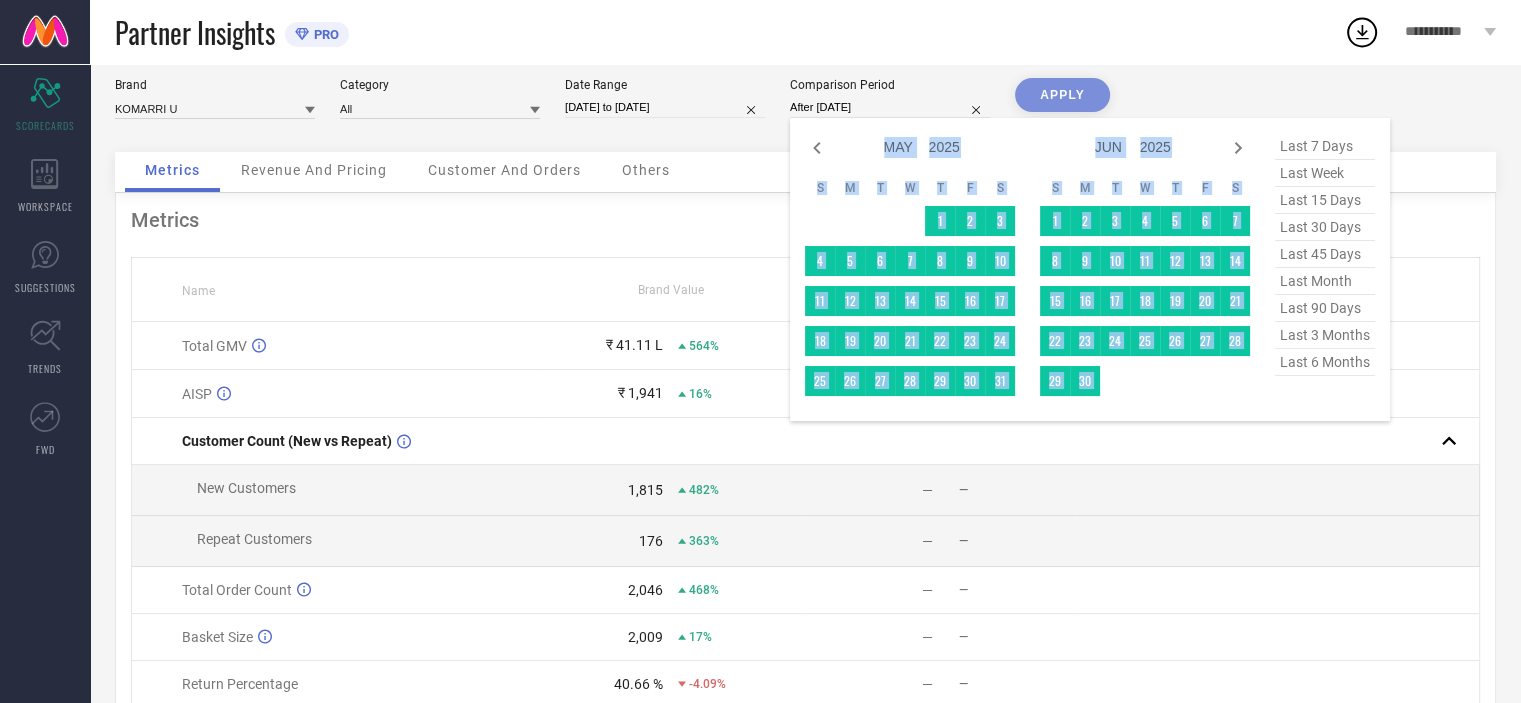click 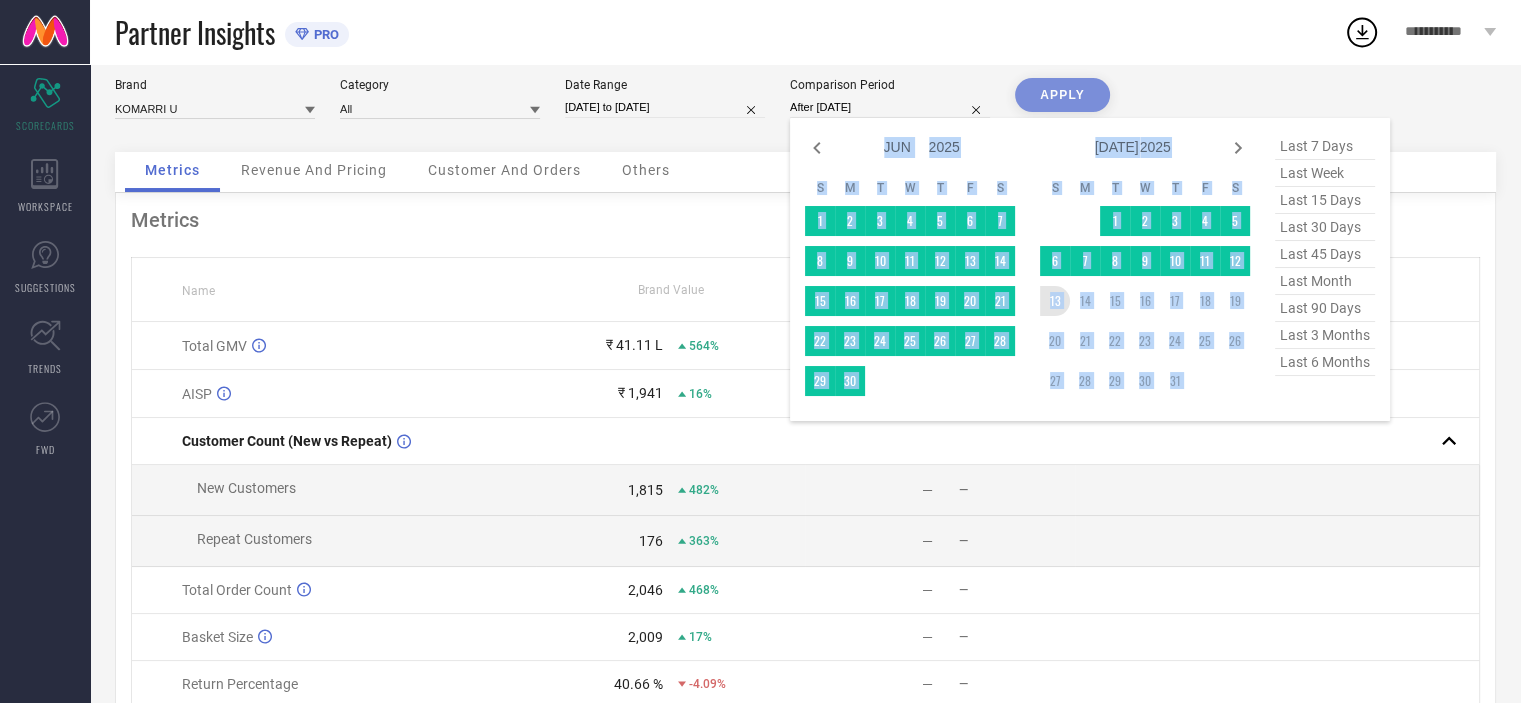 type on "[DATE] to [DATE]" 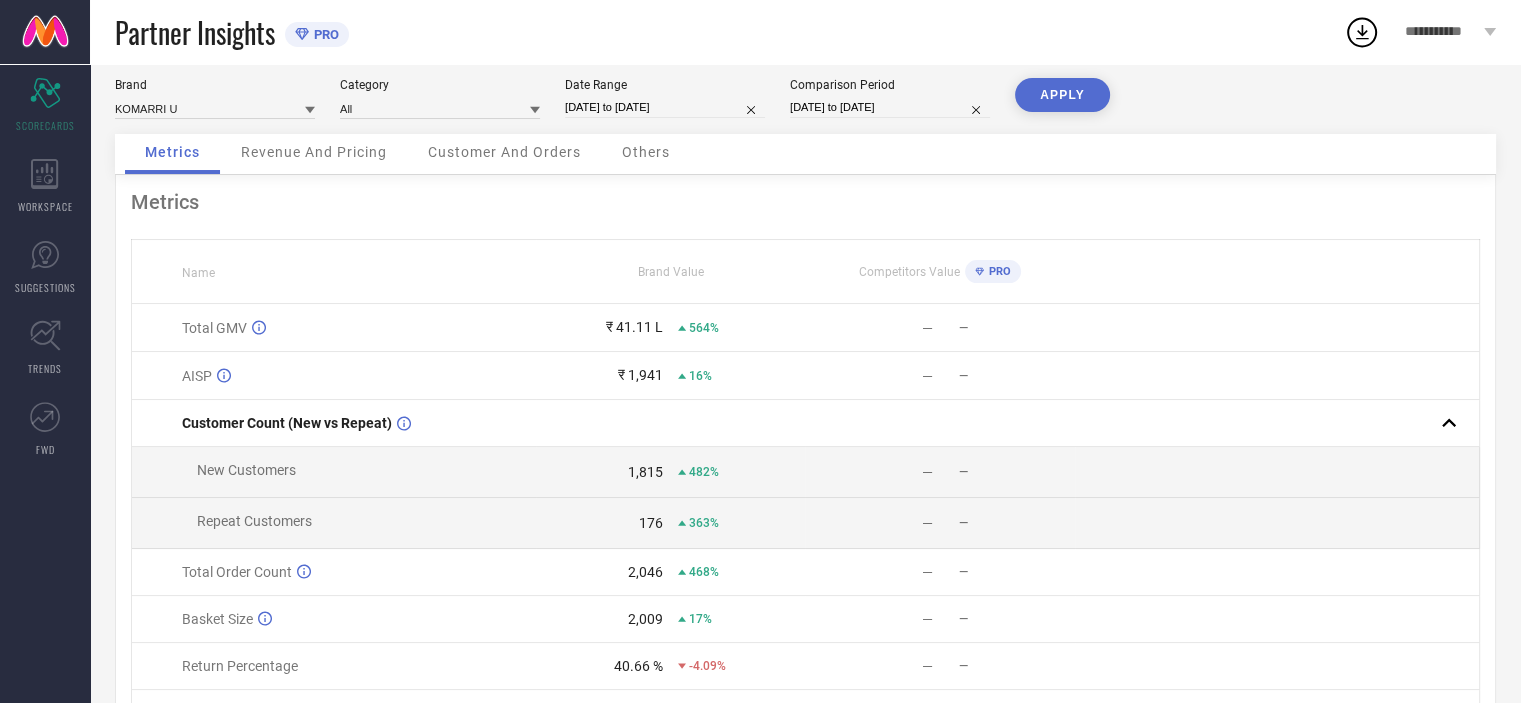 click on "APPLY" at bounding box center [1062, 95] 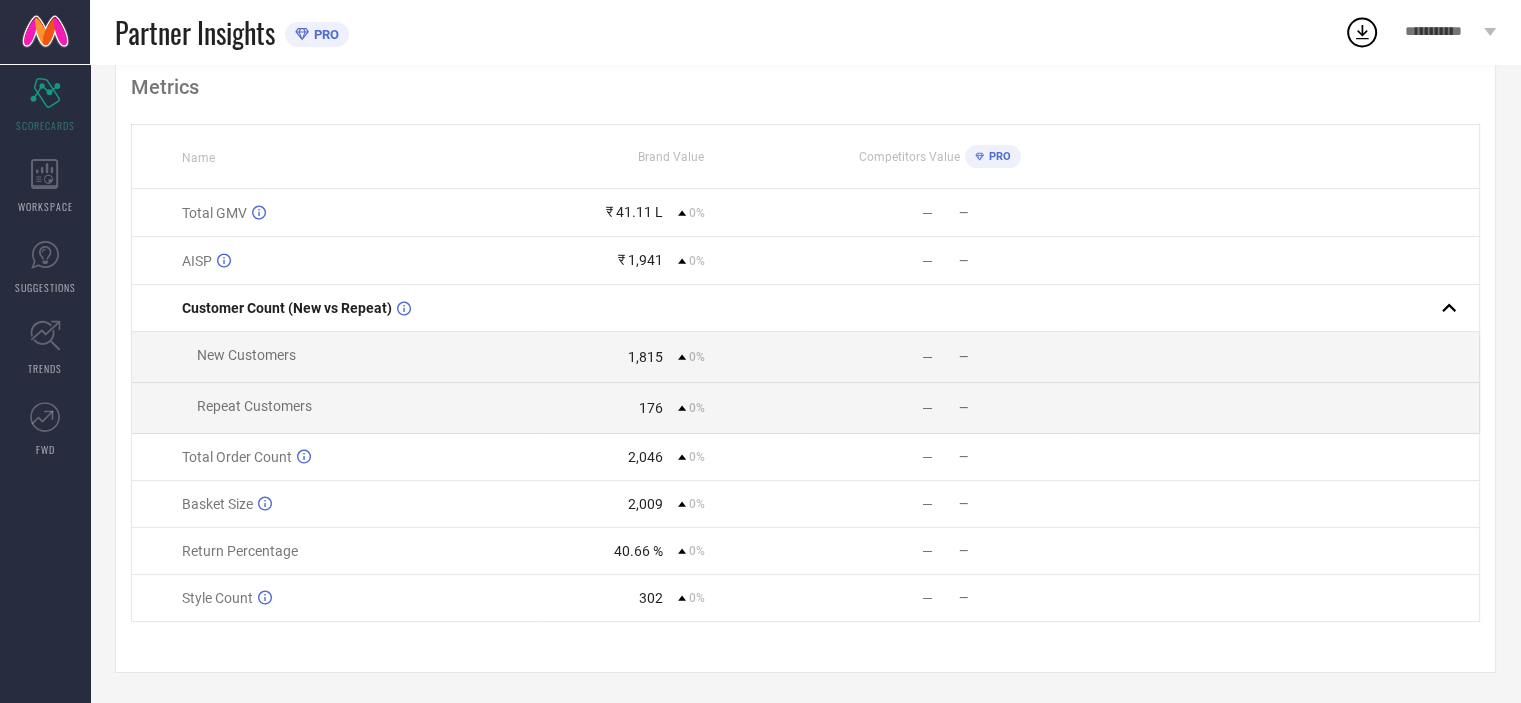 scroll, scrollTop: 136, scrollLeft: 0, axis: vertical 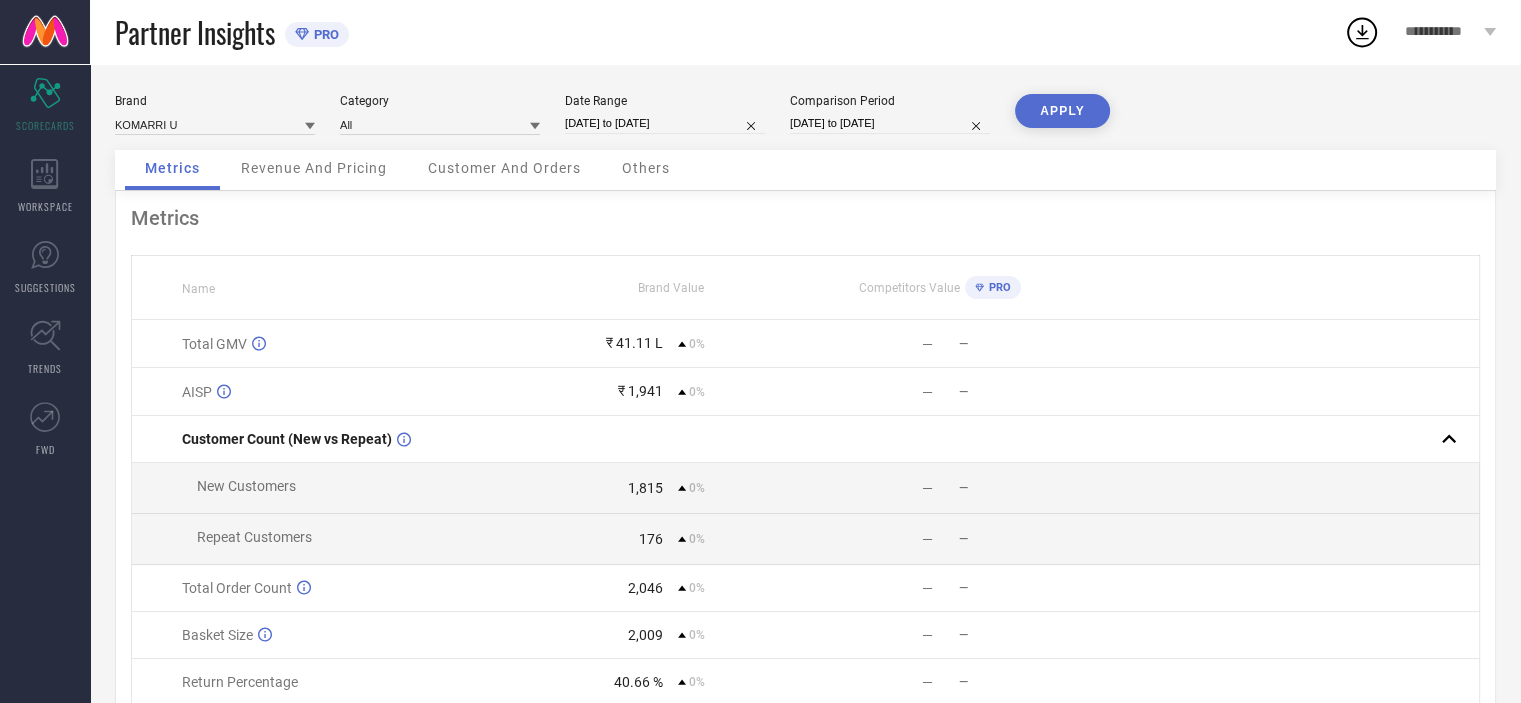 click on "Revenue And Pricing" at bounding box center [314, 170] 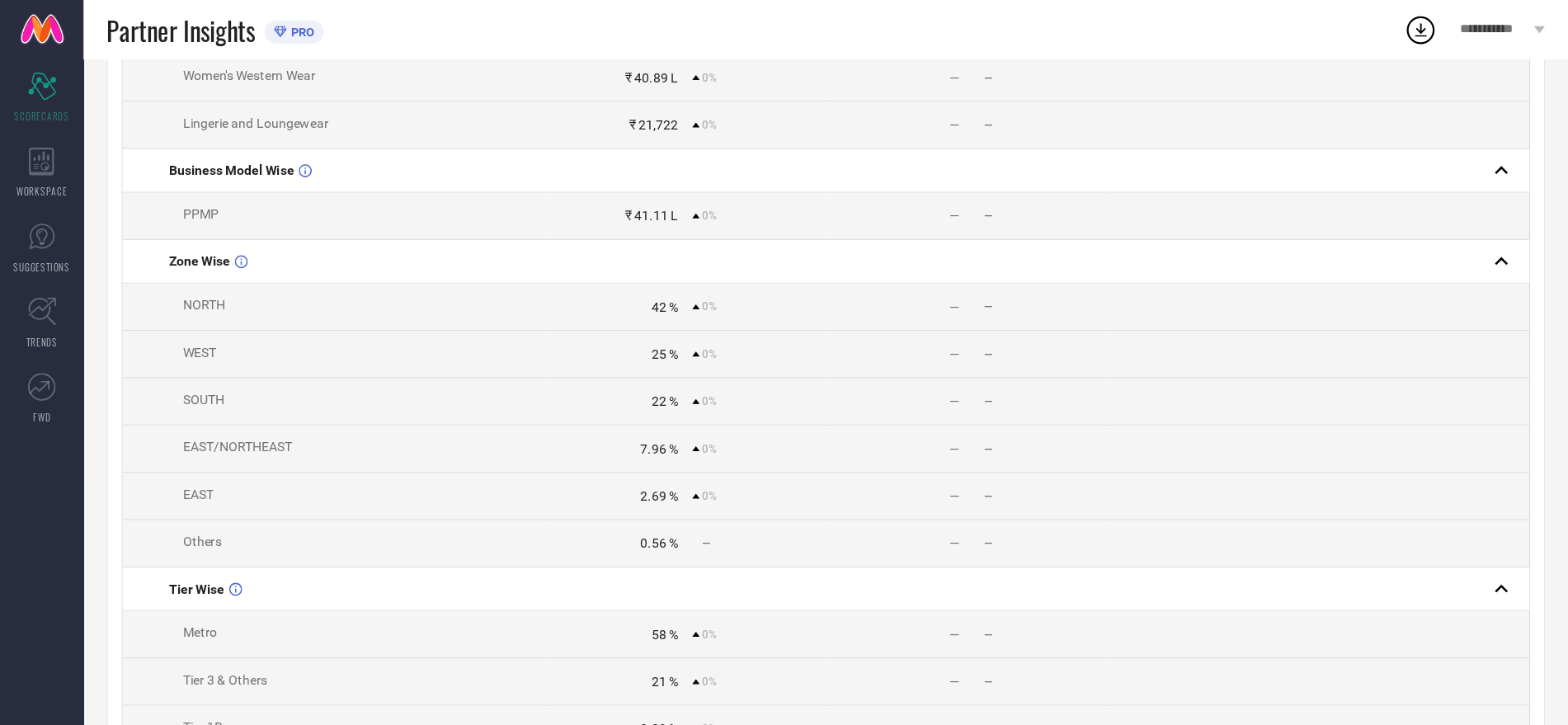 scroll, scrollTop: 294, scrollLeft: 0, axis: vertical 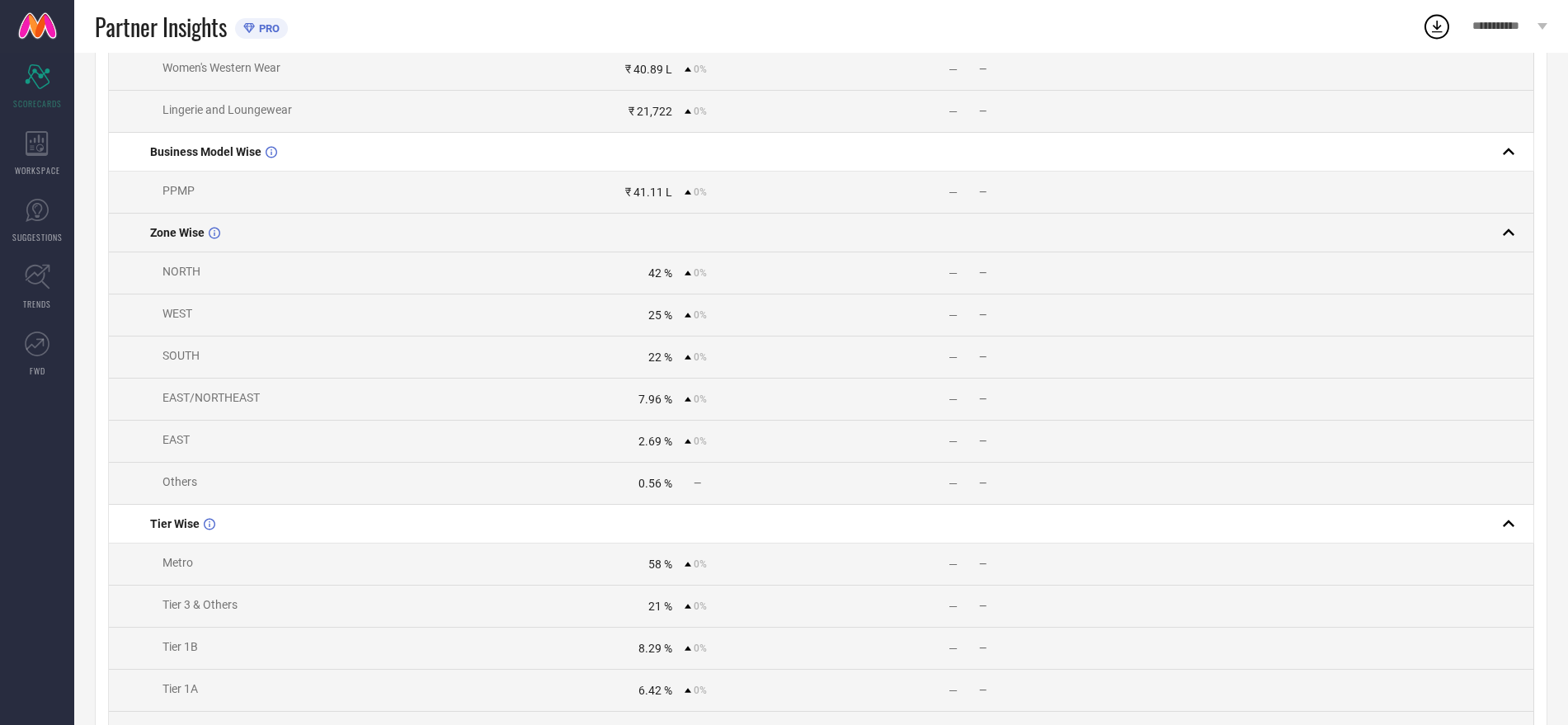 drag, startPoint x: 1175, startPoint y: 1, endPoint x: 978, endPoint y: 241, distance: 310.498 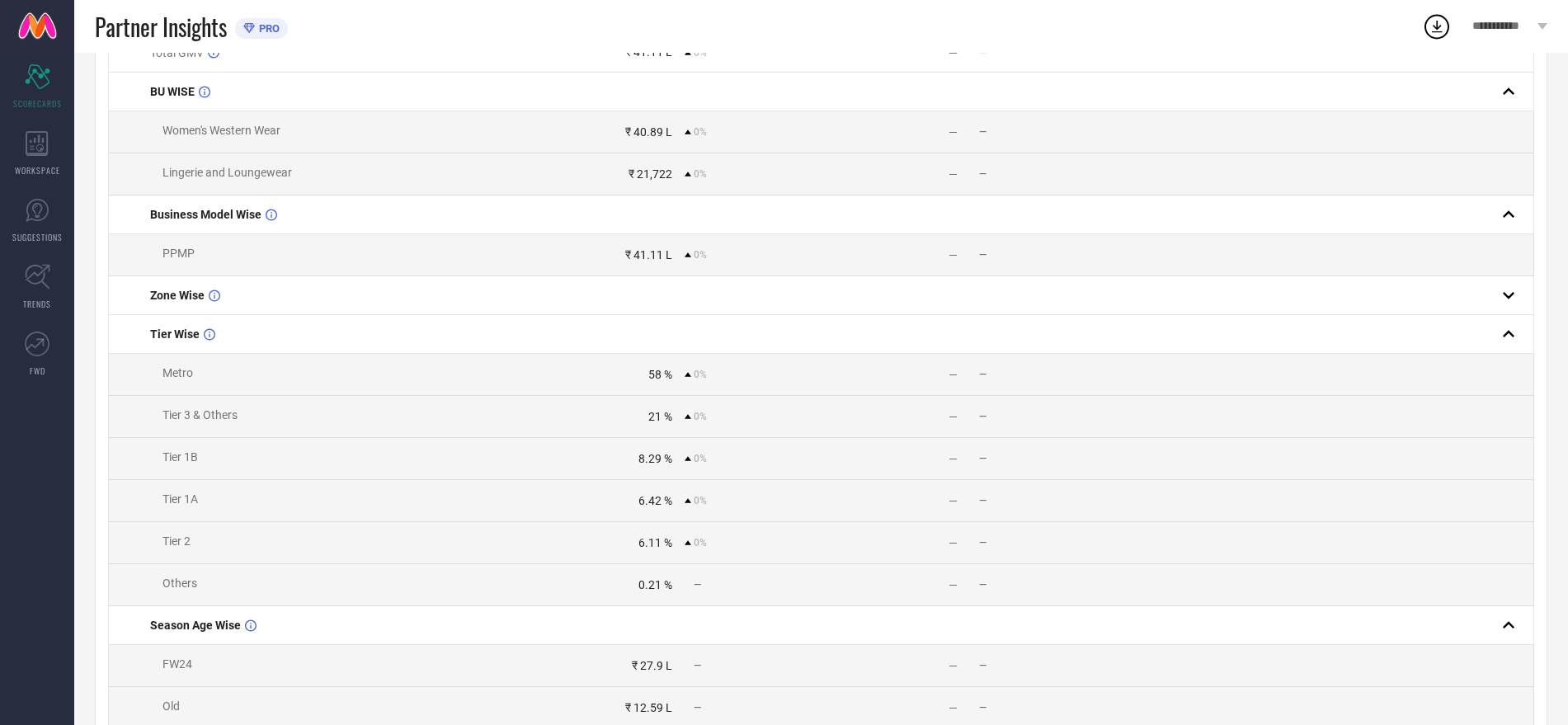 scroll, scrollTop: 272, scrollLeft: 0, axis: vertical 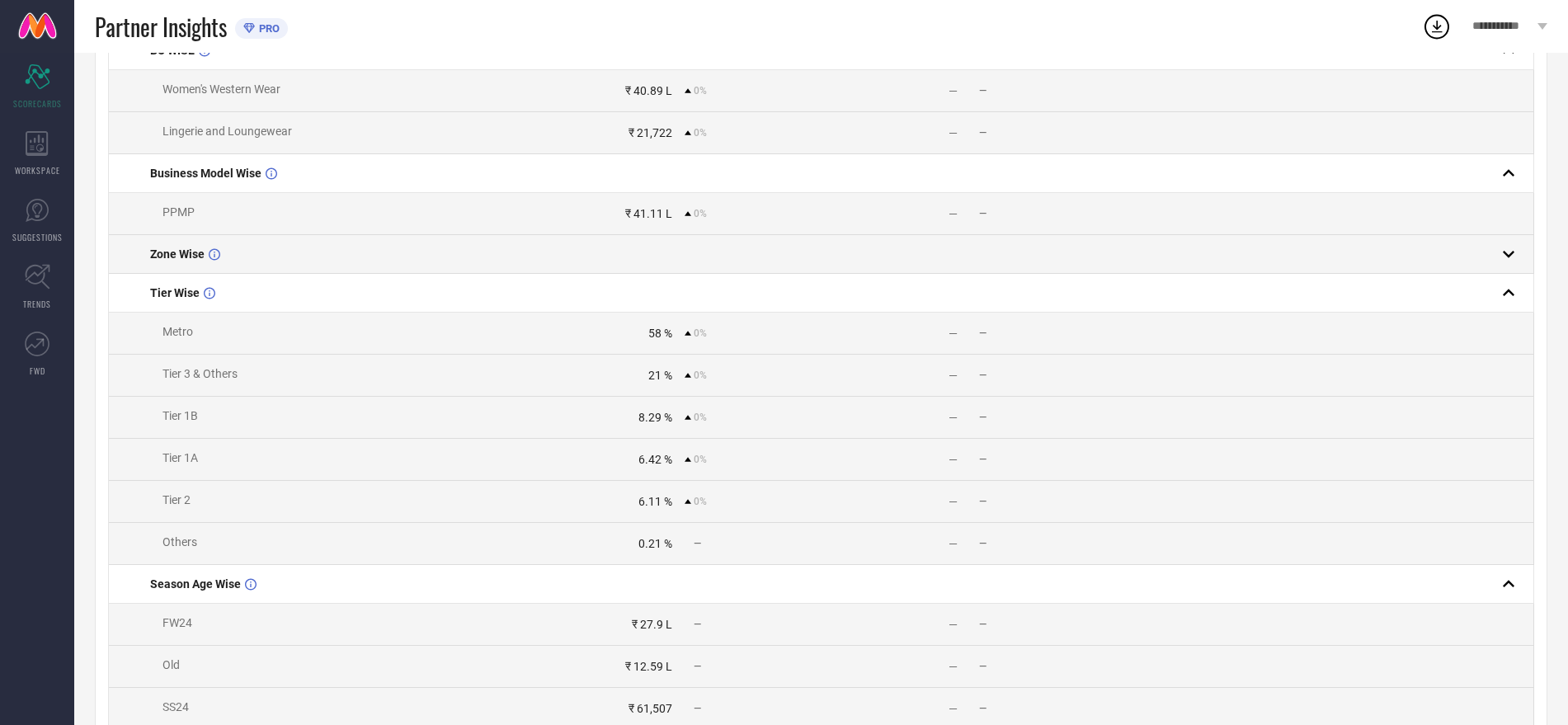 click on "Zone  Wise" at bounding box center [323, 254] 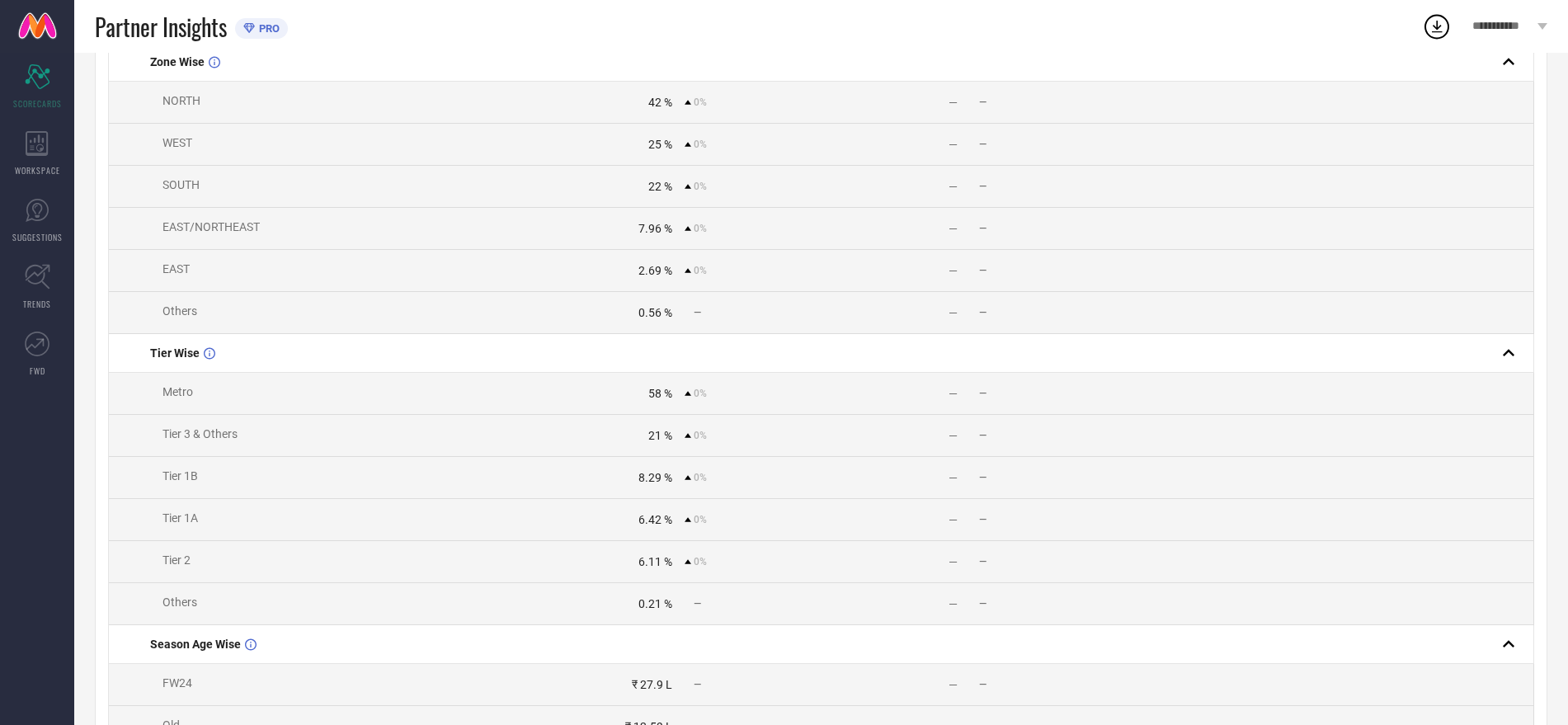 scroll, scrollTop: 452, scrollLeft: 0, axis: vertical 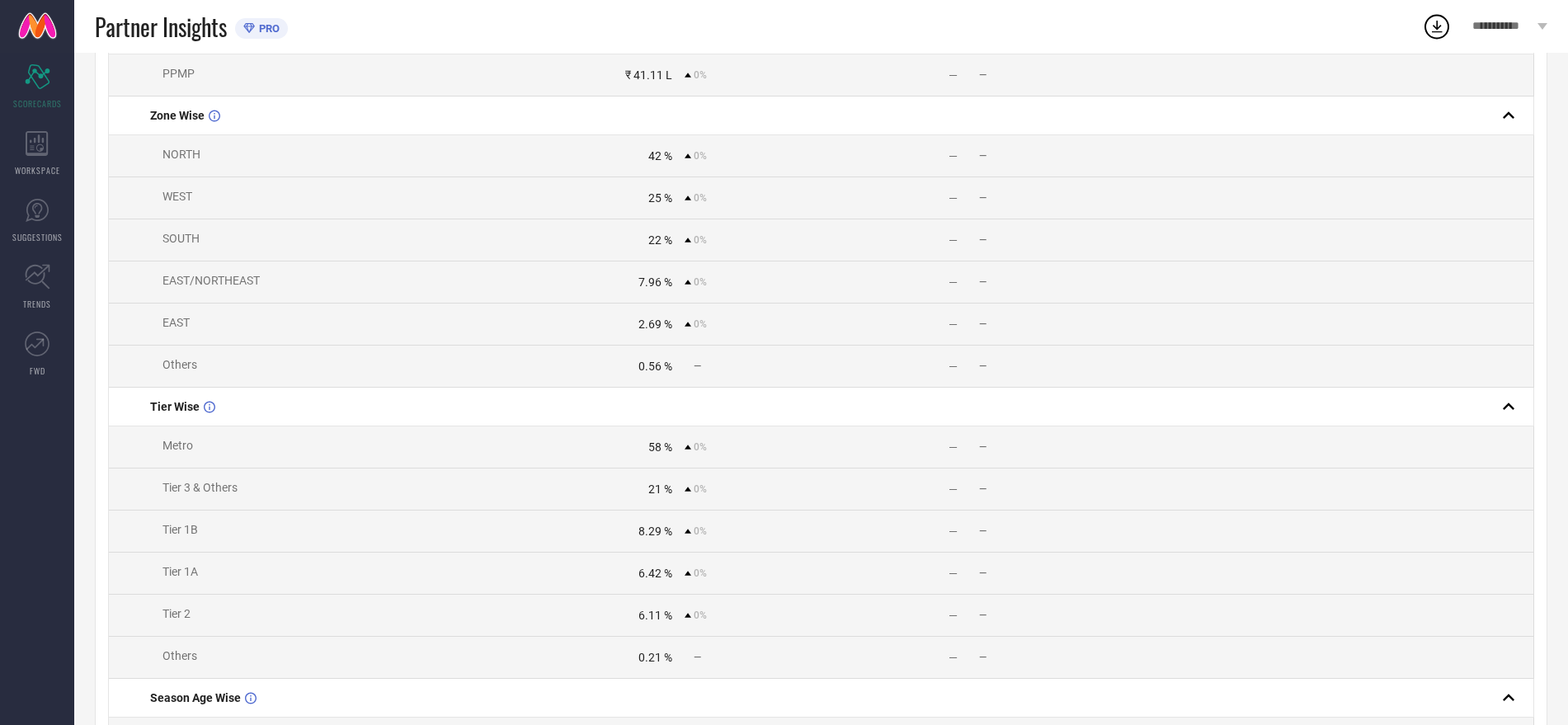 click at bounding box center [1320, 198] 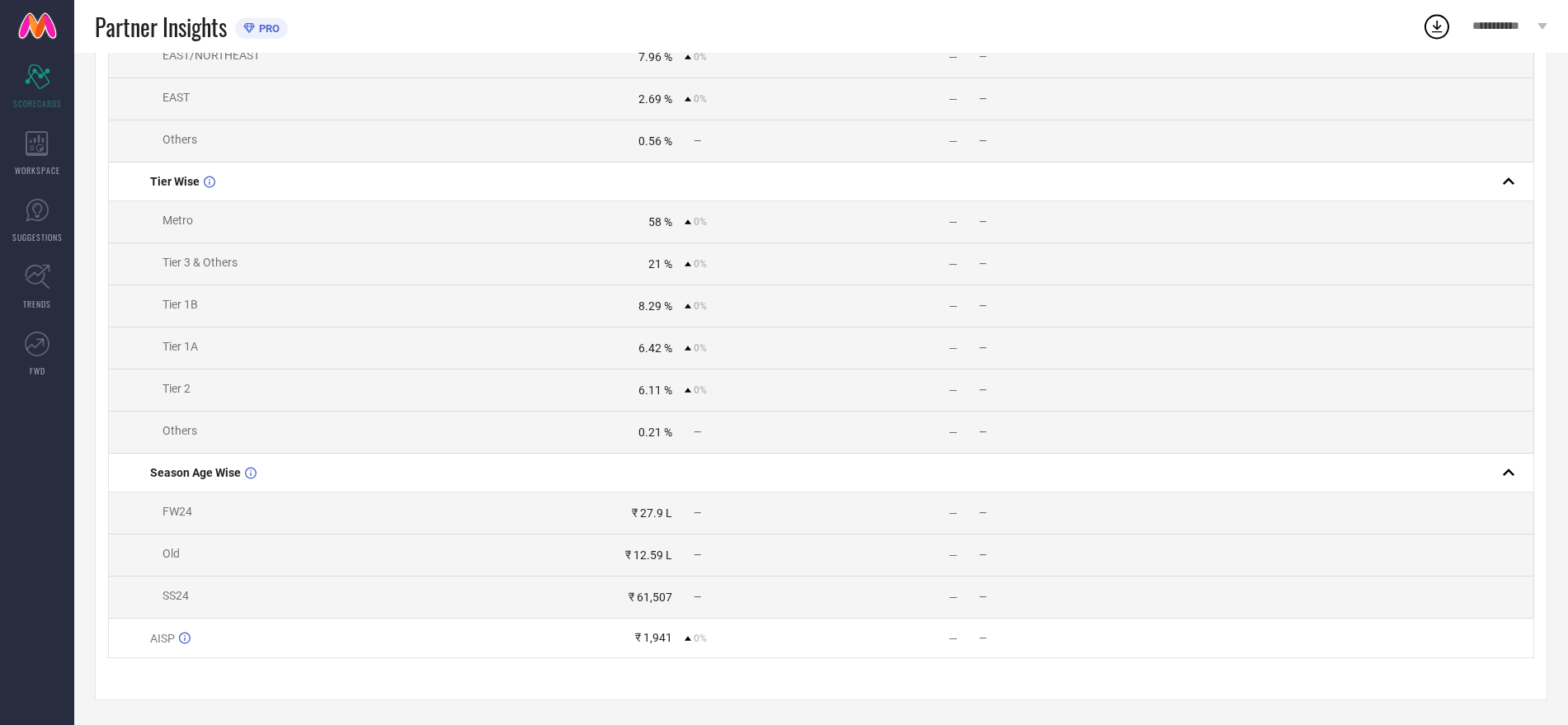 scroll, scrollTop: 656, scrollLeft: 0, axis: vertical 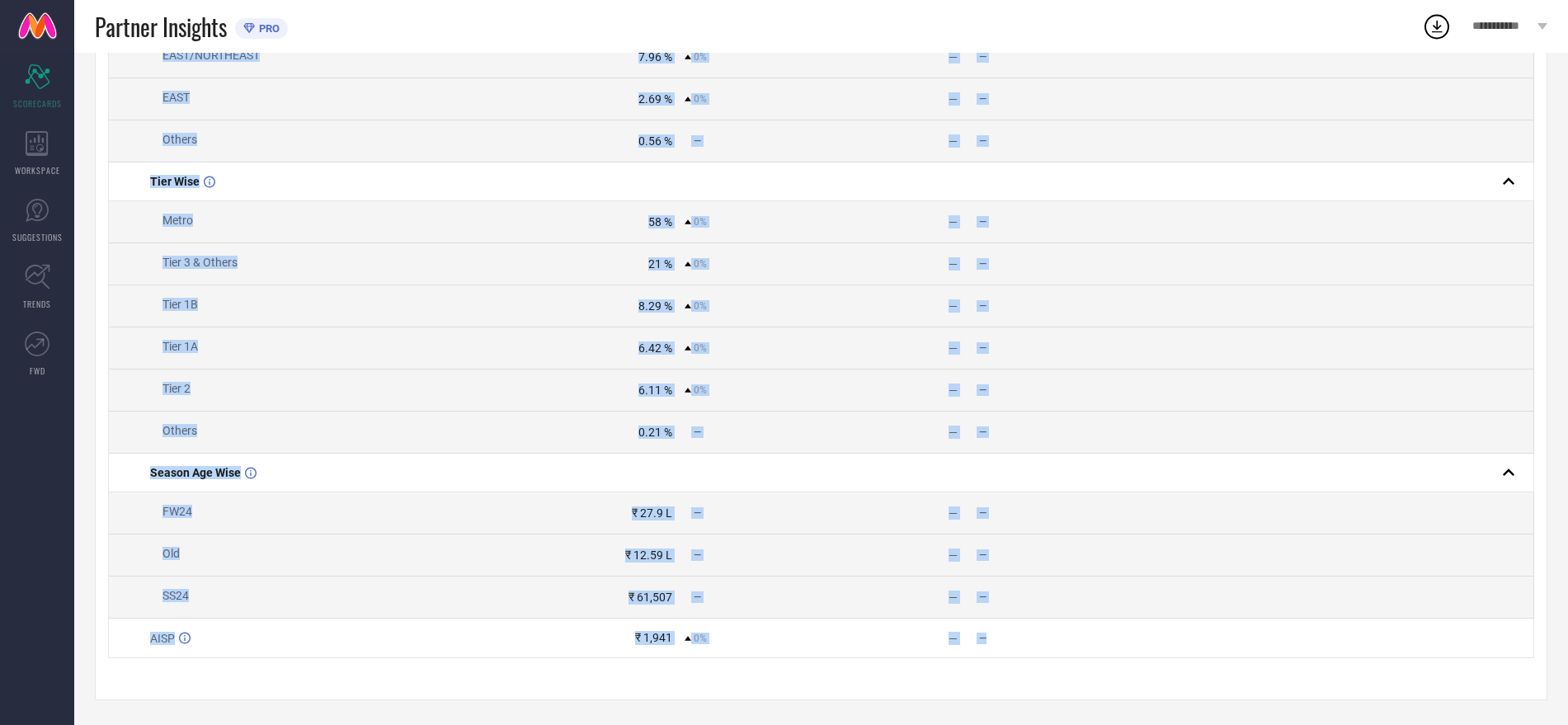 click on "Brand KOMARRI U Category All Date Range [DATE] to [DATE] Comparison Period [DATE] to [DATE] APPLY Metrics Revenue And Pricing Customer And Orders Others Revenue And Pricing Name Brand Value   Competitors Value   PRO Total GMV ₹ 41.11 L   0% —   — BU WISE  Women's Western Wear ₹ 40.89 L   0% —   — Lingerie and Loungewear ₹ 21,722   0% —   — Business Model Wise  PPMP ₹ 41.11 L   0% —   — Zone  Wise  NORTH 42 %   0% —   — WEST 25 %   0% —   — SOUTH 22 %   0% —   — EAST/NORTHEAST 7.96 %   0% —   — EAST 2.69 %   0% —   — Others 0.56 %   — —   — Tier  Wise  Metro 58 %   0% —   — Tier 3 & Others 21 %   0% —   — Tier 1B 8.29 %   0% —   — Tier 1A 6.42 %   0% —   — Tier 2 6.11 %   0% —   — Others 0.21 %   — —   — Season Age Wise  FW24 ₹ 27.9 L   — —   — Old ₹ 12.59 L   — —   — SS24 ₹ 61,507   — —   — AISP ₹ 1,941   0% —   —" at bounding box center (821, 71) 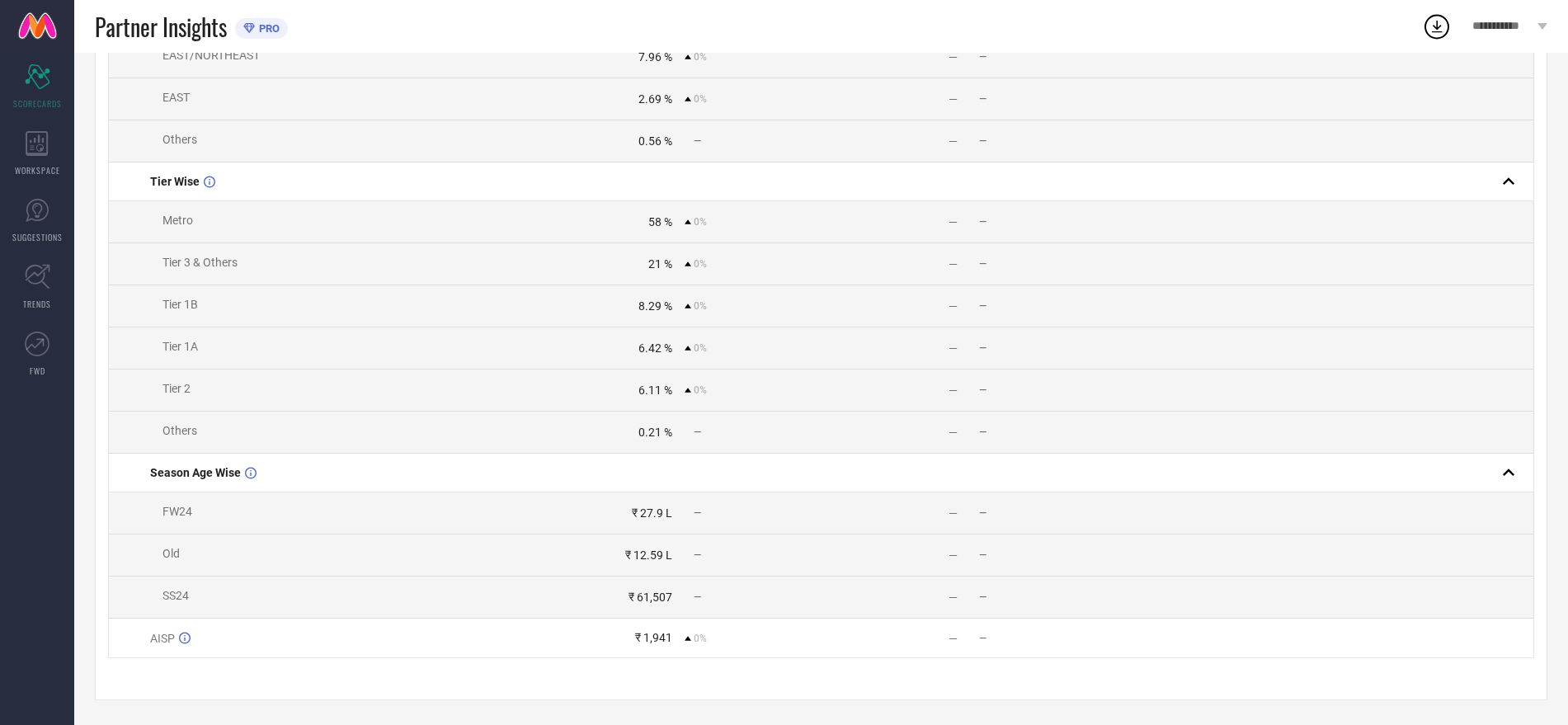 click on "Brand KOMARRI U Category All Date Range [DATE] to [DATE] Comparison Period [DATE] to [DATE] APPLY Metrics Revenue And Pricing Customer And Orders Others Revenue And Pricing Name Brand Value   Competitors Value   PRO Total GMV ₹ 41.11 L   0% —   — BU WISE  Women's Western Wear ₹ 40.89 L   0% —   — Lingerie and Loungewear ₹ 21,722   0% —   — Business Model Wise  PPMP ₹ 41.11 L   0% —   — Zone  Wise  NORTH 42 %   0% —   — WEST 25 %   0% —   — SOUTH 22 %   0% —   — EAST/NORTHEAST 7.96 %   0% —   — EAST 2.69 %   0% —   — Others 0.56 %   — —   — Tier  Wise  Metro 58 %   0% —   — Tier 3 & Others 21 %   0% —   — Tier 1B 8.29 %   0% —   — Tier 1A 6.42 %   0% —   — Tier 2 6.11 %   0% —   — Others 0.21 %   — —   — Season Age Wise  FW24 ₹ 27.9 L   — —   — Old ₹ 12.59 L   — —   — SS24 ₹ 61,507   — —   — AISP ₹ 1,941   0% —   —" at bounding box center (821, 71) 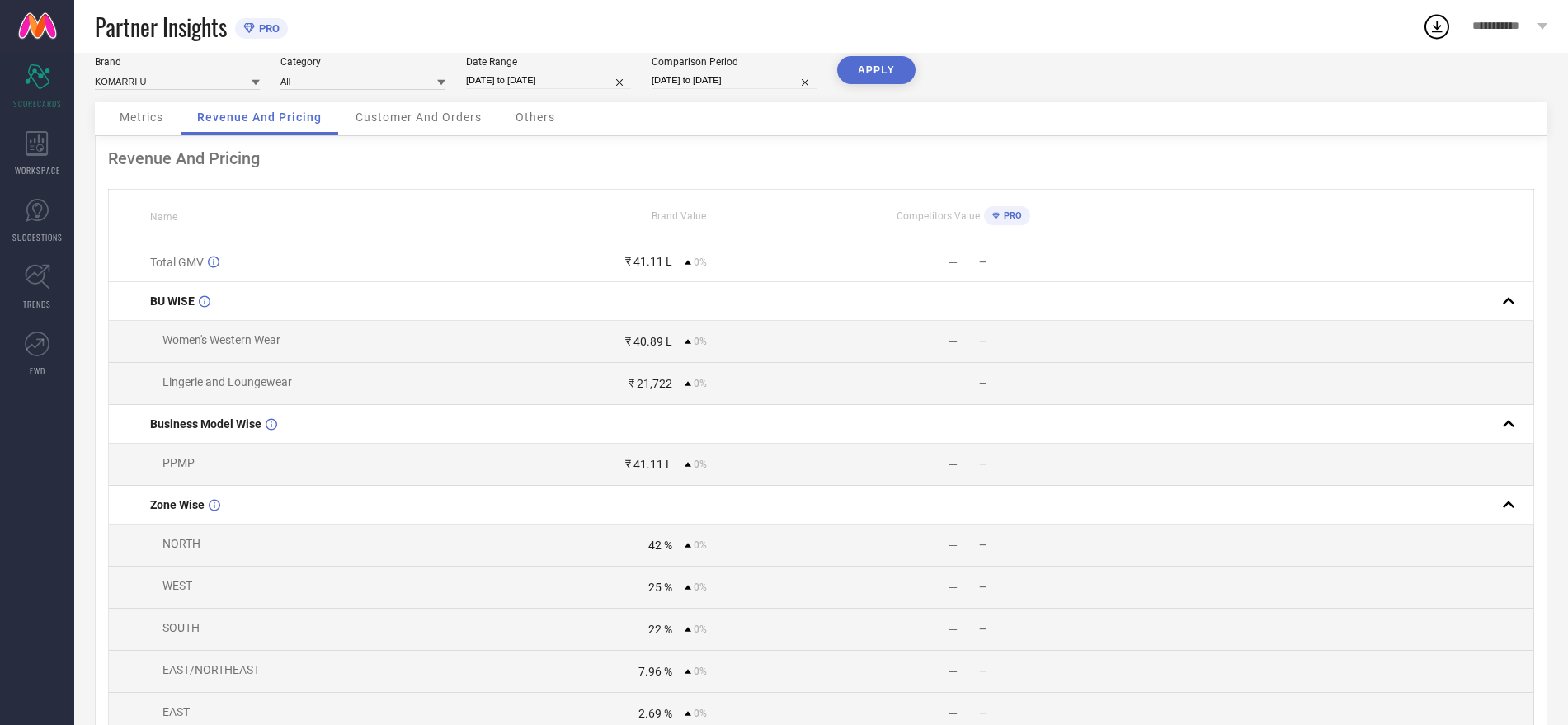click on "Partner Insights PRO" at bounding box center (758, 26) 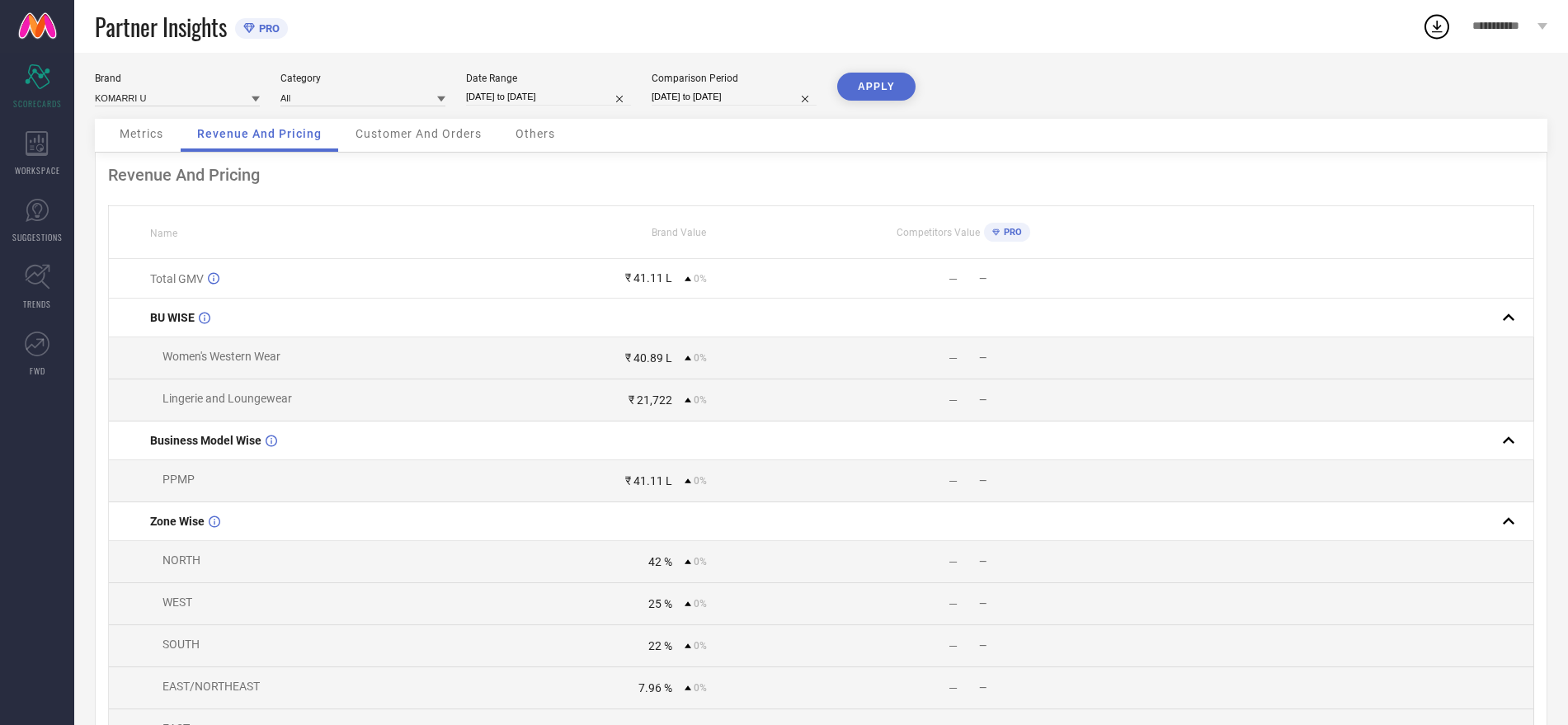 scroll, scrollTop: 0, scrollLeft: 0, axis: both 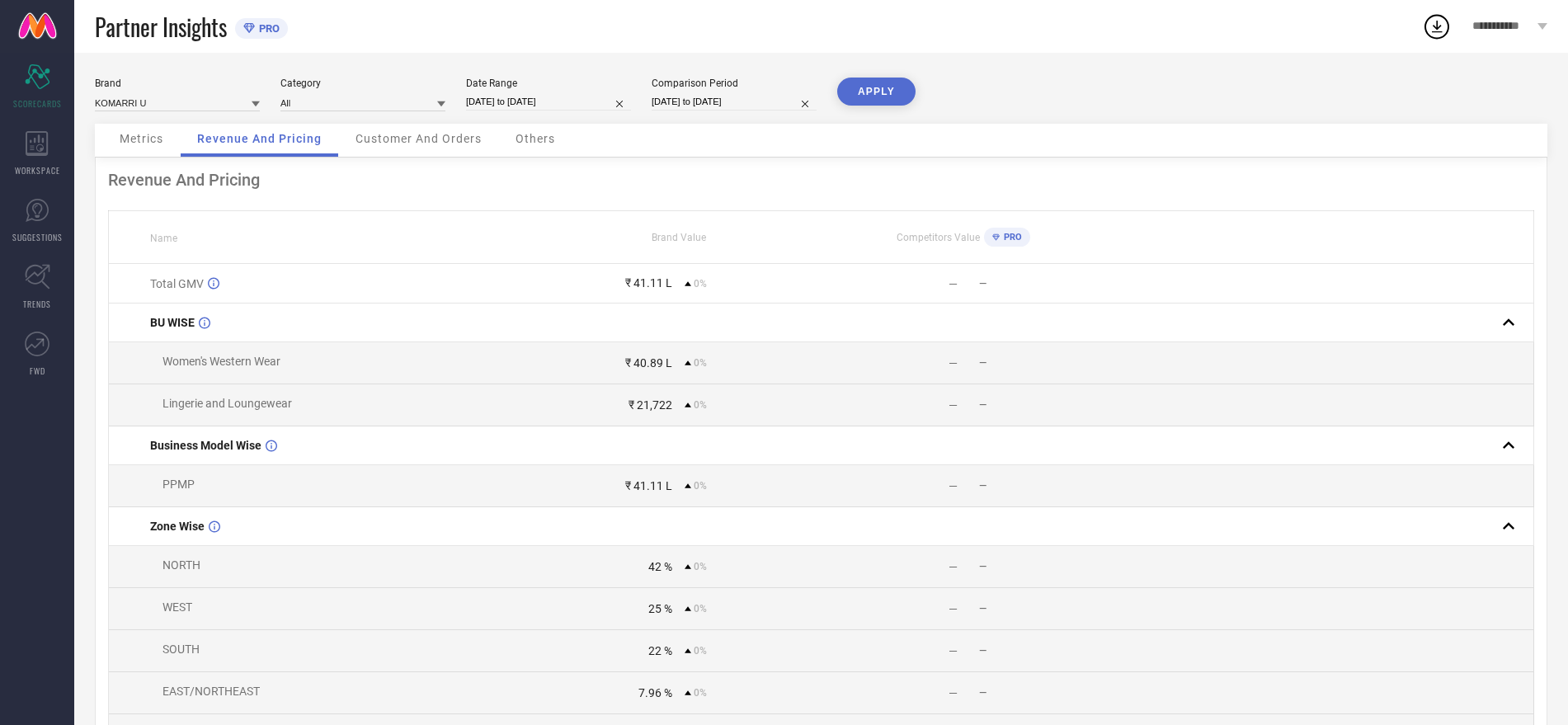 click on "Customer And Orders" at bounding box center [418, 140] 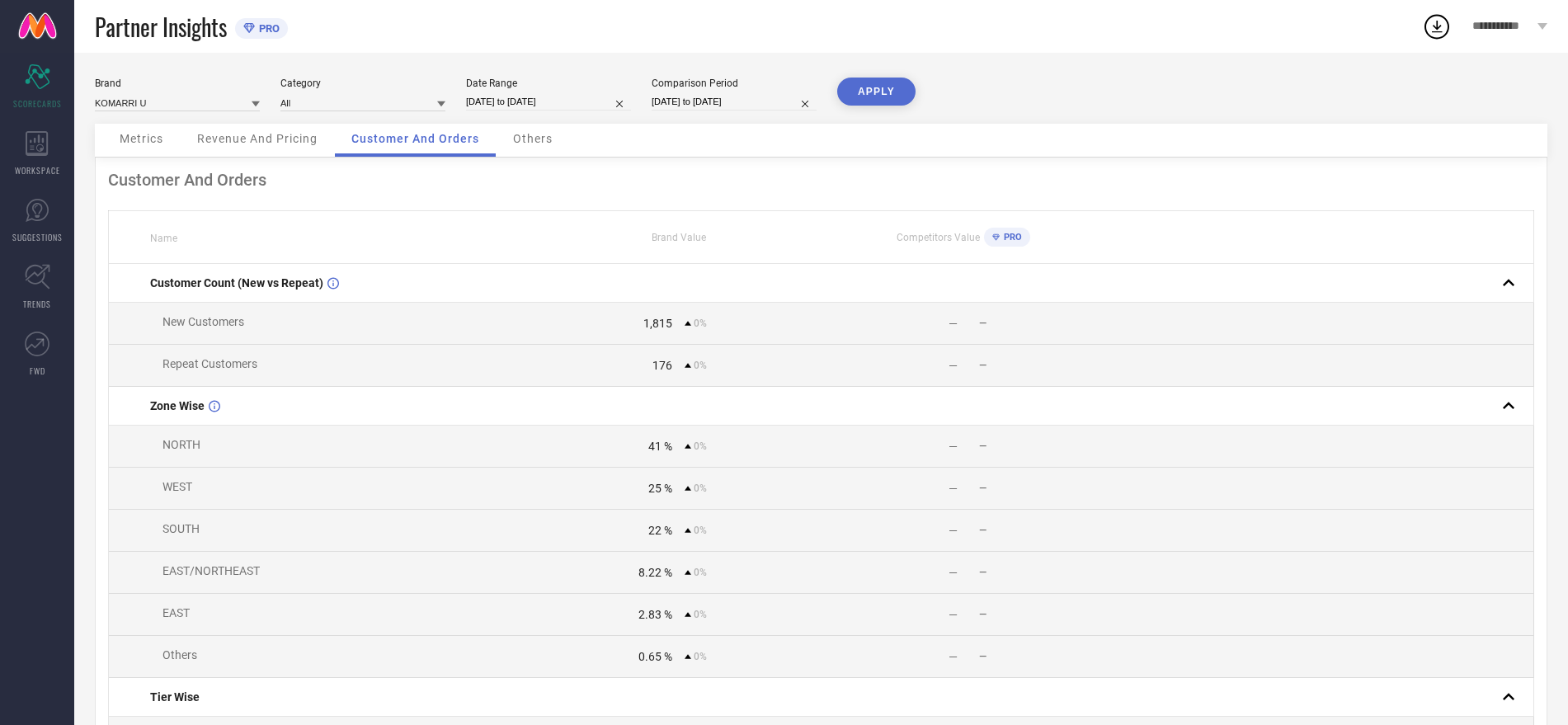 click on "Partner Insights PRO" at bounding box center [758, 26] 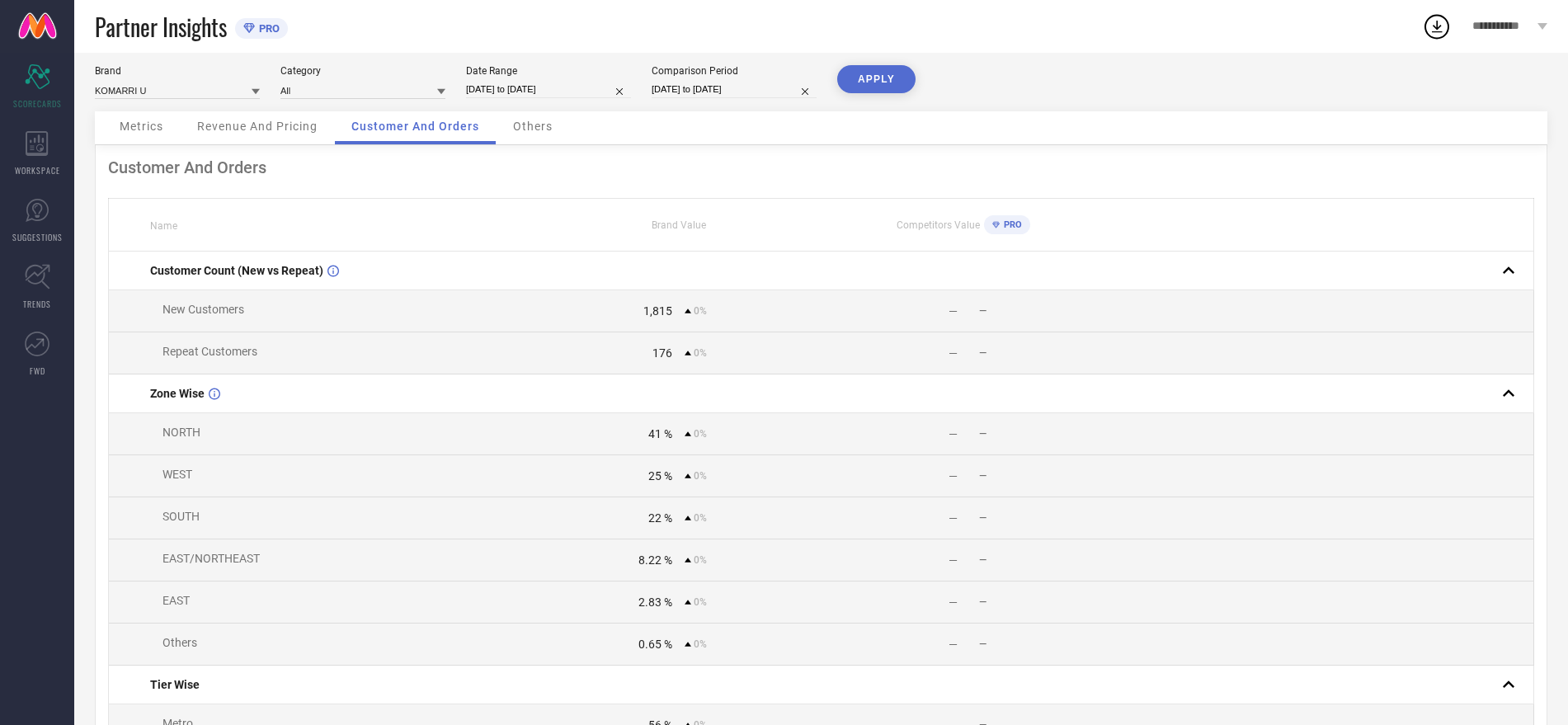 scroll, scrollTop: 12, scrollLeft: 0, axis: vertical 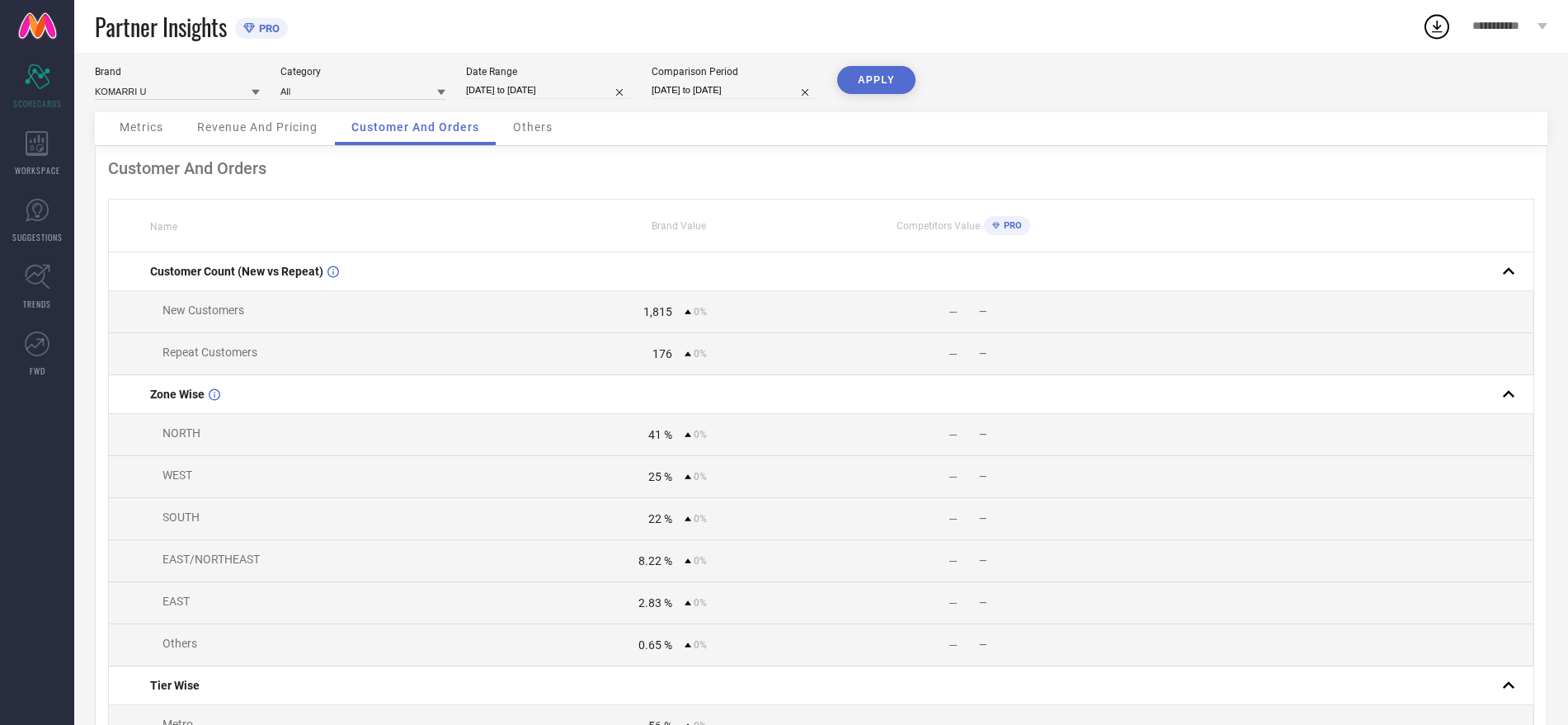 click on "Others" at bounding box center (533, 127) 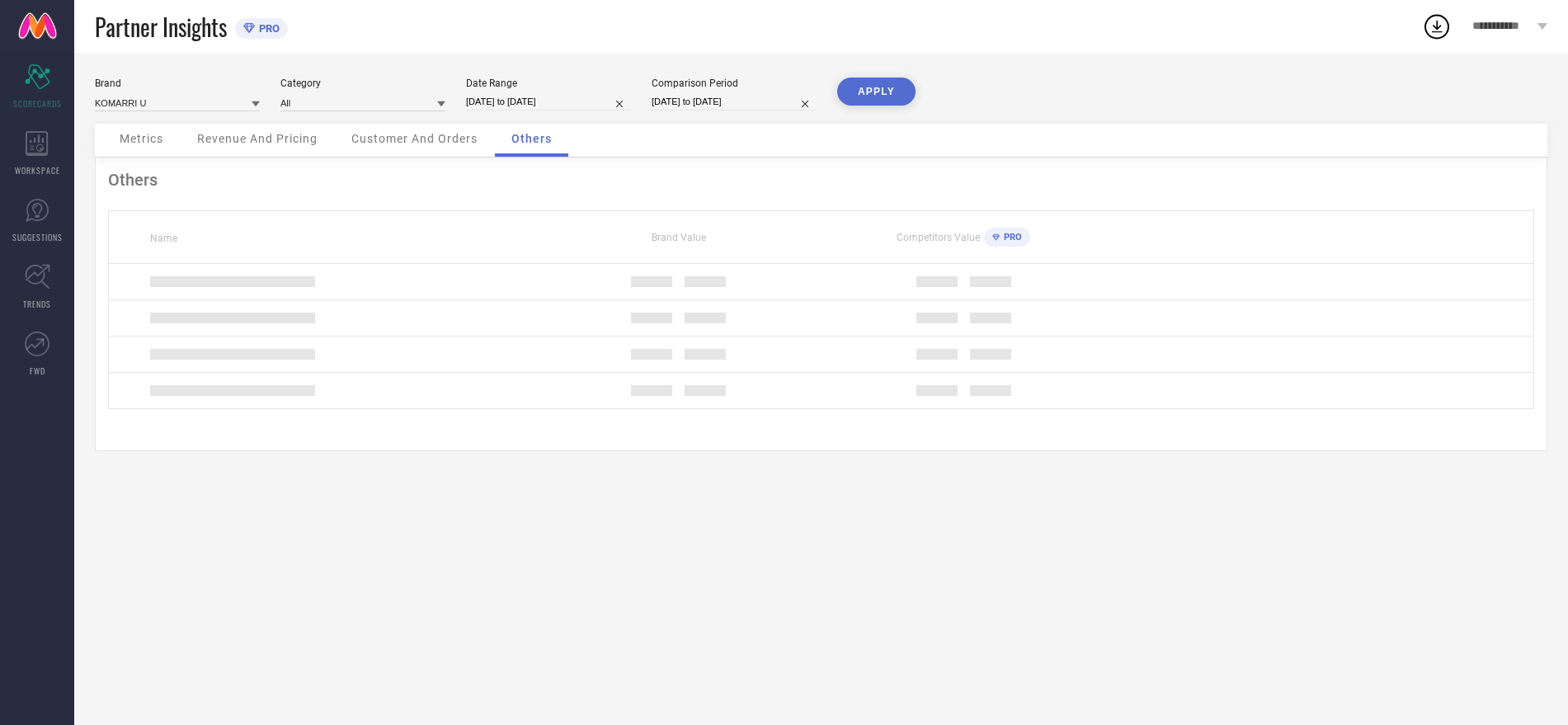 scroll, scrollTop: 0, scrollLeft: 0, axis: both 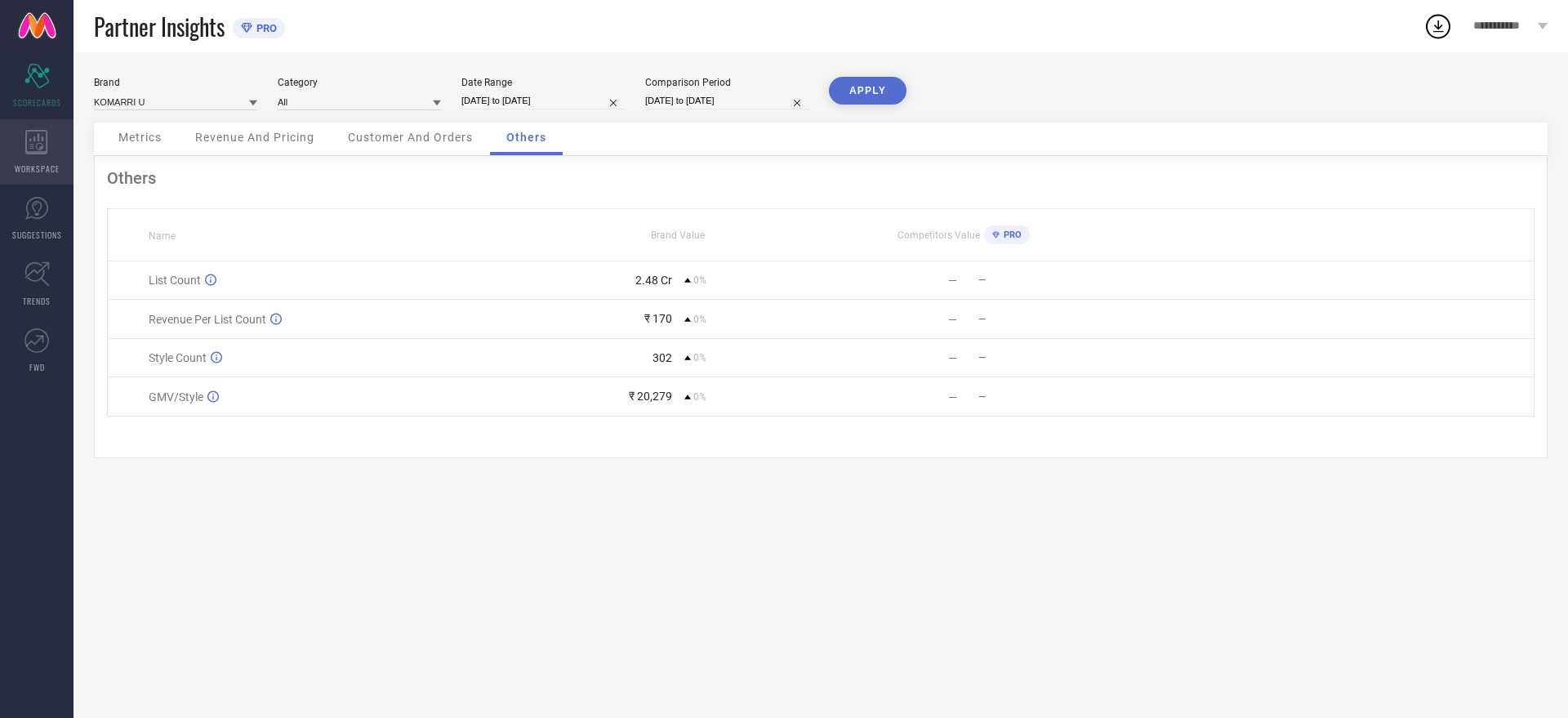 click on "WORKSPACE" at bounding box center (37, 152) 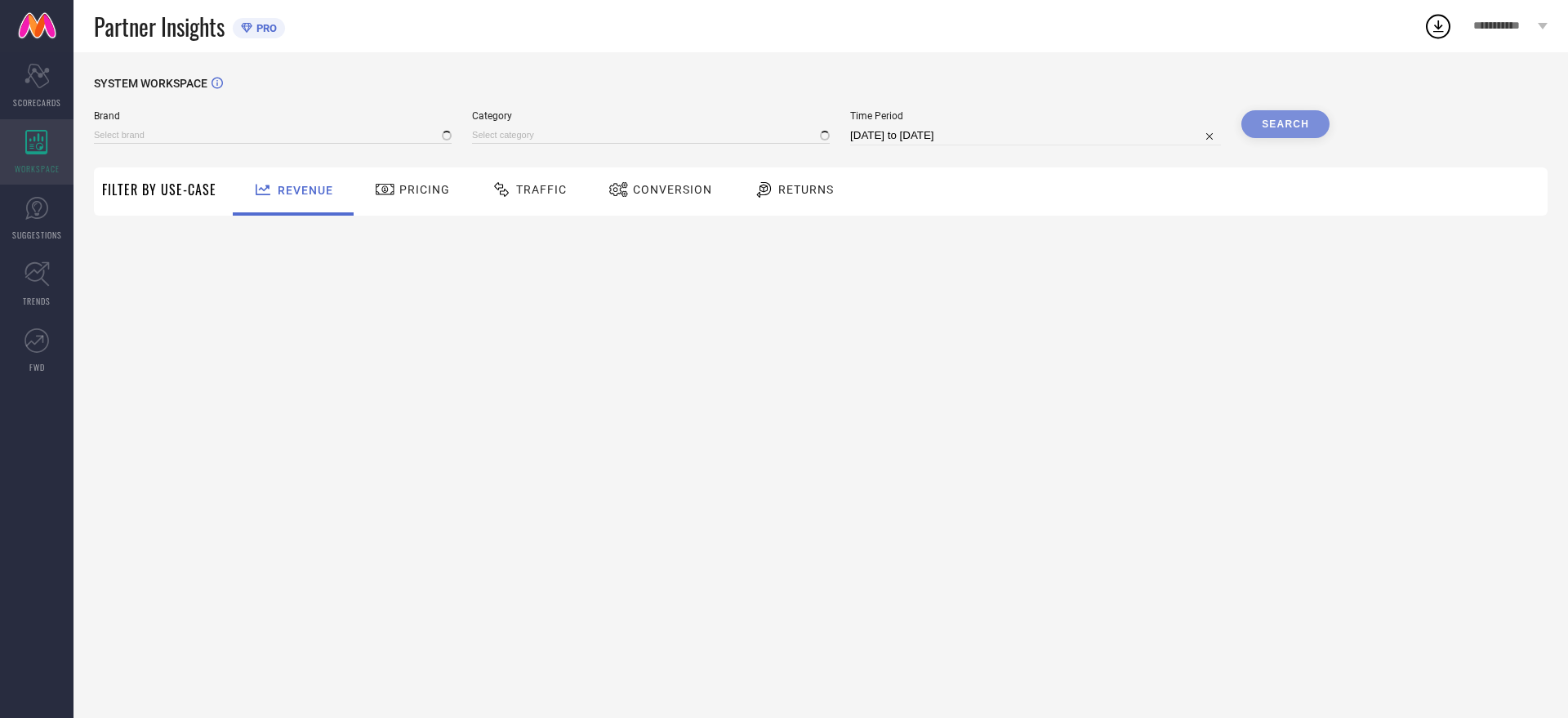 type on "KOMARRI U" 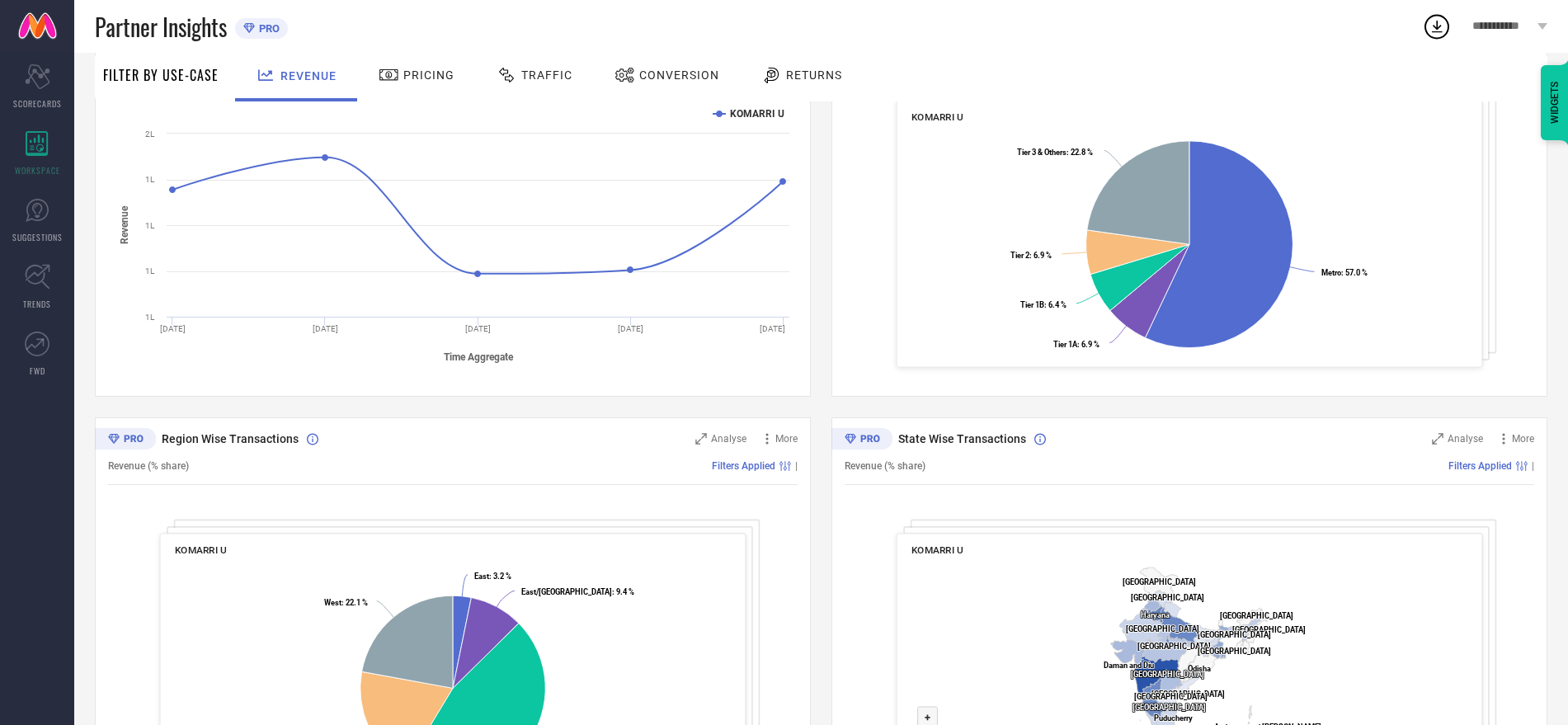 scroll, scrollTop: 0, scrollLeft: 0, axis: both 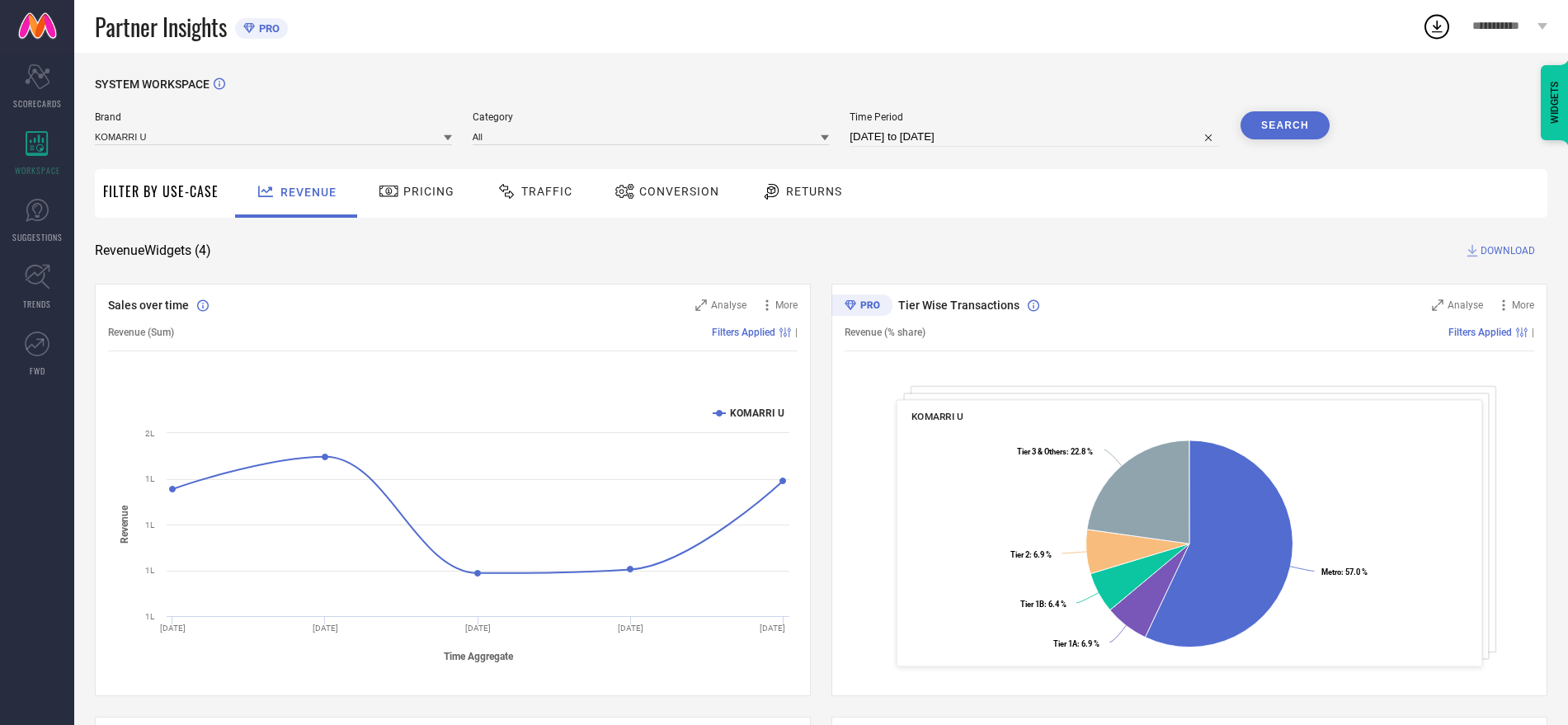 click 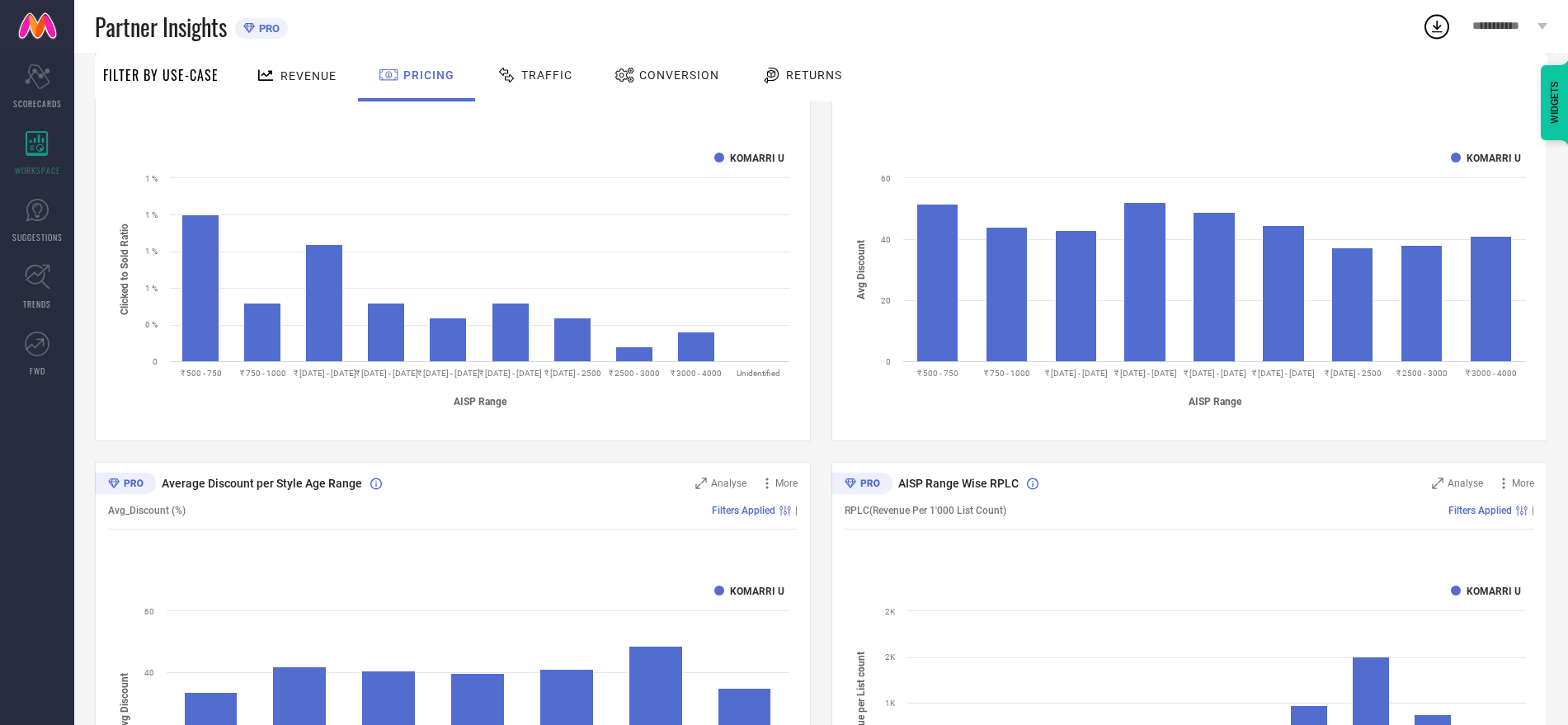 scroll, scrollTop: 46, scrollLeft: 0, axis: vertical 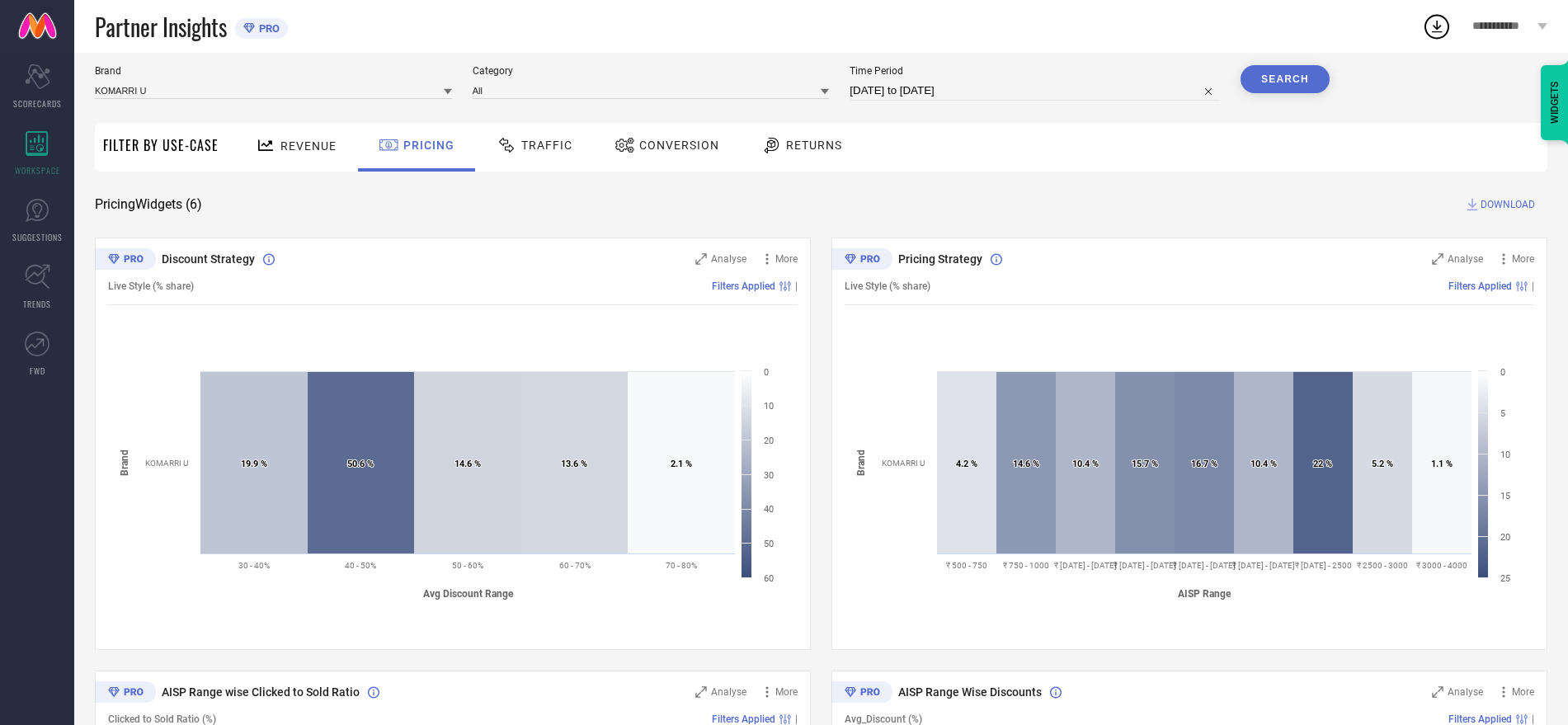 click on "Traffic" at bounding box center [534, 145] 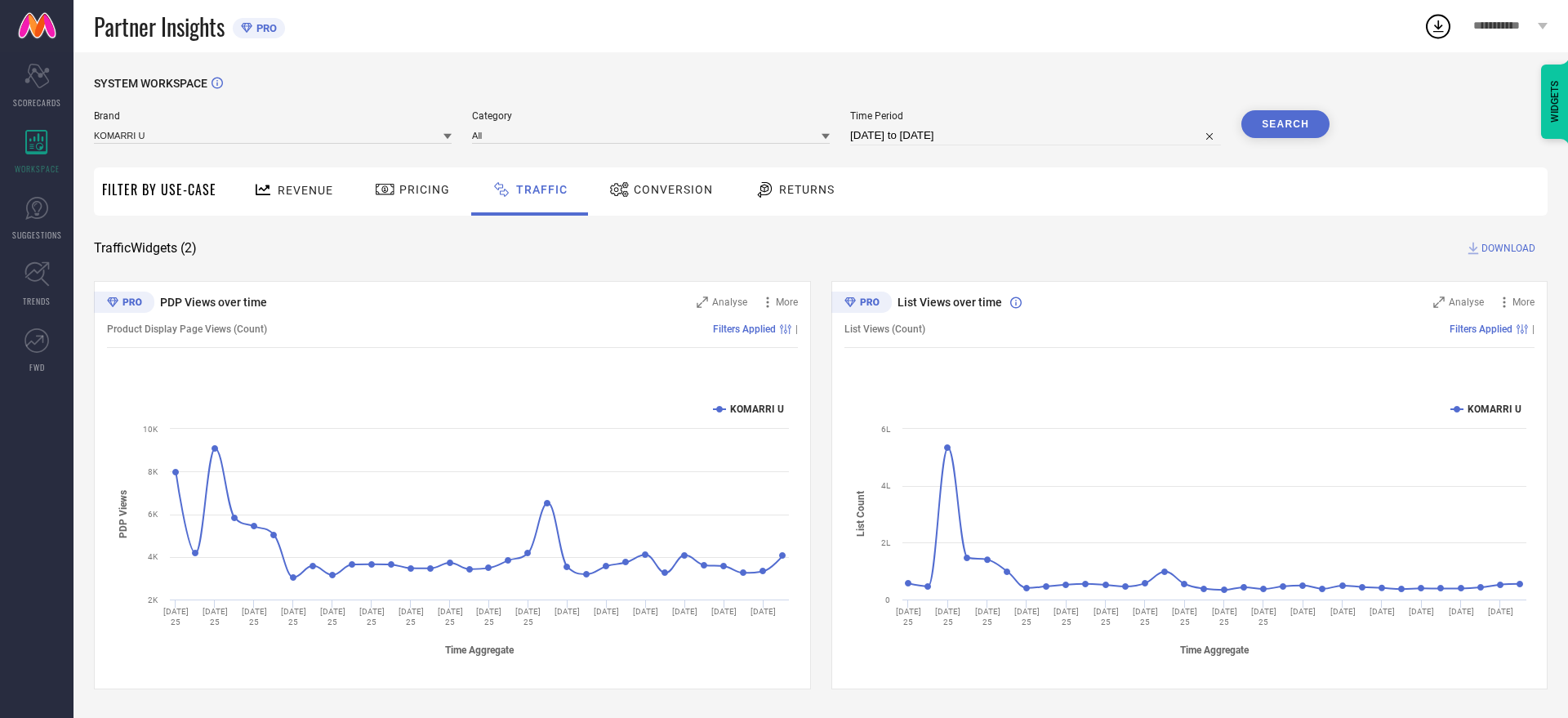 click on "SYSTEM WORKSPACE Brand KOMARRI U Category All Time Period [DATE] to [DATE] Search Filter By Use-Case Revenue Pricing Traffic Conversion Returns Traffic  Widgets ( 2 ) DOWNLOAD PDP Views over time Analyse More Product Display Page Views (Count) Filters Applied |  Created with Highcharts 9.3.3 Time Aggregate PDP Views KOMARRI U [DATE] ​ 25 [DATE] ​ 25 [DATE] ​ 25 [DATE] ​ 25 [DATE] ​ 25 [DATE] ​ 25 [DATE] ​ 25 [DATE] ​ 25 [DATE] ​ 25 [DATE] ​ 25 [DATE] [DATE] [DATE] [DATE] [DATE] [DATE] 2K 4K 6K 8K 10K List Views over time Analyse More List Views (Count) Filters Applied |  Created with Highcharts 9.3.3 Time Aggregate List Count [PERSON_NAME] U [DATE] ​ 25 [DATE] ​ 25 [DATE] ​ 25 [DATE] ​ 25 [DATE] ​ 25 [DATE] ​ 25 [DATE] ​ 25 [DATE] ​ 25 [DATE] ​ 25 [DATE] ​ 25 [DATE] [DATE] [DATE] [DATE] [DATE] [DATE] 0 2L 4L 6L [DATE] ●  KOMARRI U:  40,850  WIDGETS" at bounding box center [821, 385] 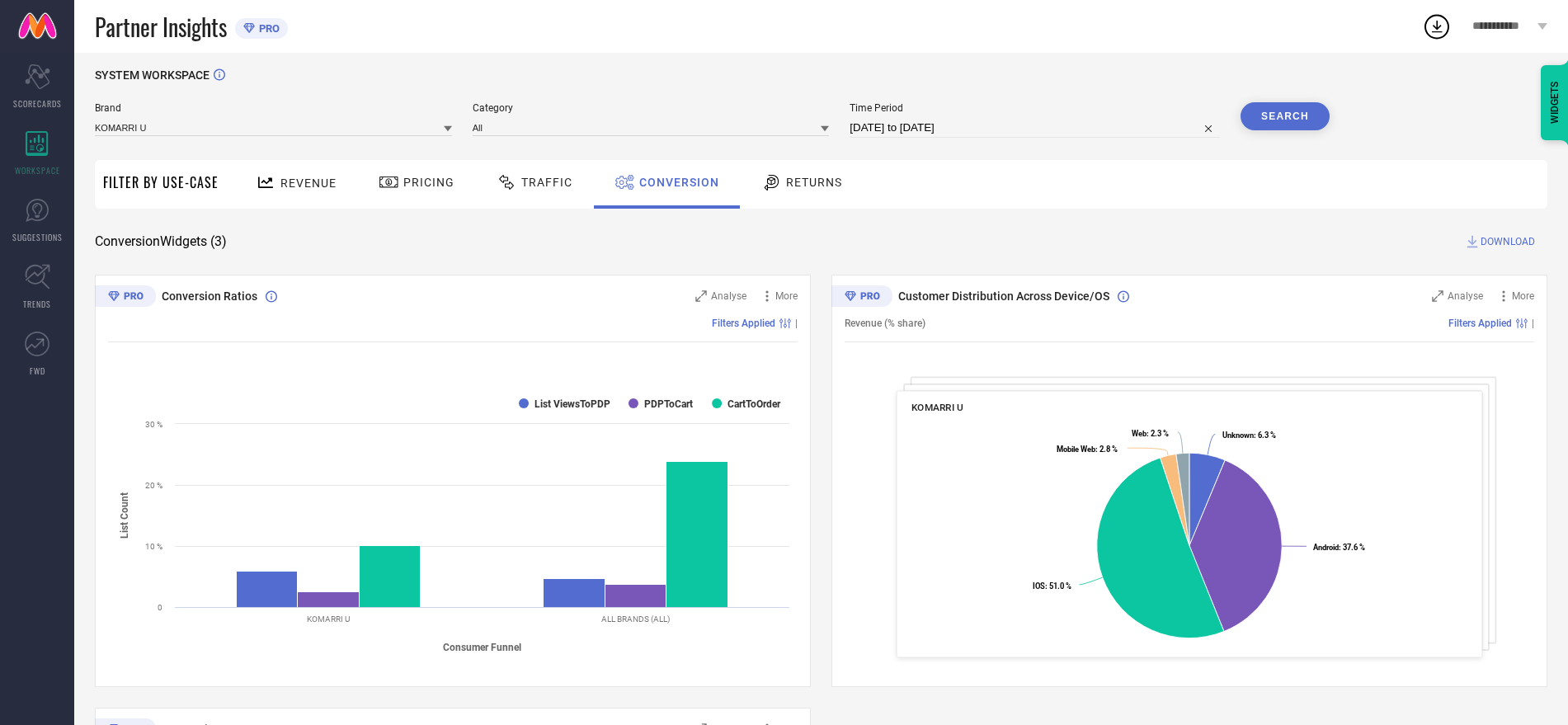 scroll, scrollTop: 0, scrollLeft: 0, axis: both 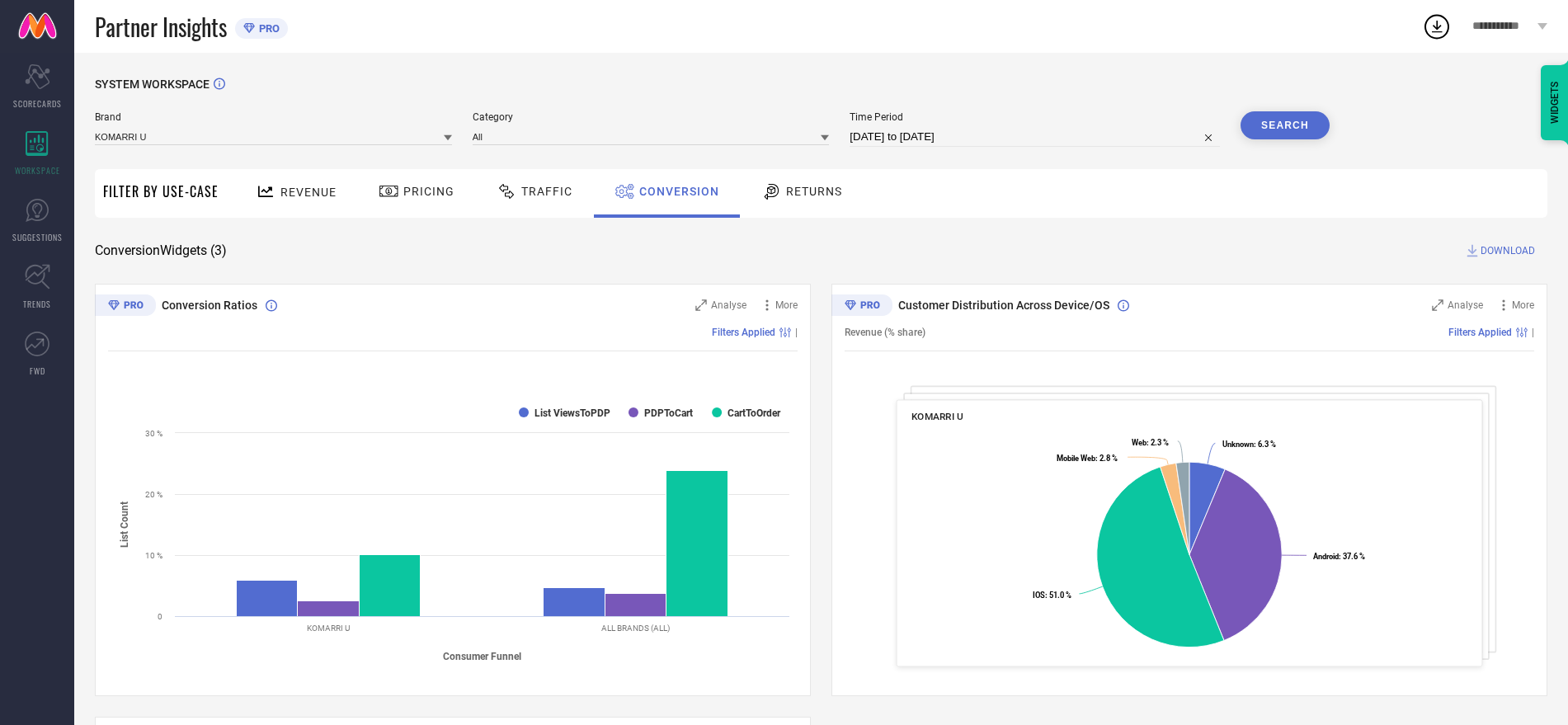 select on "5" 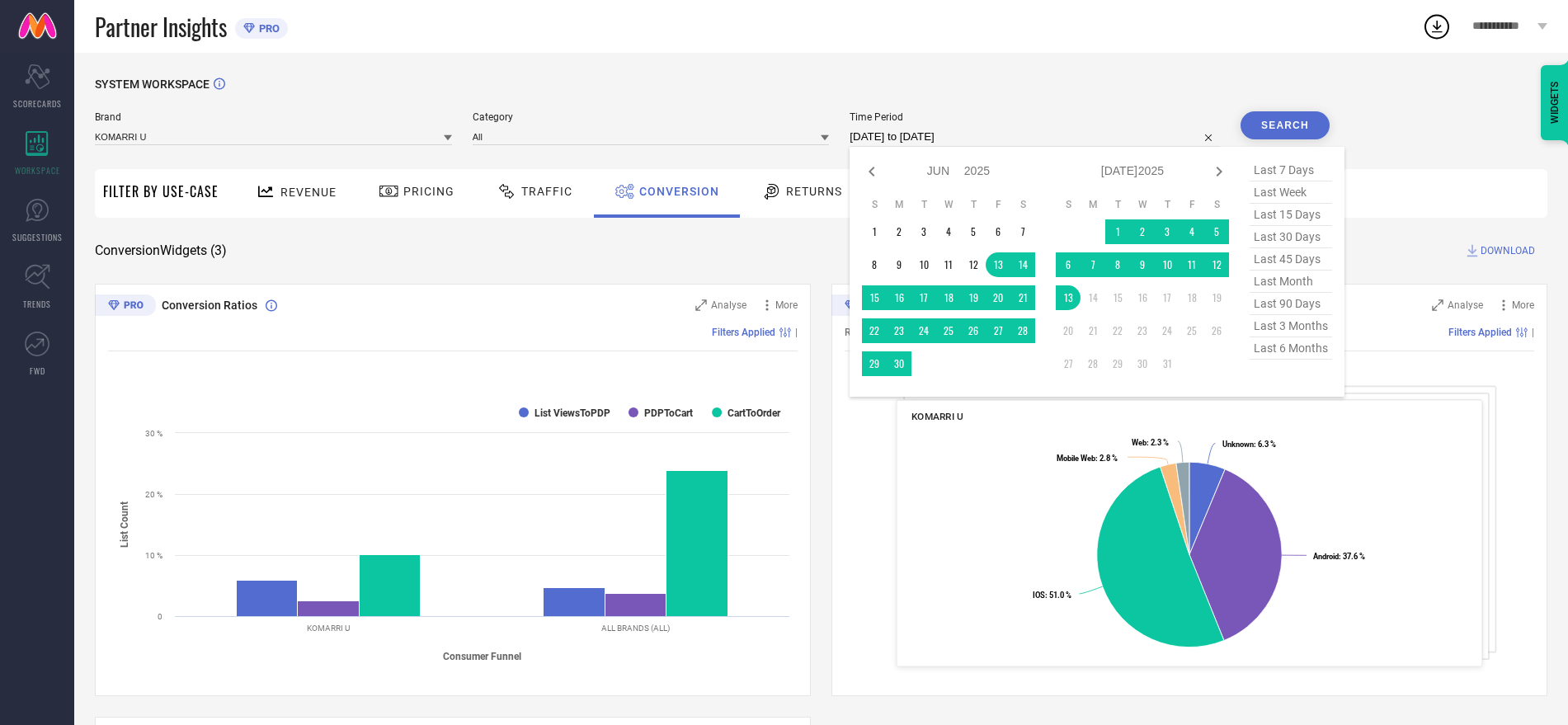 click on "[DATE] to [DATE]" at bounding box center [1034, 137] 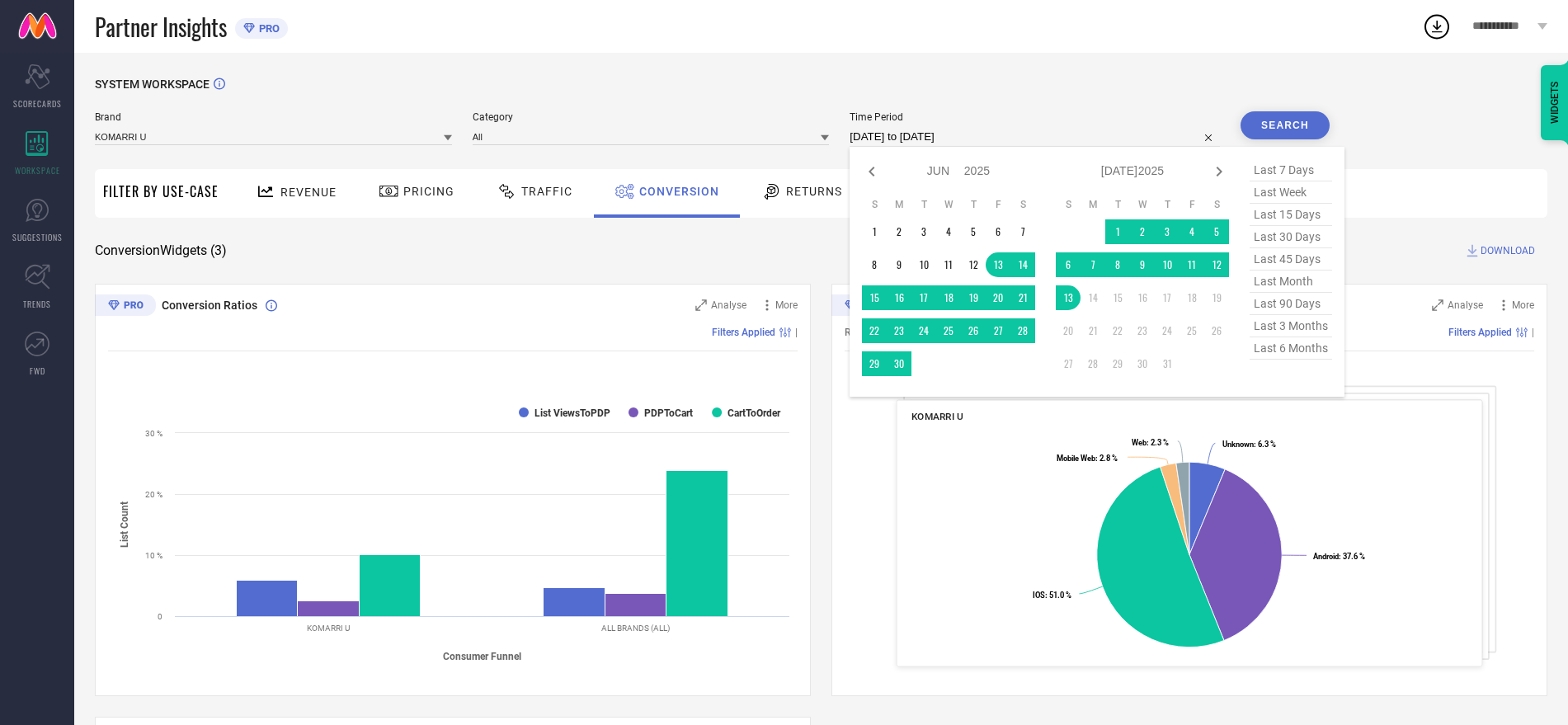 click on "last 6 months" at bounding box center [1291, 348] 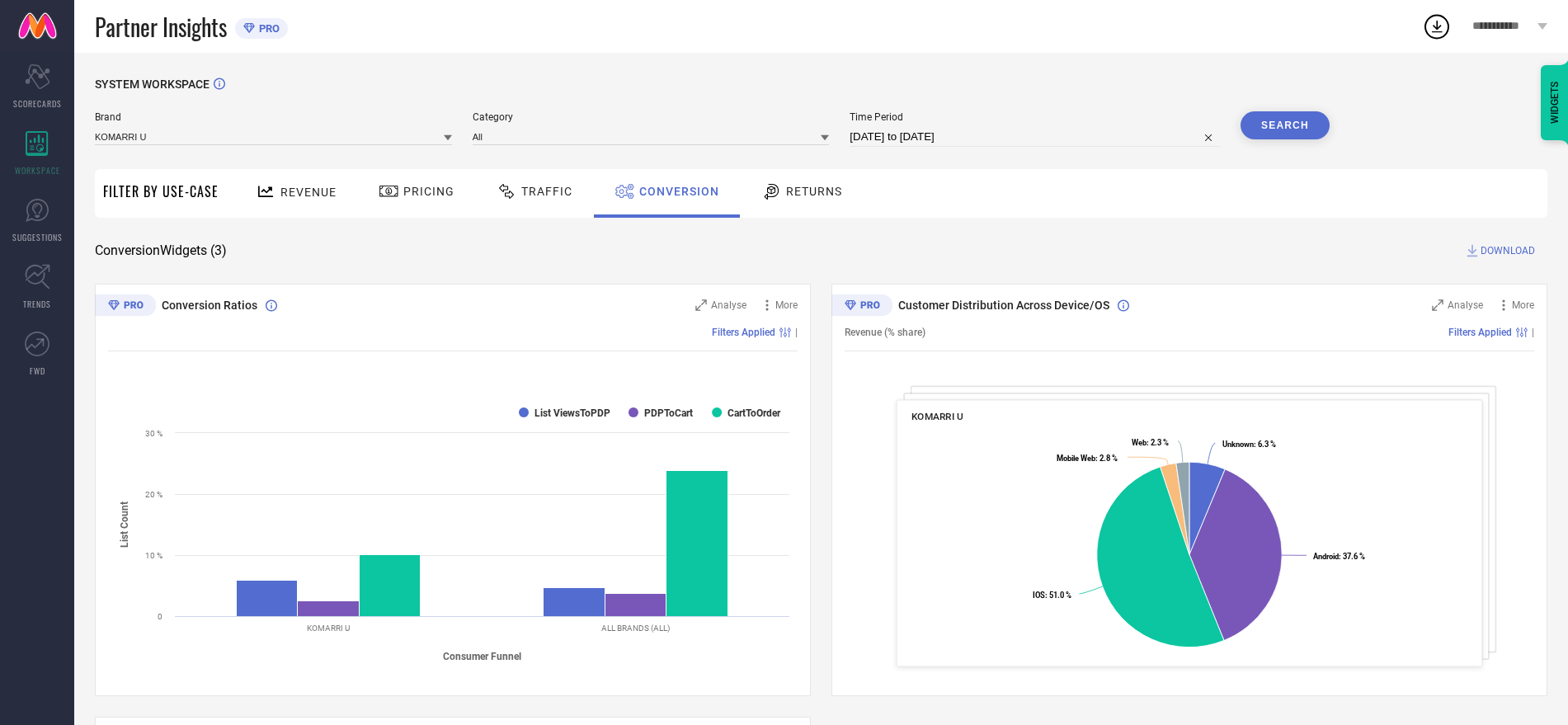 click on "Search" at bounding box center (1285, 125) 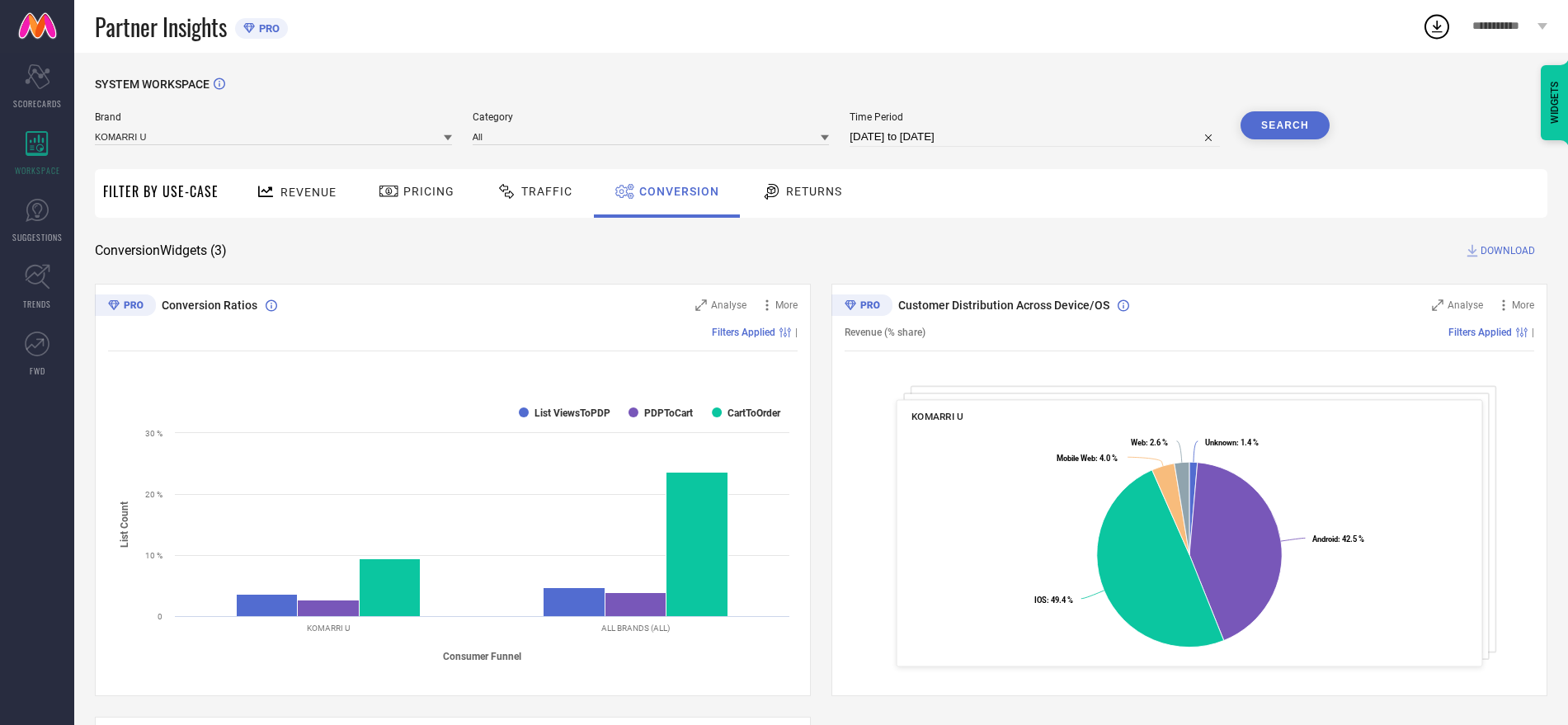 select on "2025" 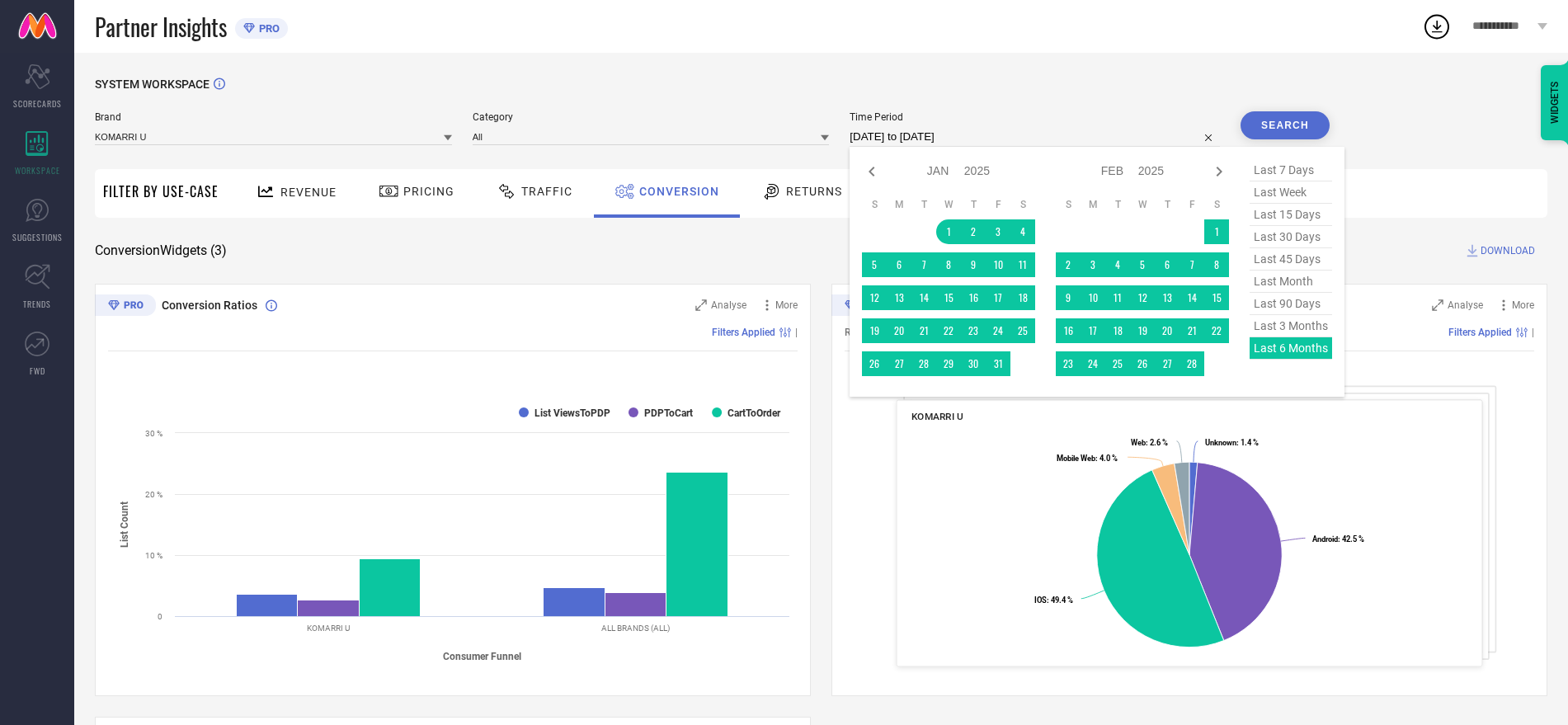 click on "[DATE] to [DATE]" at bounding box center (1034, 137) 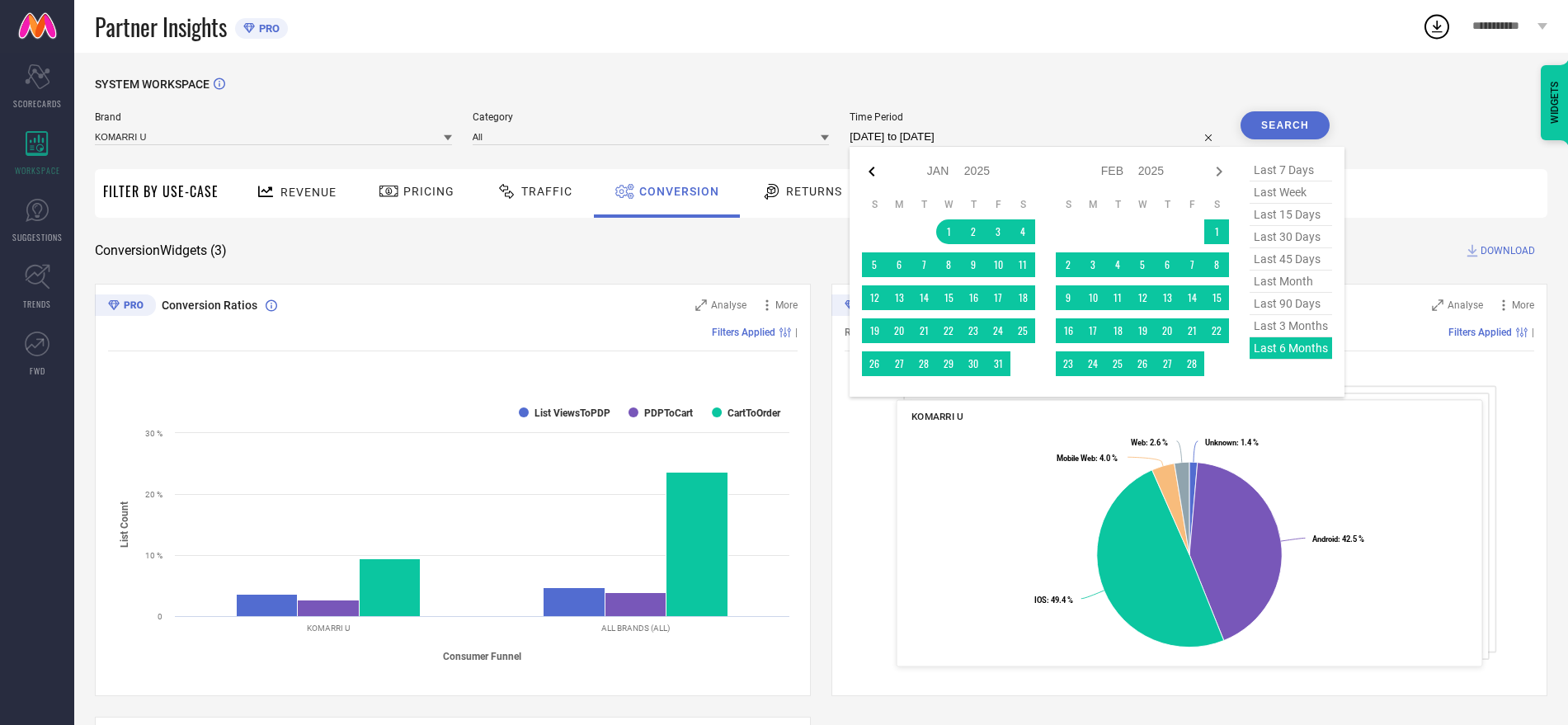 click 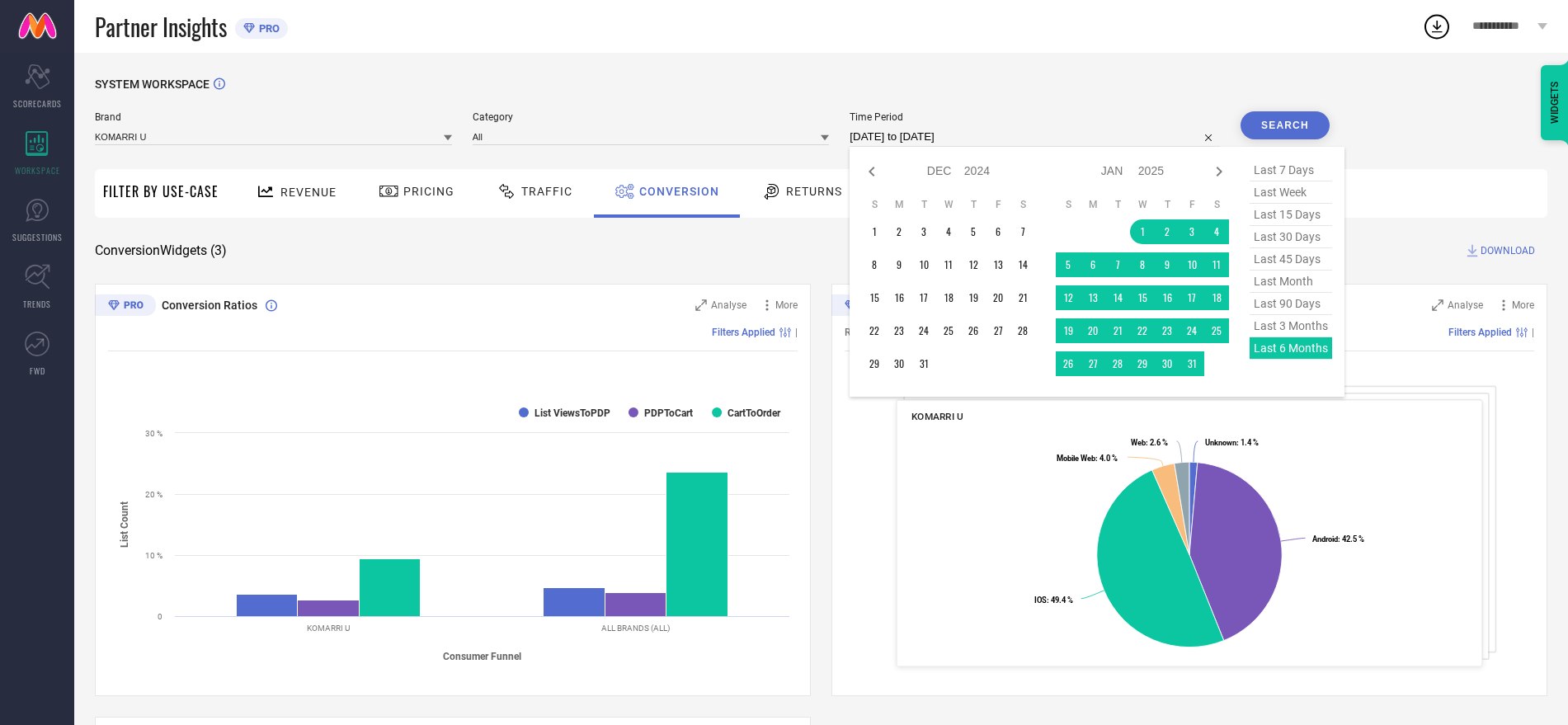 click 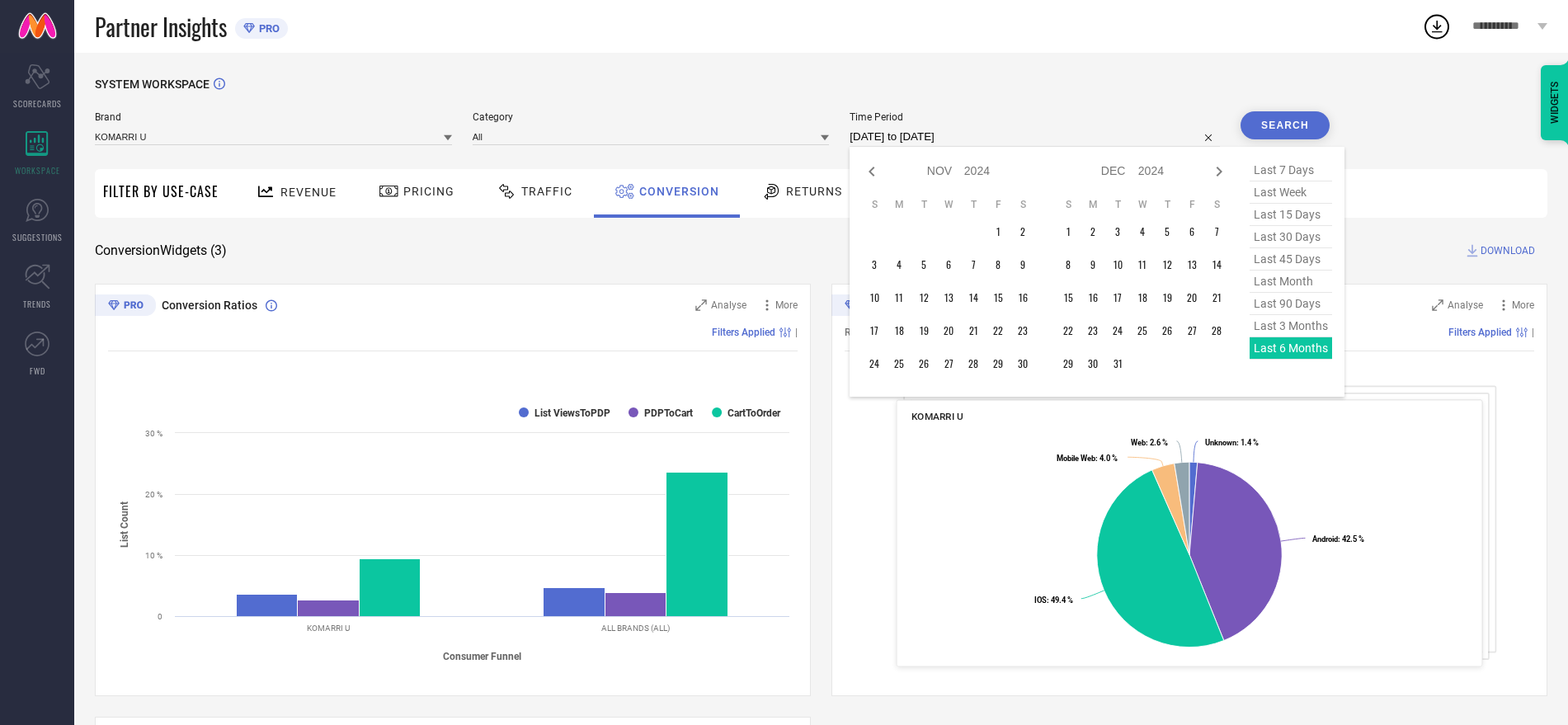 click 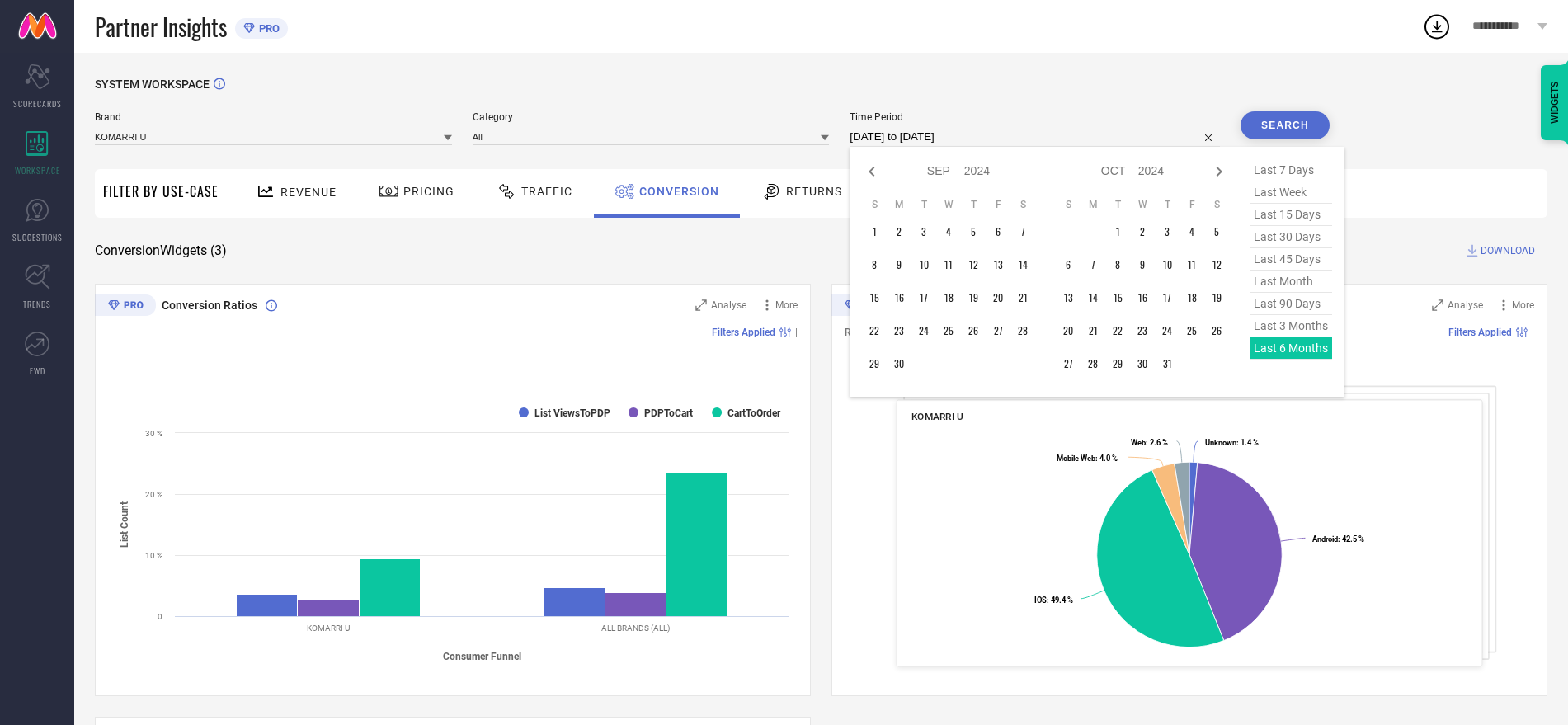 click 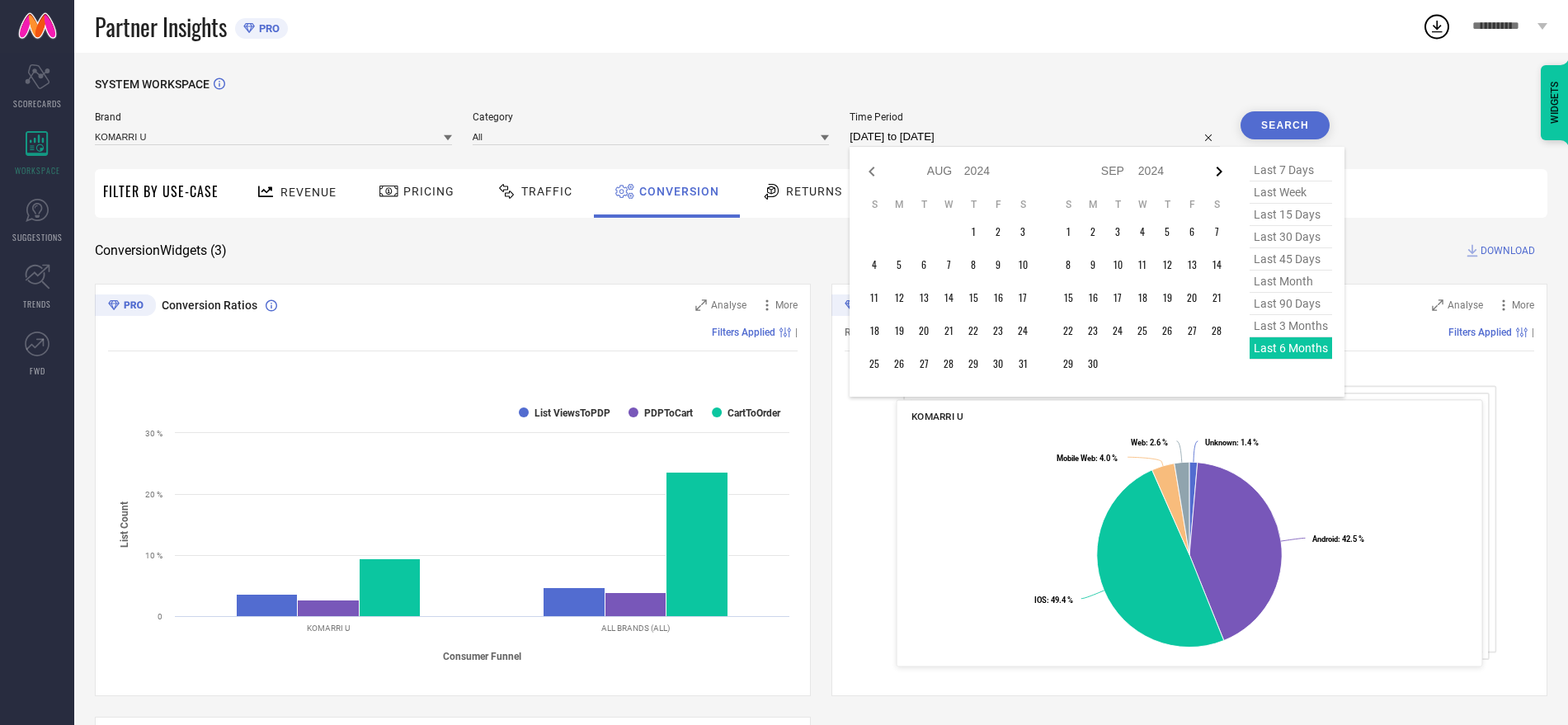 click 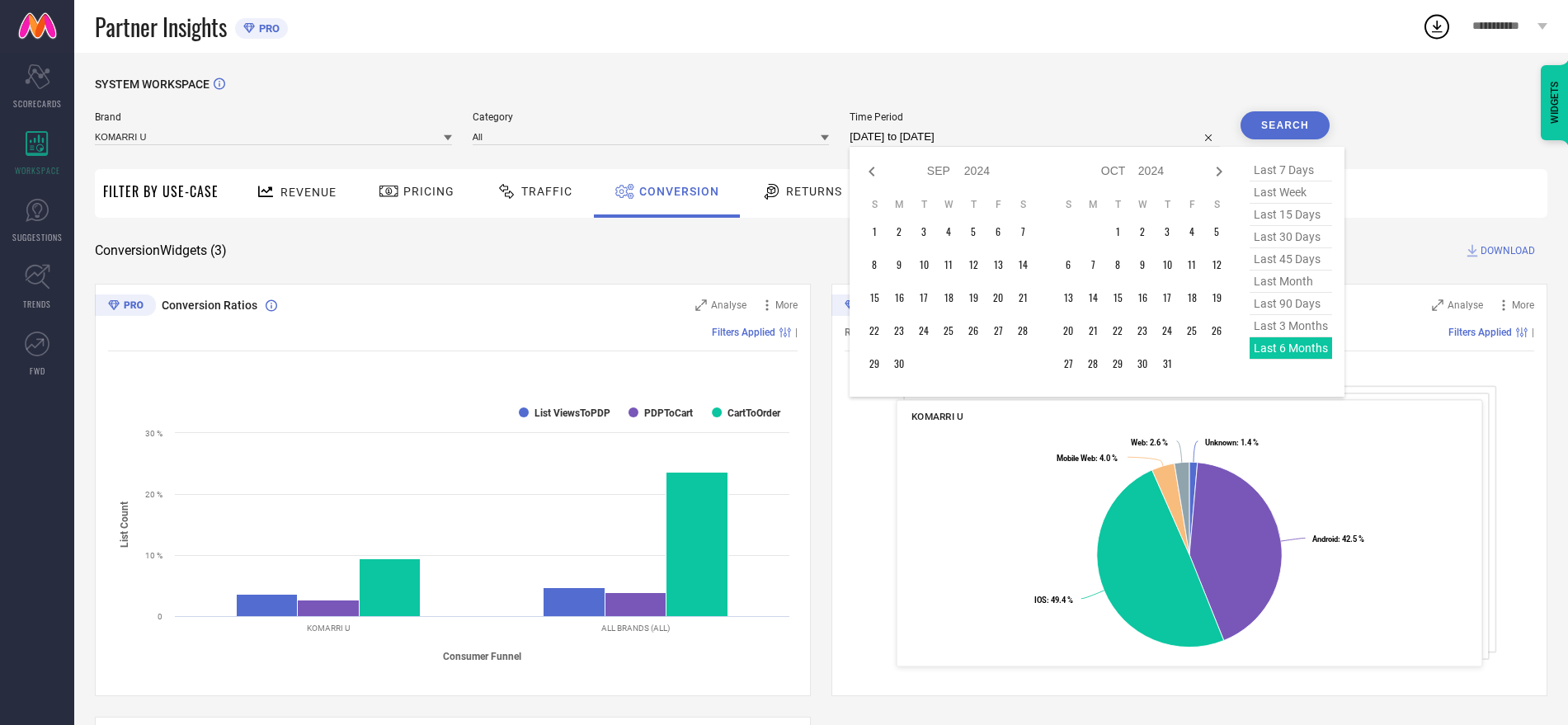 click 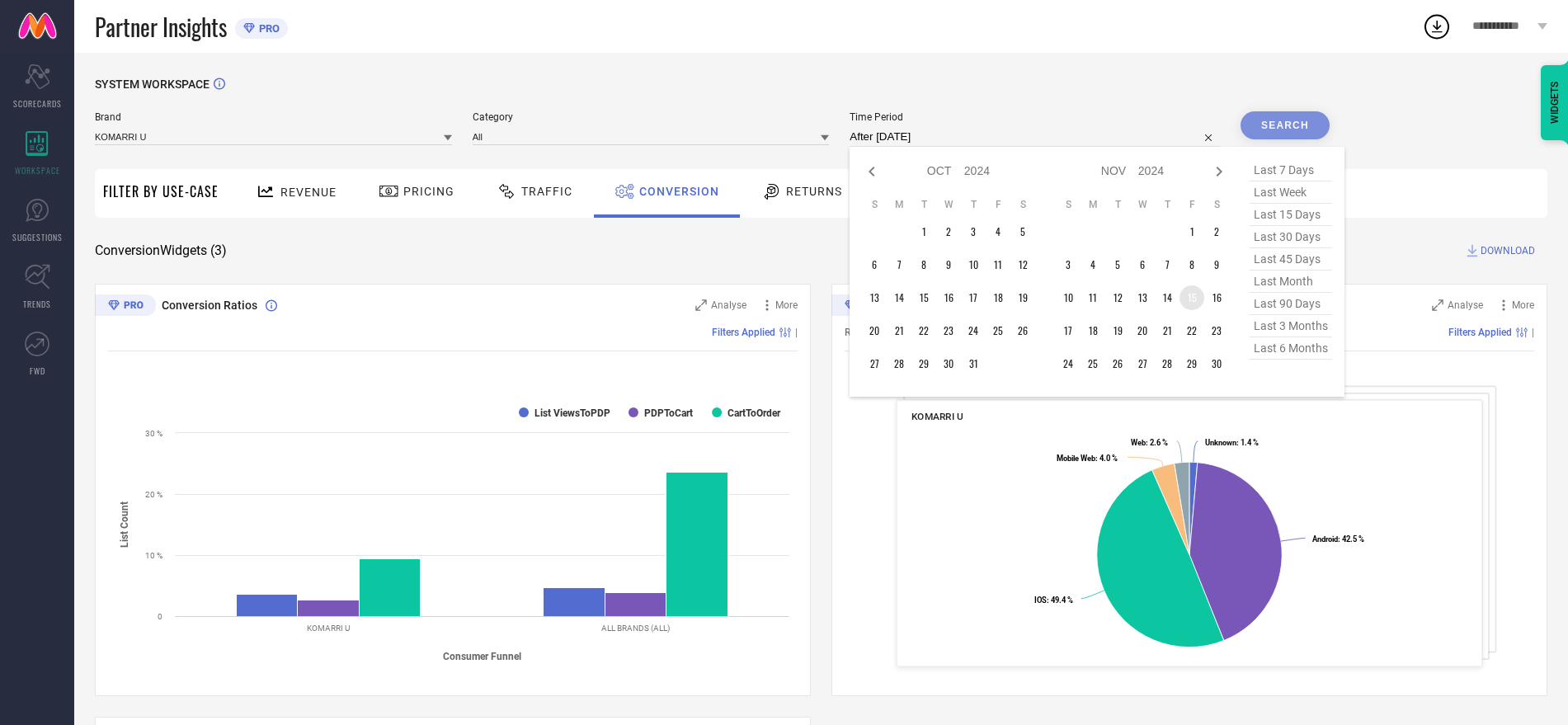 click on "15" at bounding box center [1192, 298] 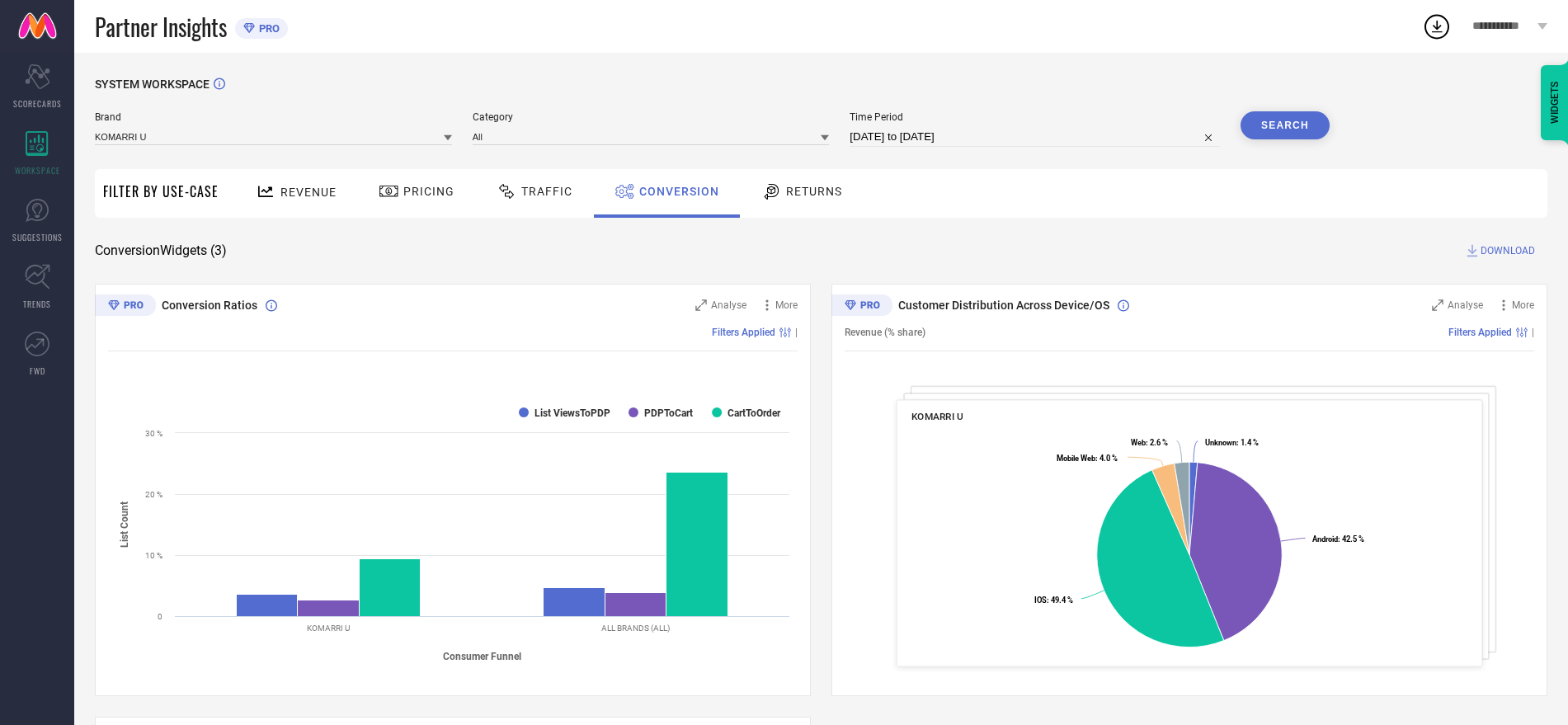 click on "Time Period" at bounding box center [1034, 117] 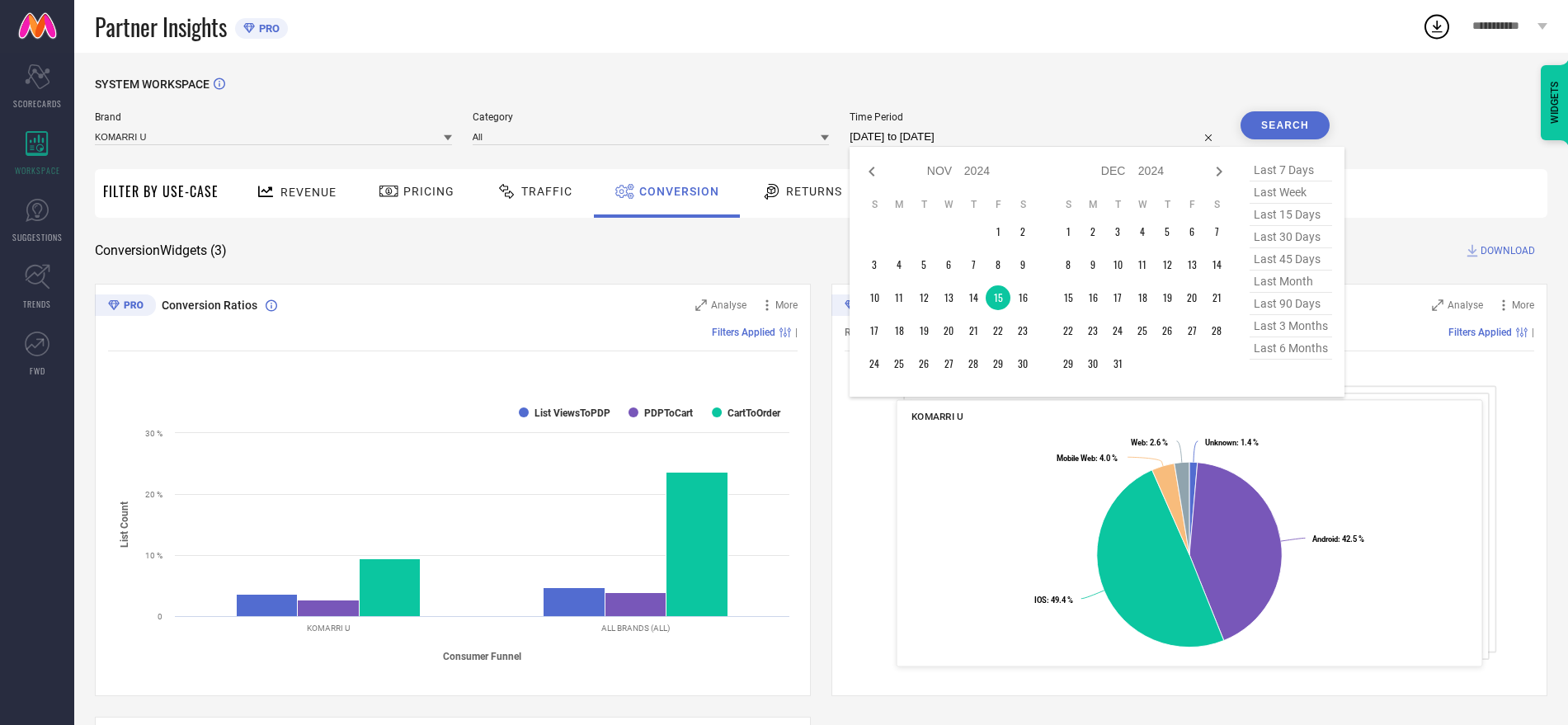 click on "[DATE] to [DATE]" at bounding box center (1034, 137) 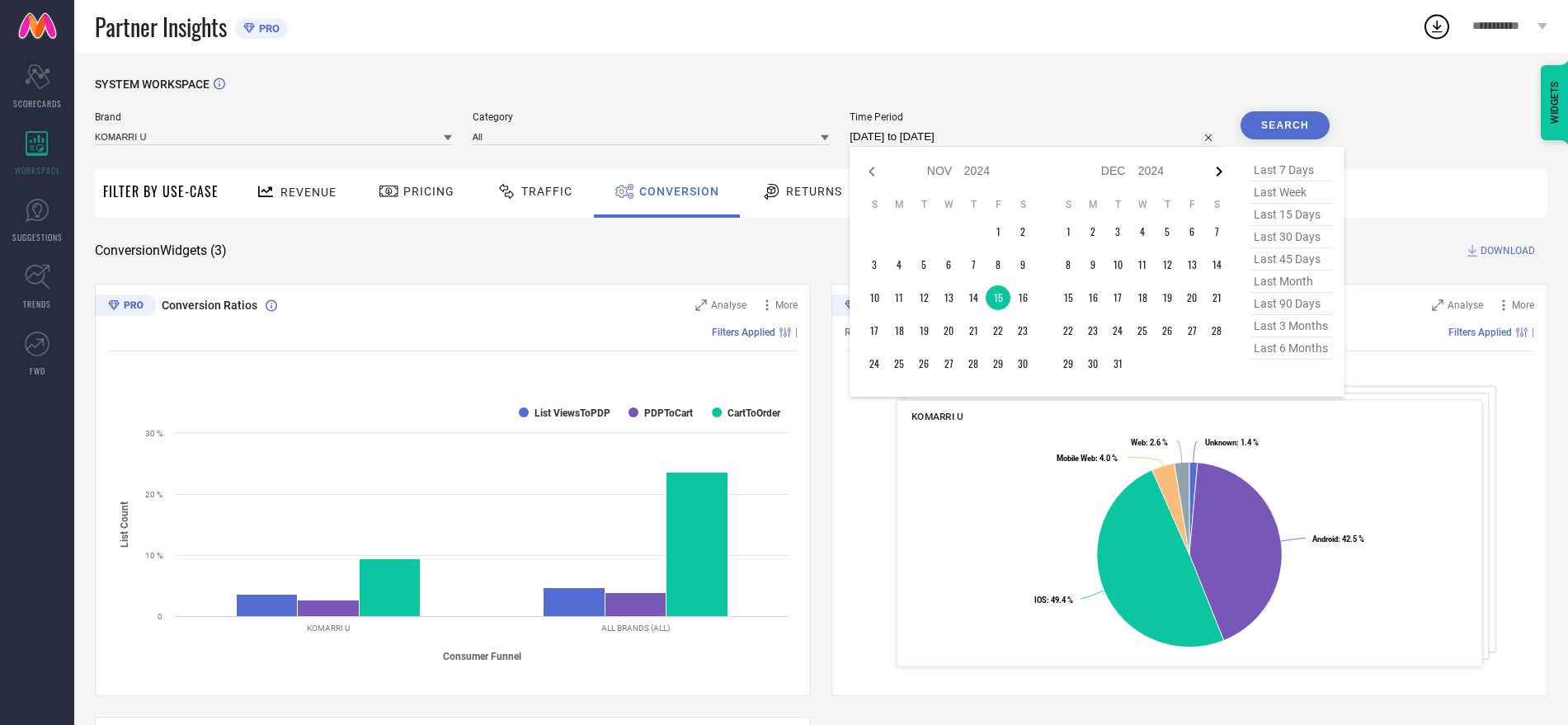 click 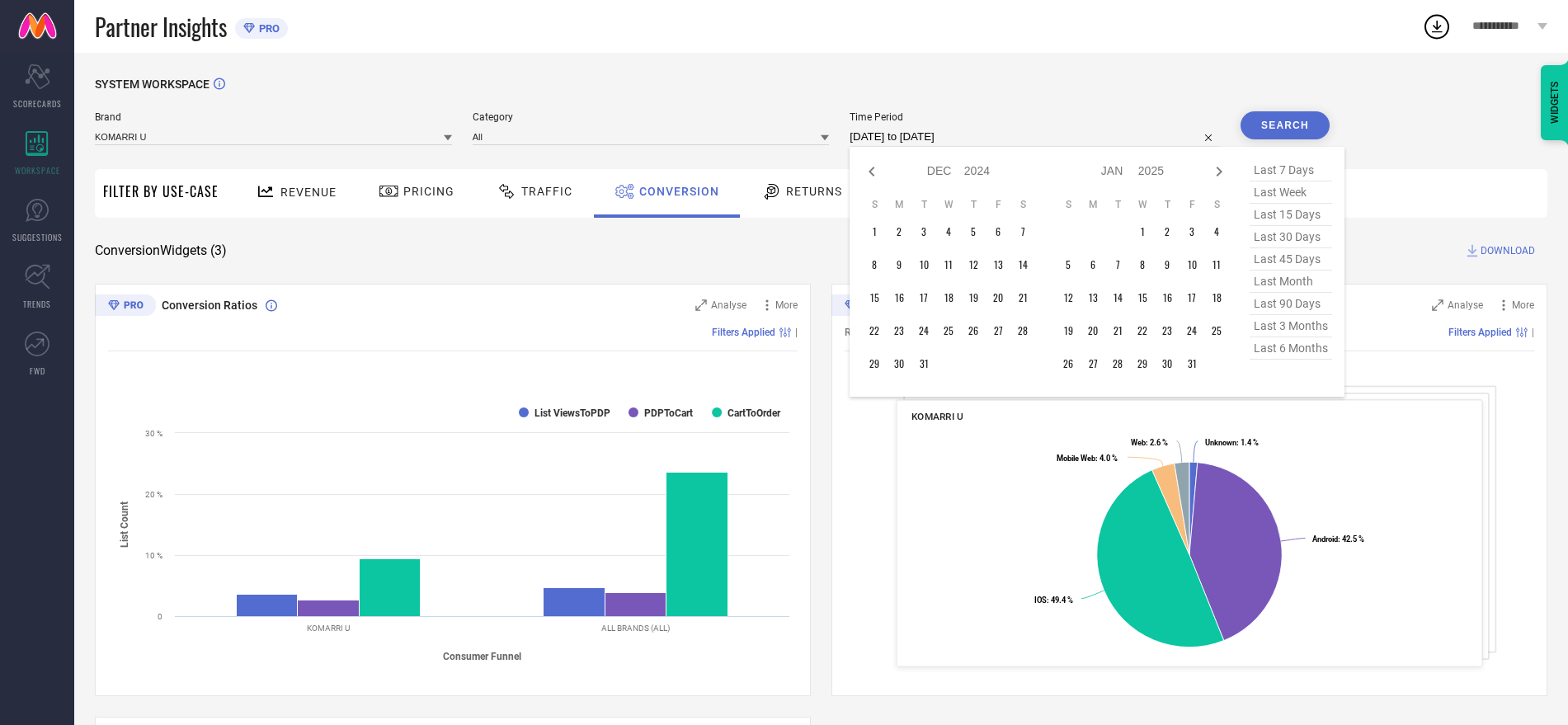 click 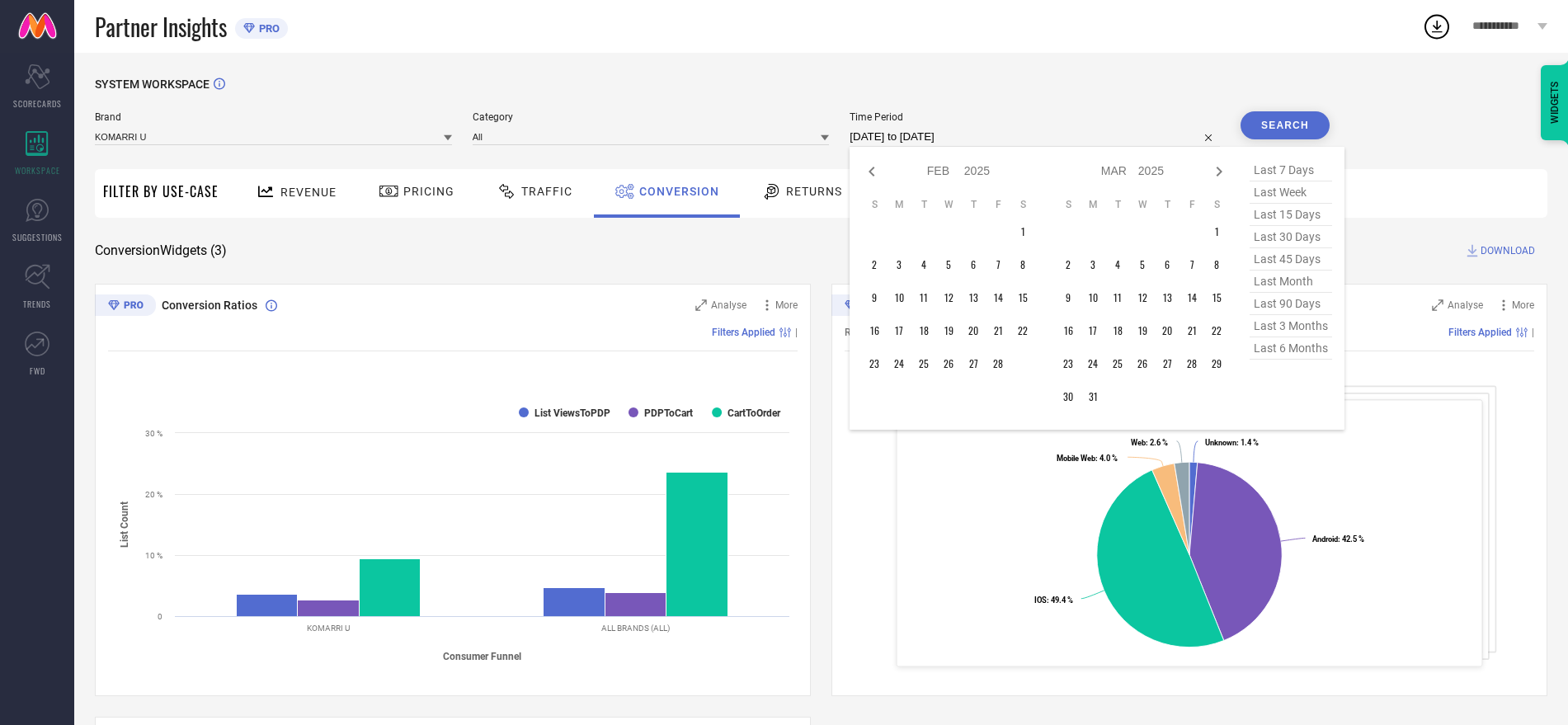 click 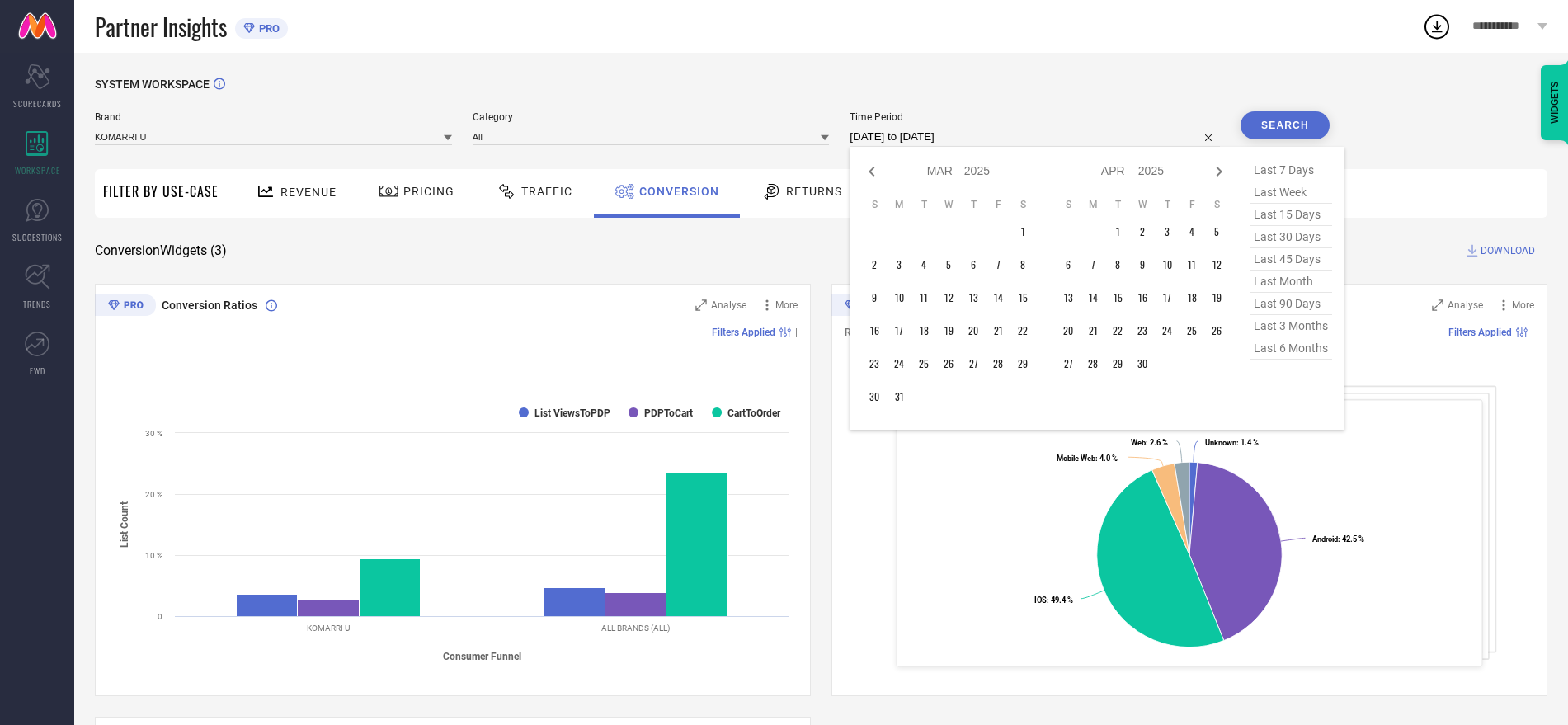 click 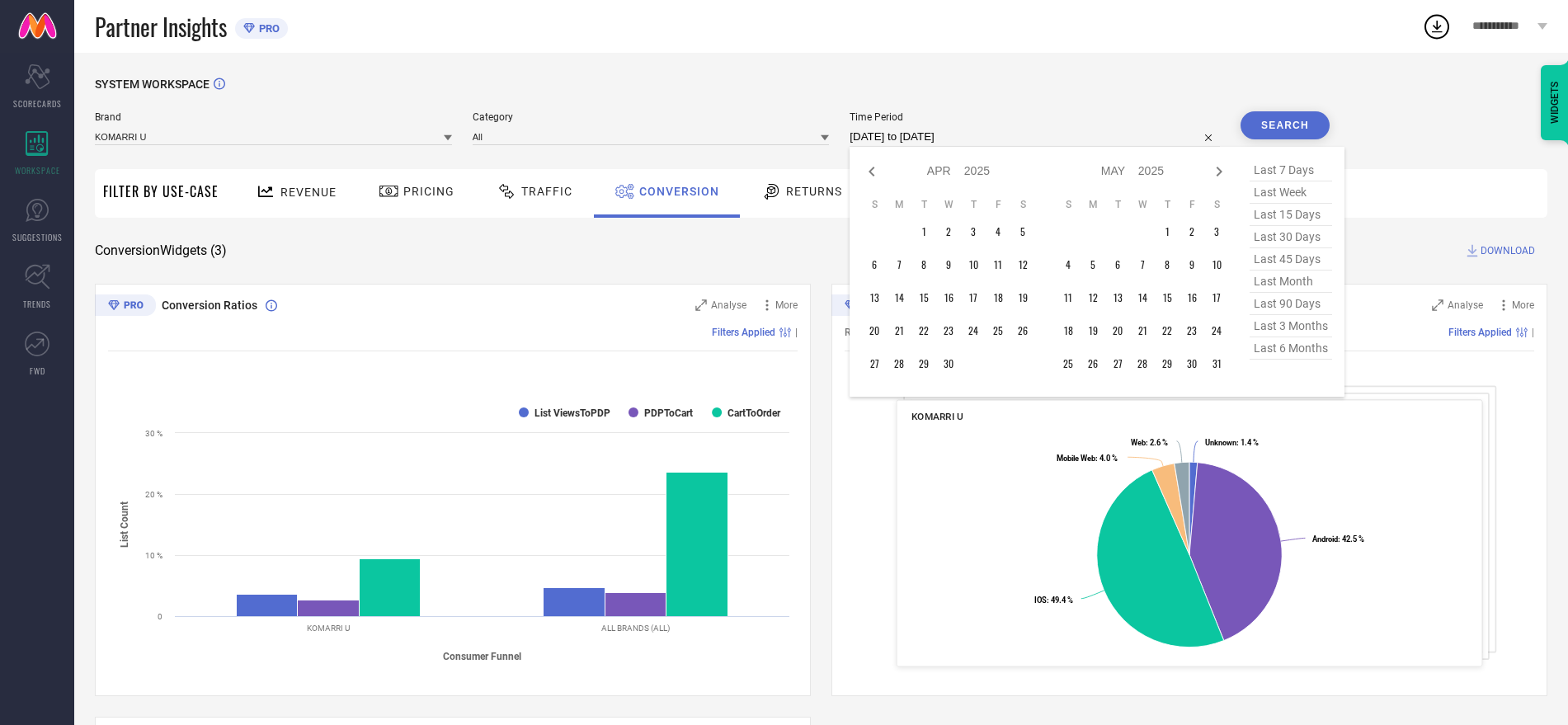 click 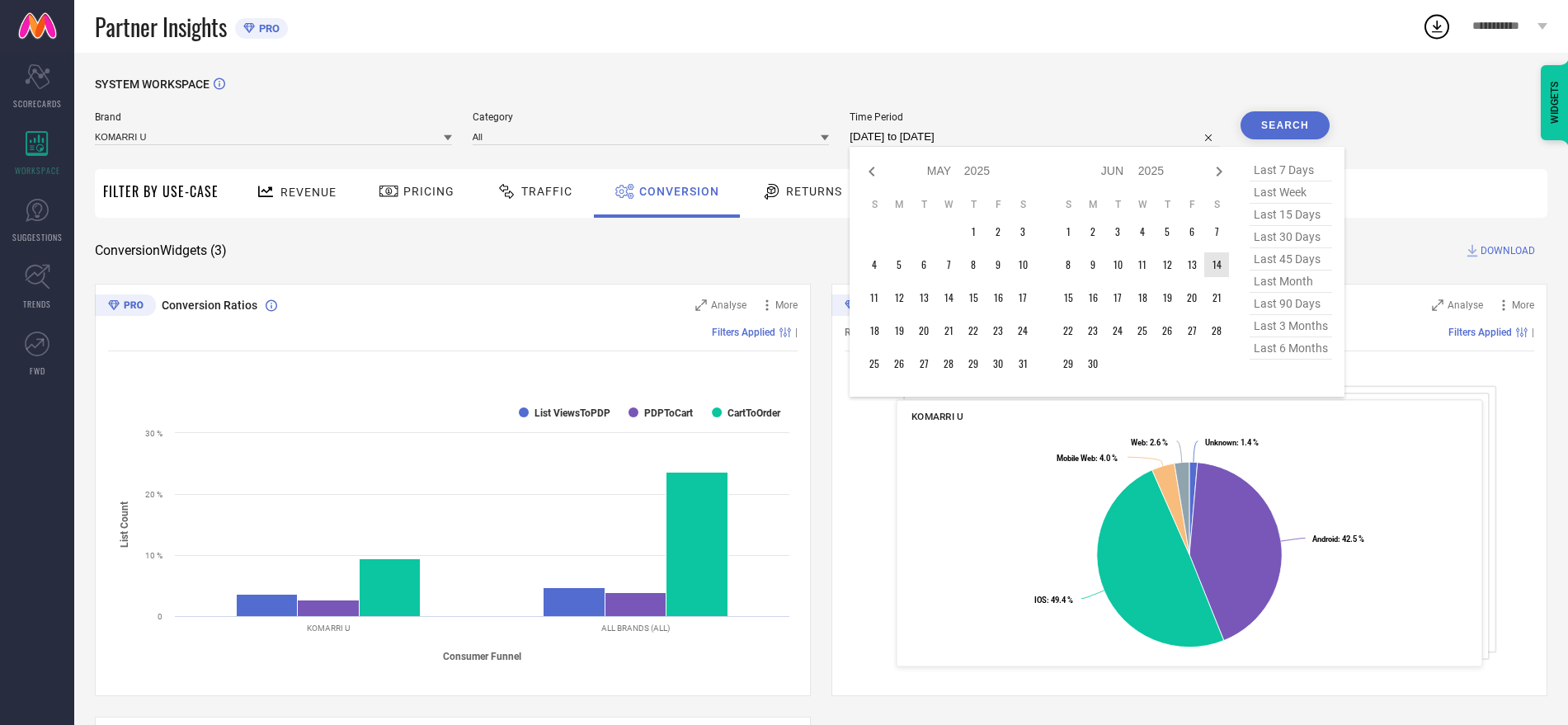 type on "After [DATE]" 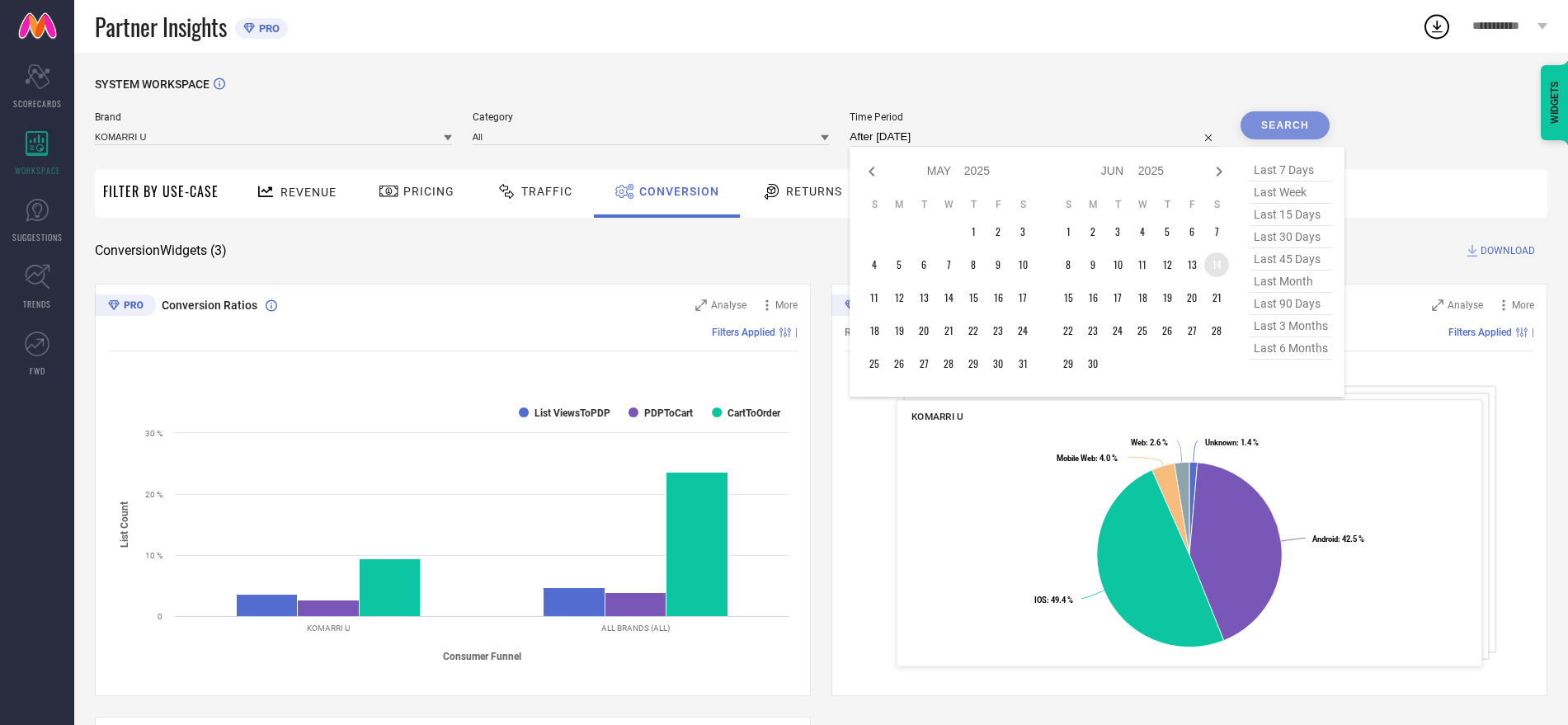 click on "14" at bounding box center (1217, 265) 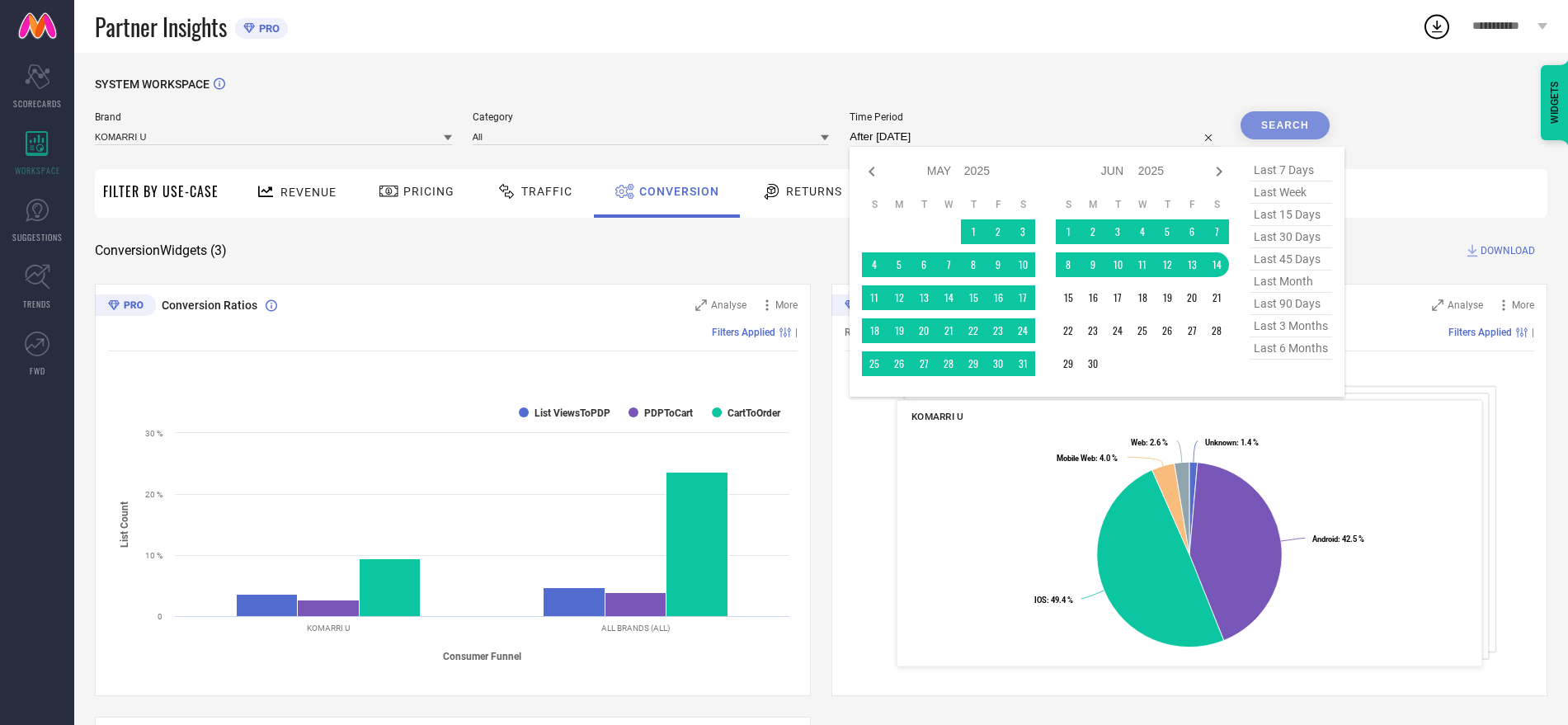 click on "After [DATE]" at bounding box center (1034, 137) 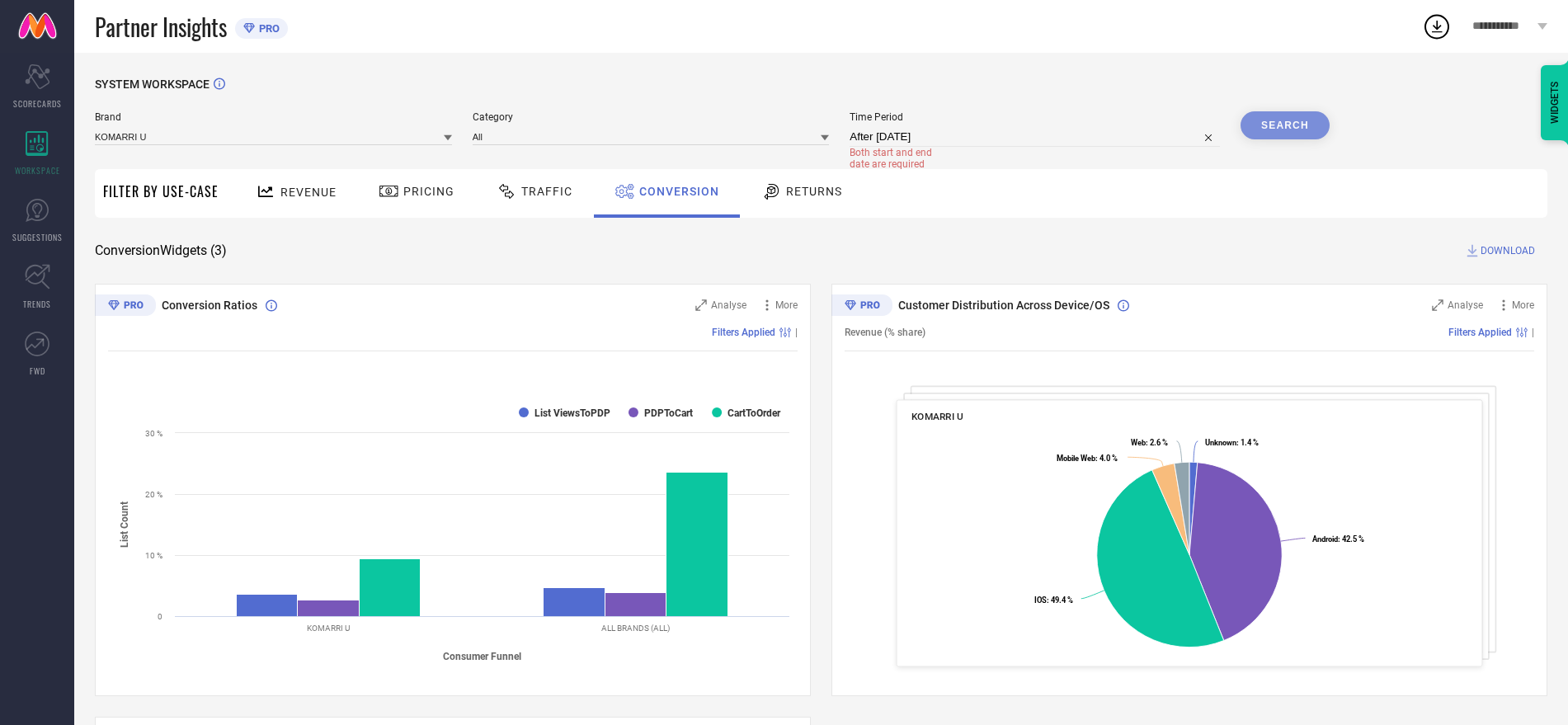 click on "SYSTEM WORKSPACE Brand KOMARRI U Category All Time Period After [DATE] Both start and end date are required Search Filter By Use-Case Revenue Pricing Traffic Conversion Returns Conversion  Widgets ( 3 ) DOWNLOAD Conversion Ratios Analyse More Filters Applied |  Created with Highcharts 9.3.3 Consumer Funnel List Count List ViewsToPDP PDPToCart CartToOrder KOMARRI U ALL BRANDS (ALL) 0 10 % 20 % 30 % Customer Distribution Across Device/OS Analyse More Revenue (% share) Filters Applied |  KOMARRI U Created with Highcharts 9.3.3 Unknown : 1.4 % ​ Unknown : 1.4 % Android : 42.5 % ​ Android : 42.5 % IOS : 49.4 % ​ IOS : 49.4 % Mobile Web : 4.0 % ​ Mobile Web : 4.0 % Web : 2.6 % ​ Web : 2.6 % Conversion Count Analyse More Filters Applied |  Created with Highcharts 9.3.3 List View count (2.02Cr) ​ List View count (2.02Cr) PDP count (7.23L) ​ PDP count (7.23L) Cart count (19.27K) ​ Cart count (19.27K) Product sold count (1.83K) ​ Product sold count (1.83K) WIDGETS" at bounding box center (821, 603) 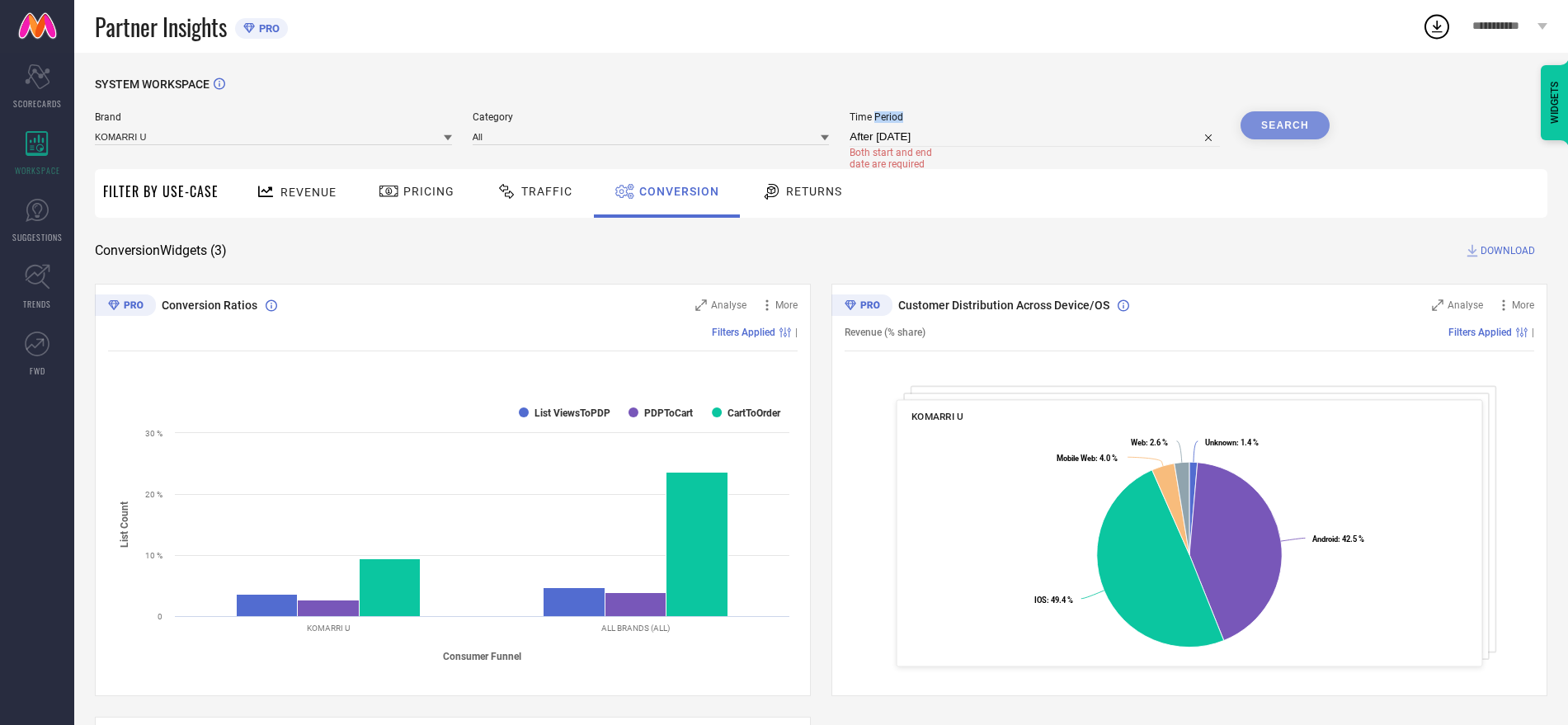click on "Time Period" at bounding box center [1034, 117] 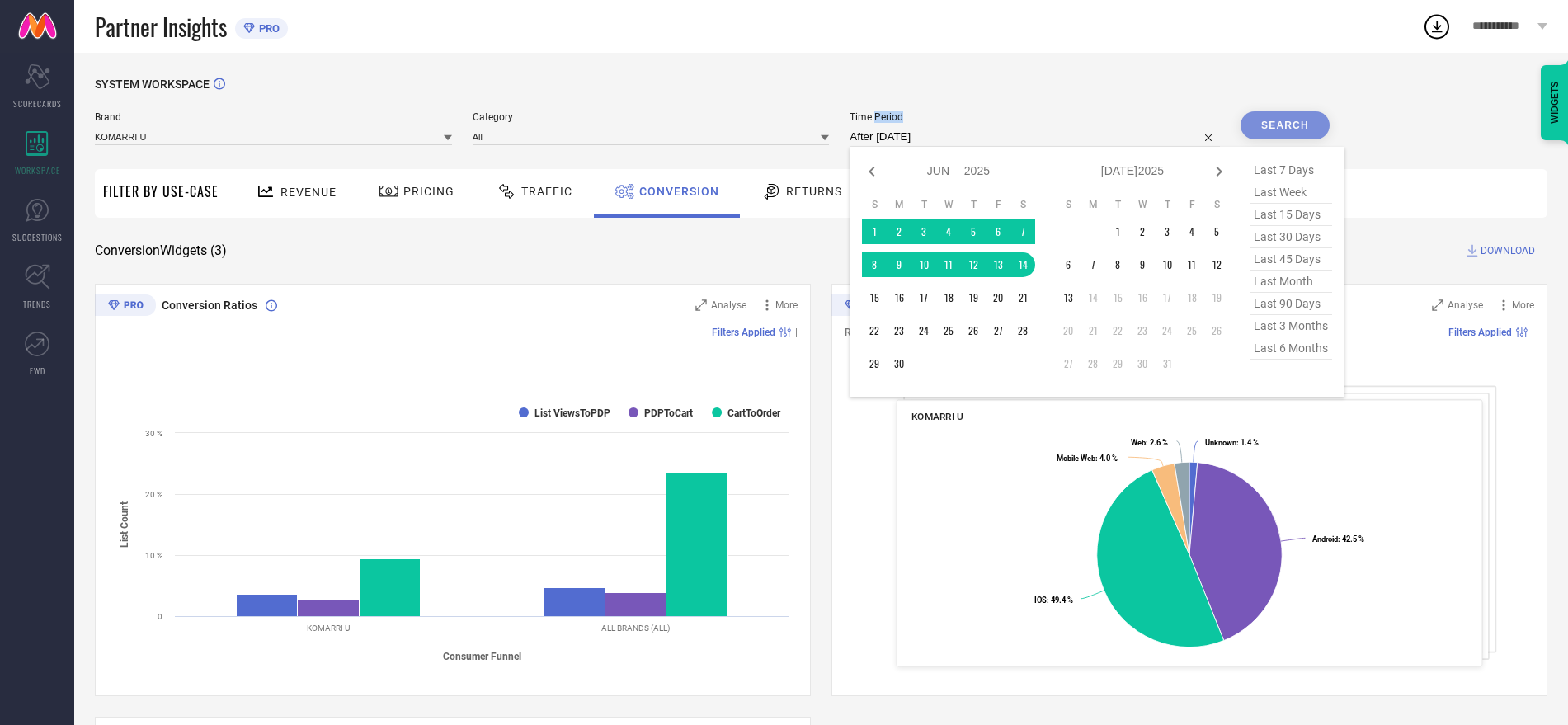 click on "After [DATE]" at bounding box center [1034, 137] 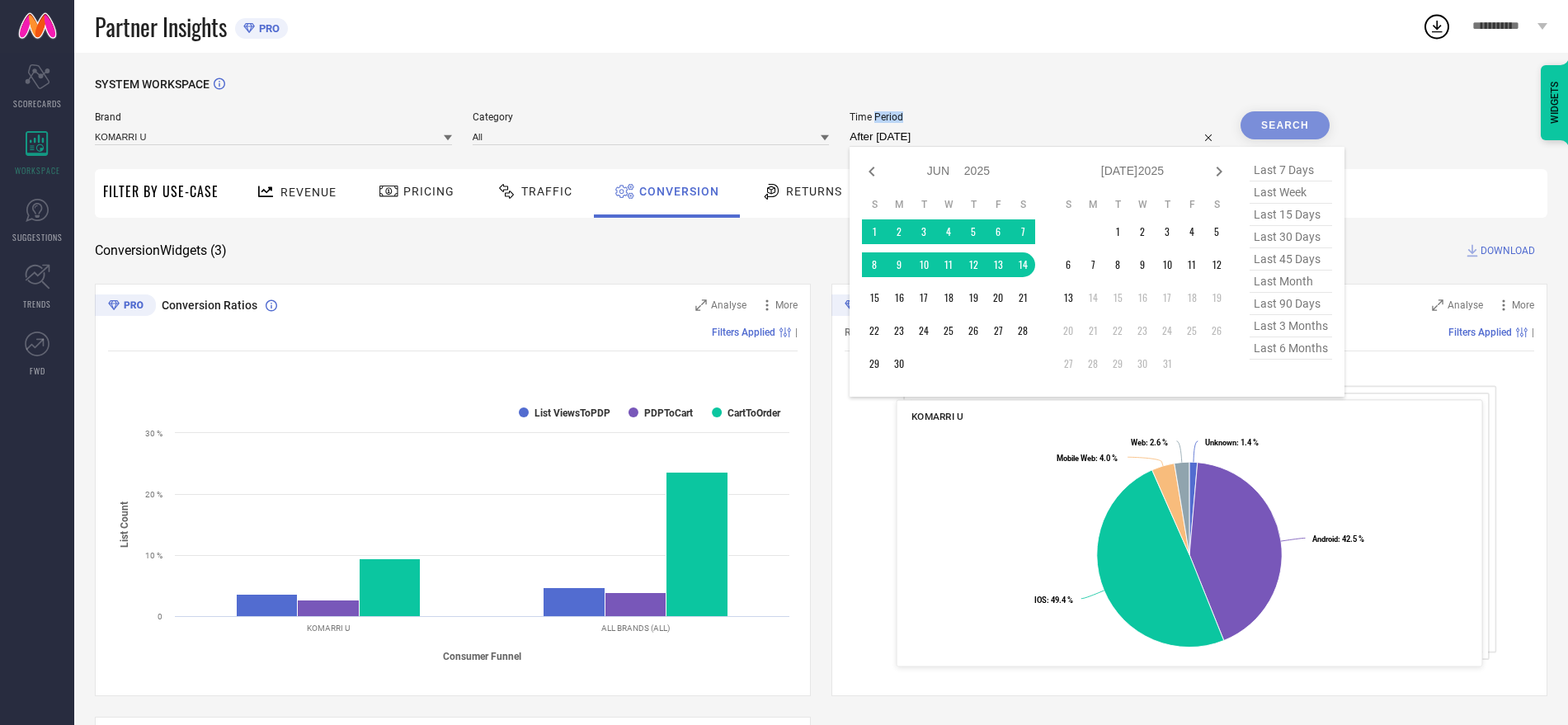 type 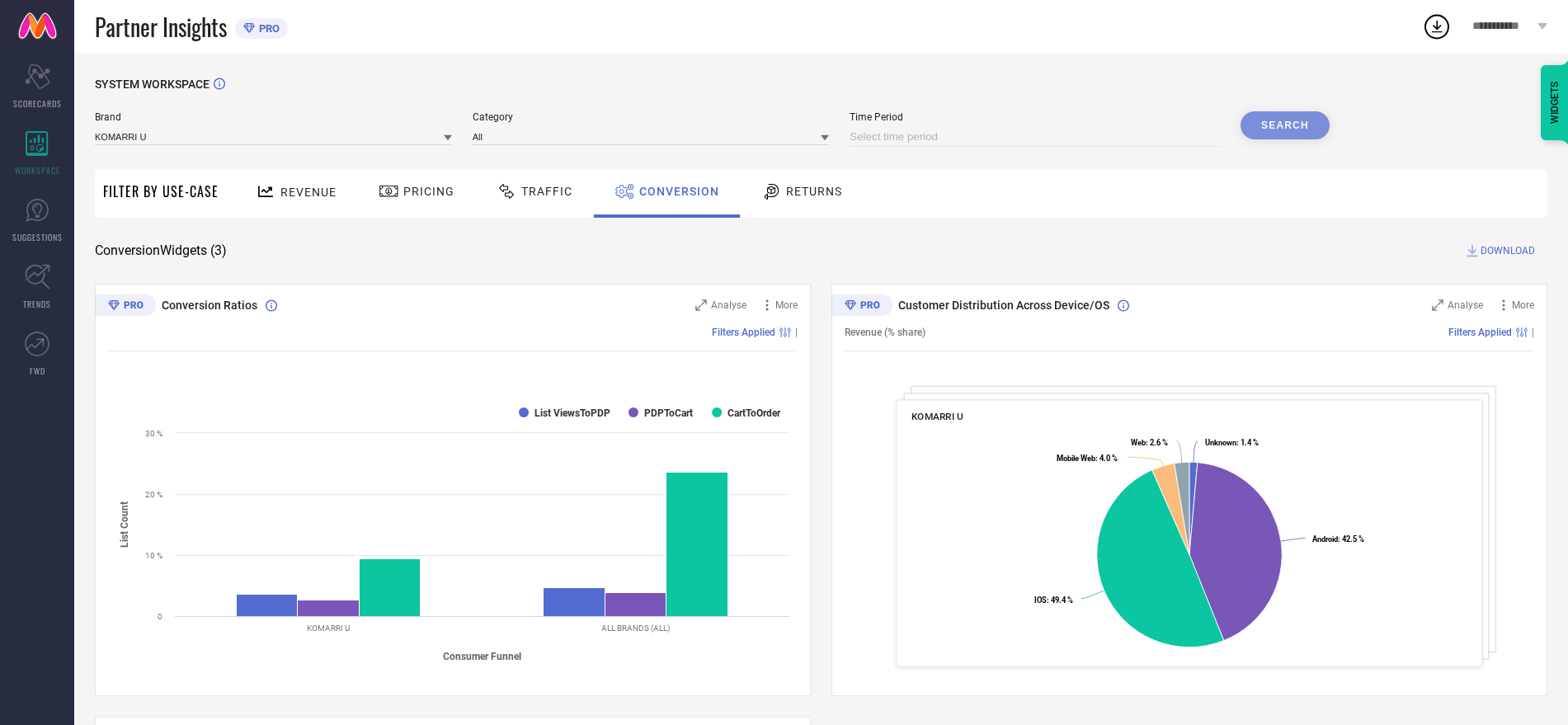 click on "Brand KOMARRI U Category All Time Period Search" at bounding box center (712, 136) 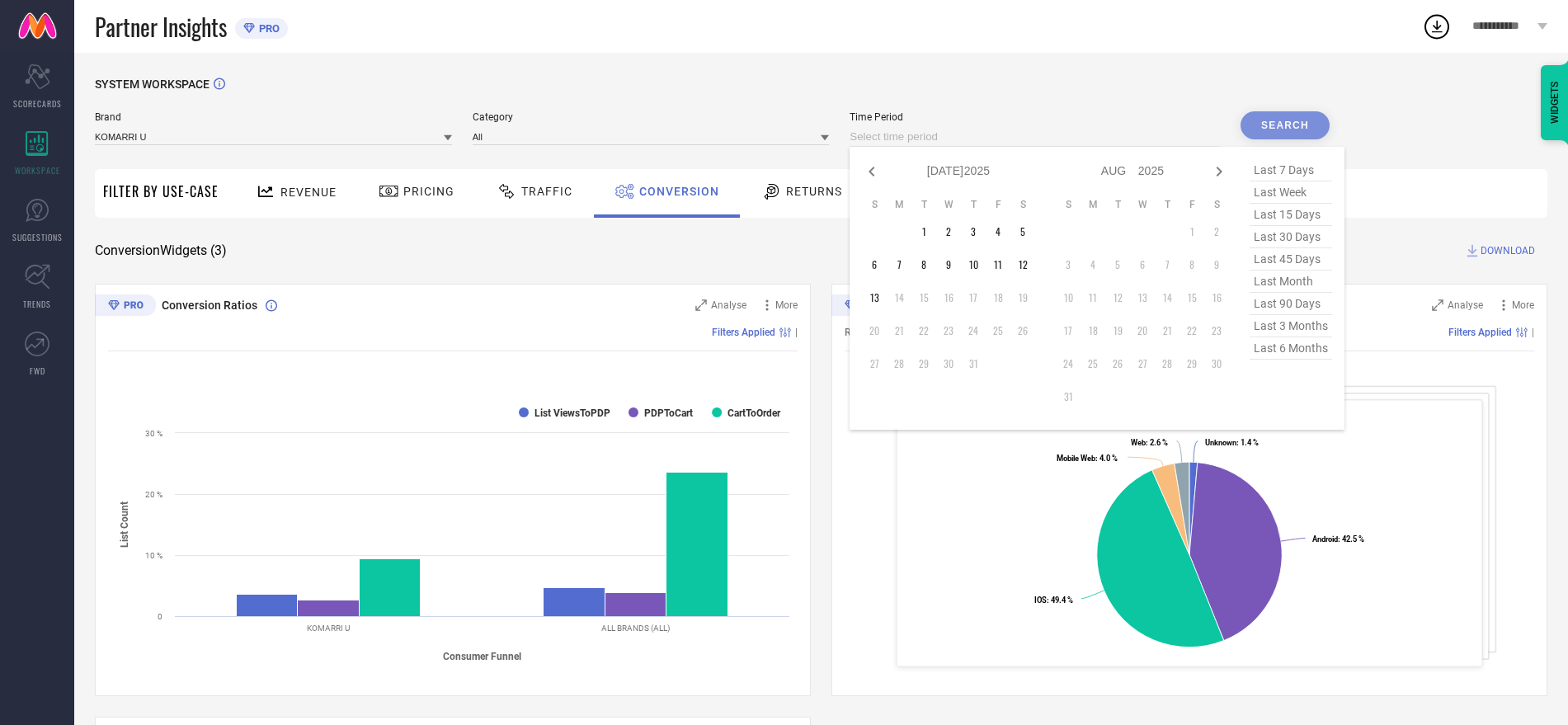 click at bounding box center [1034, 137] 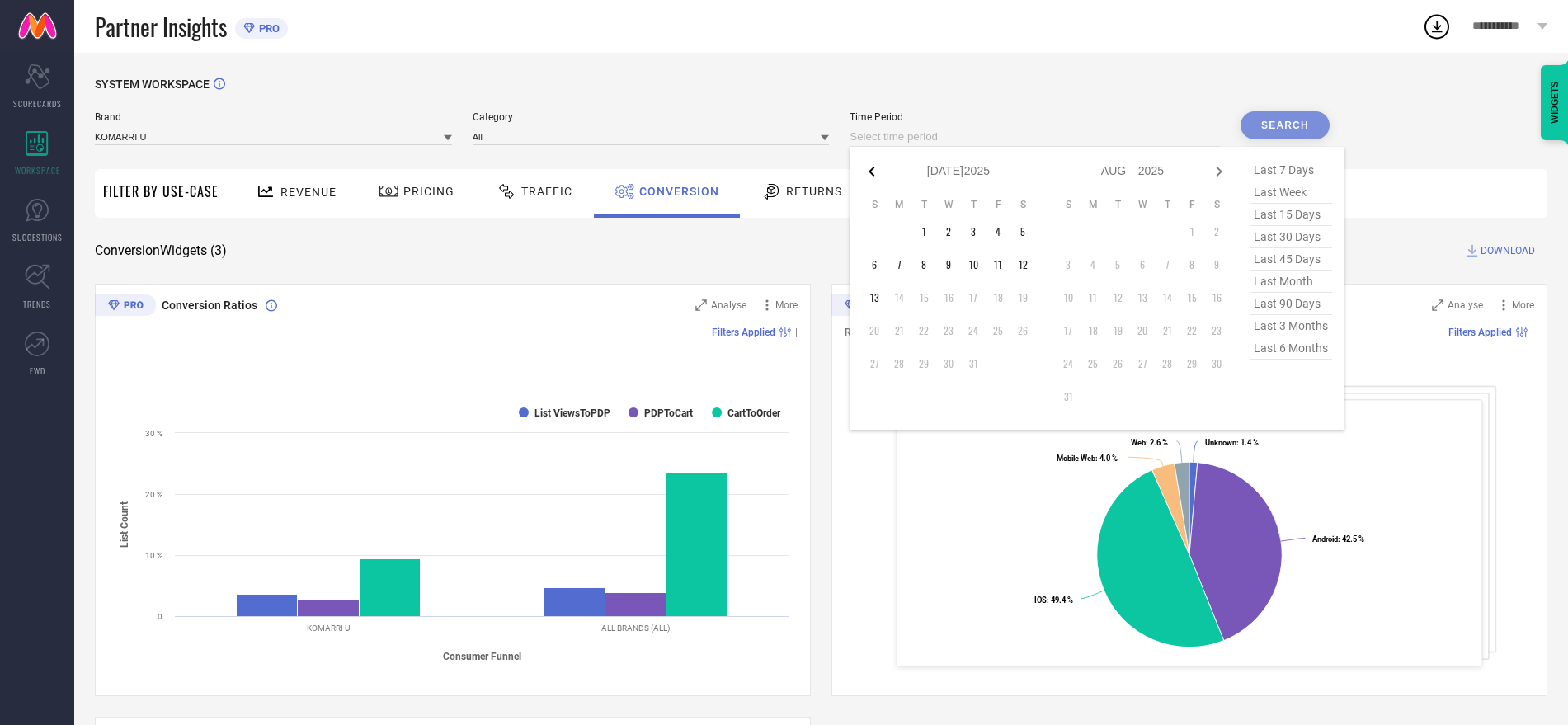 click 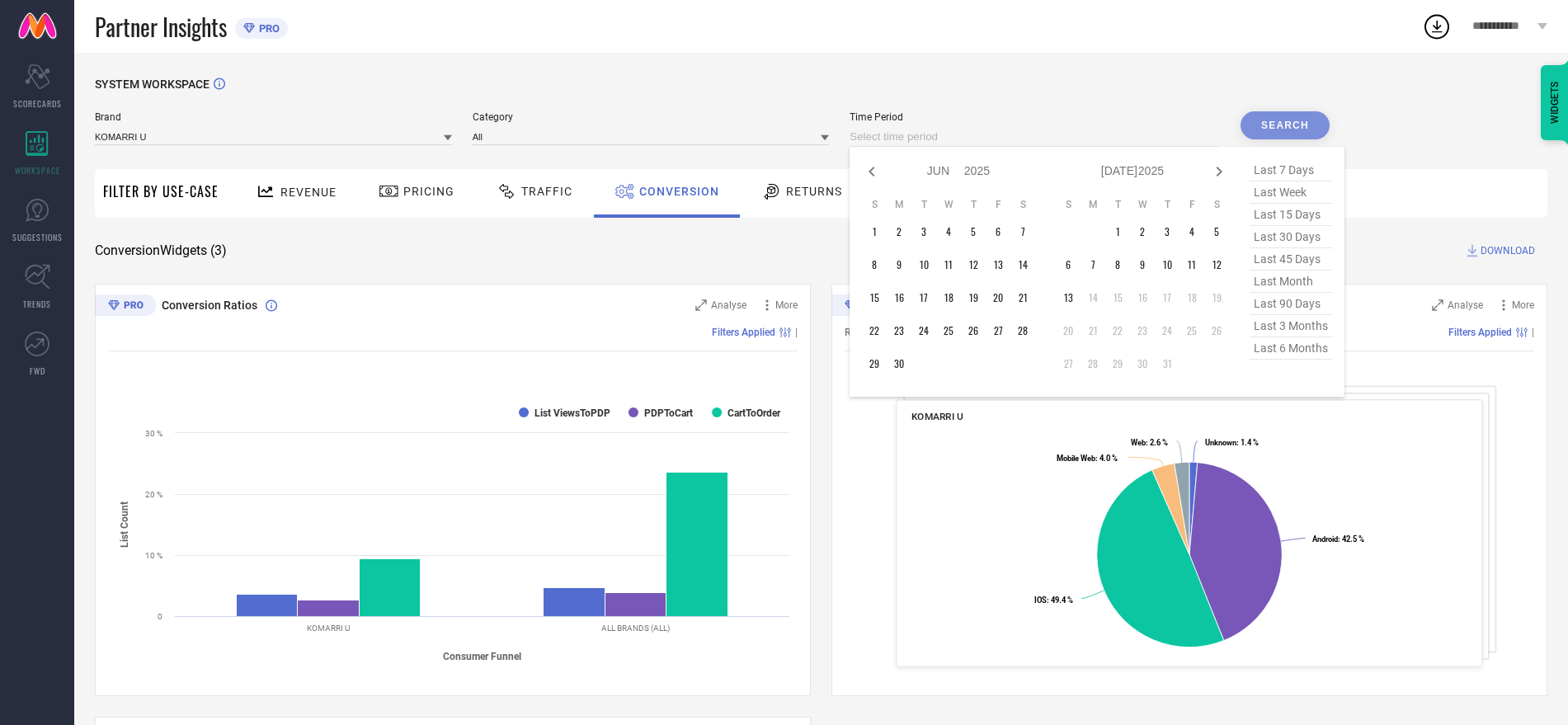 click 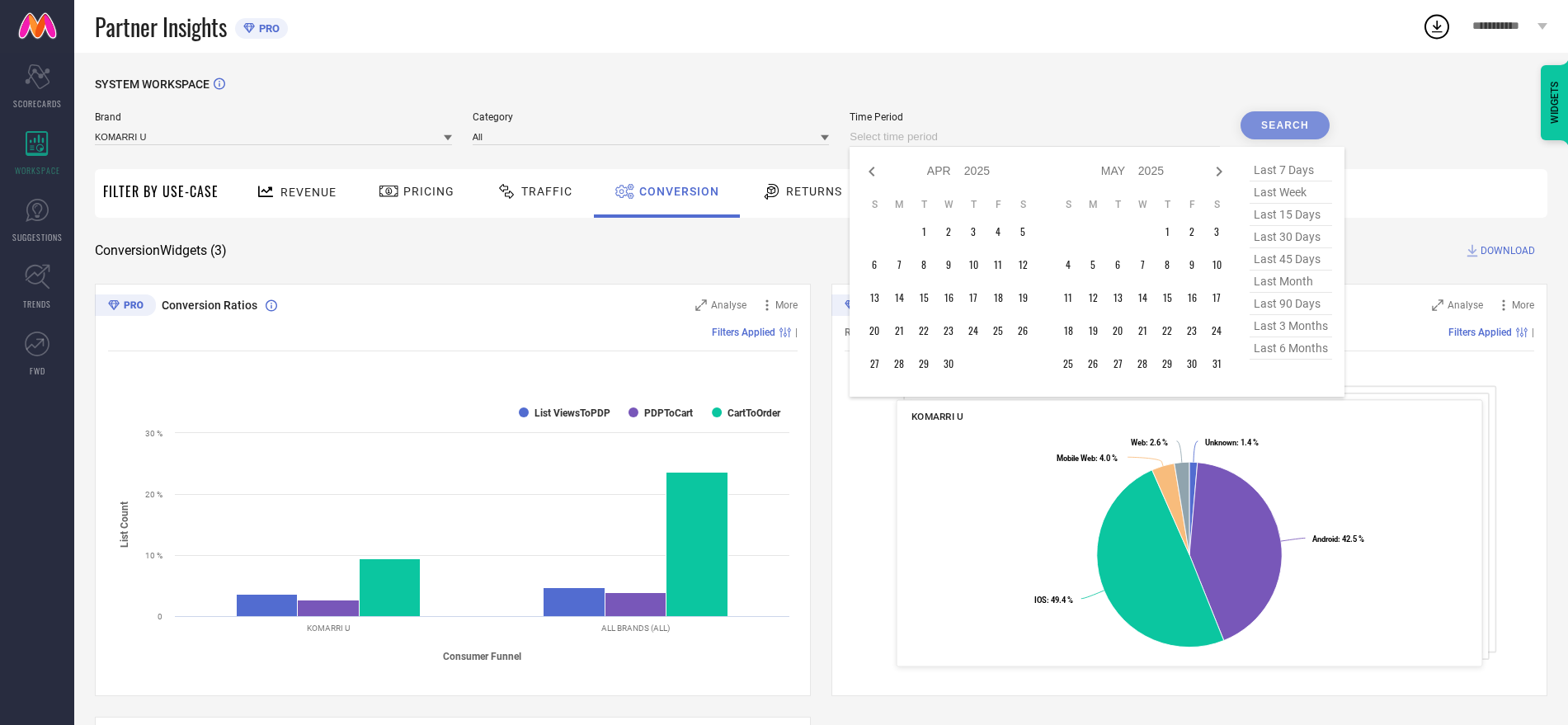 click 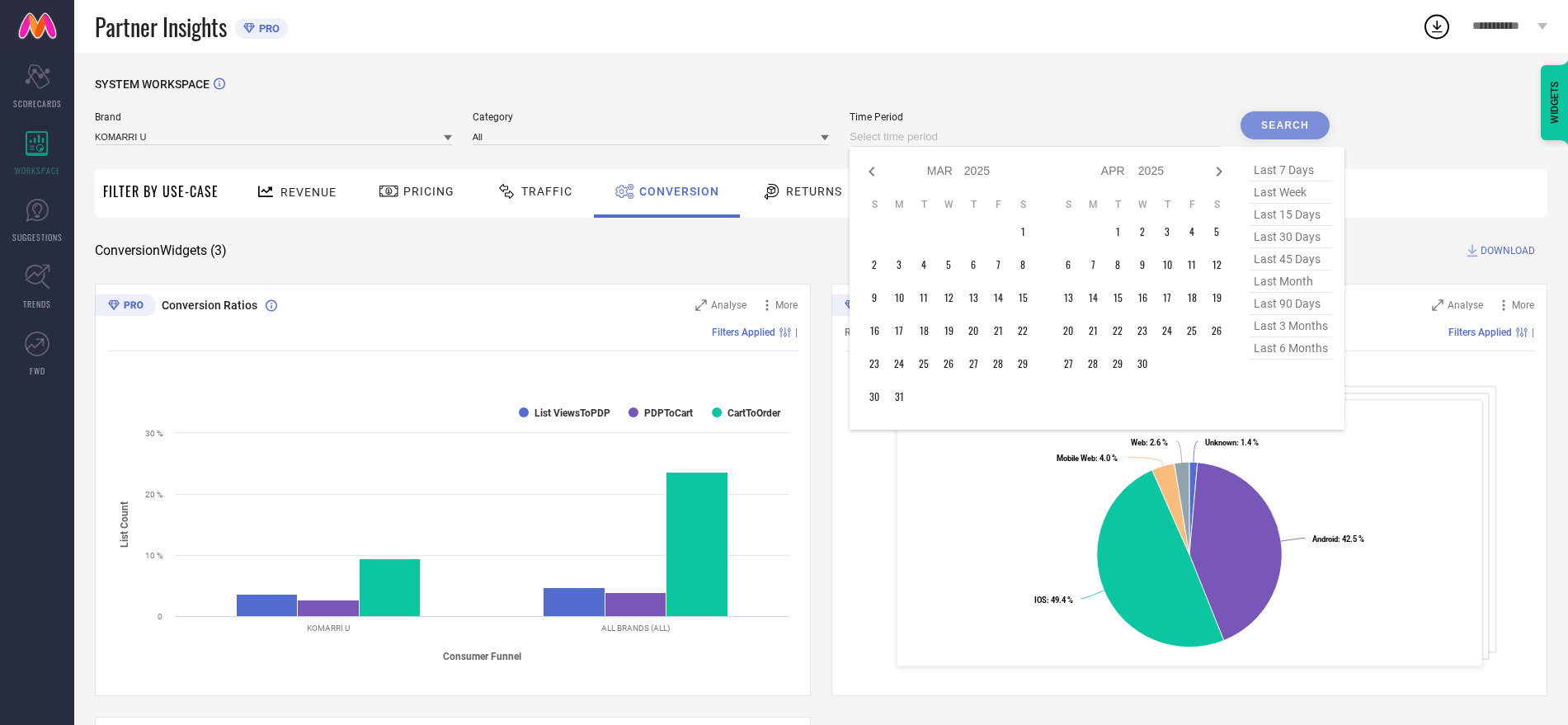 click 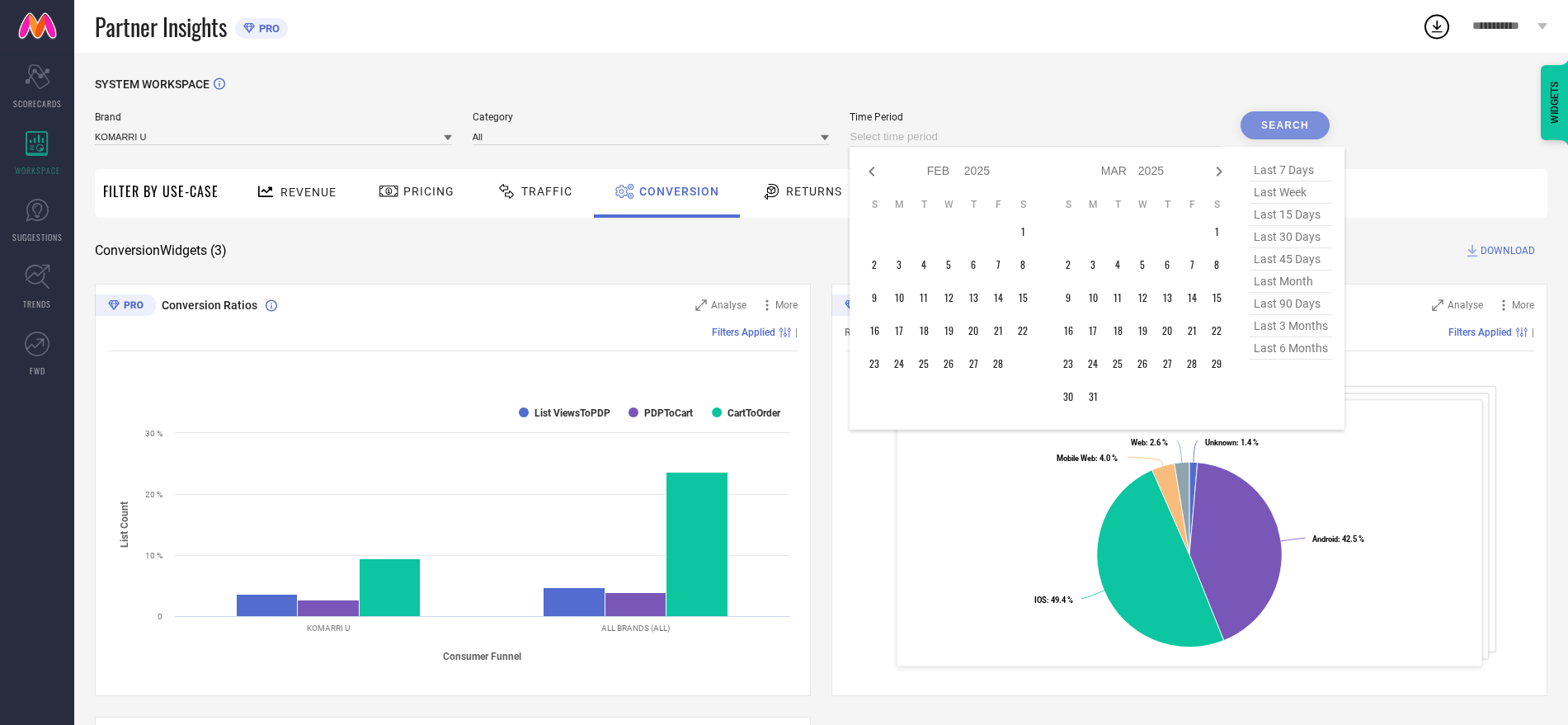 click 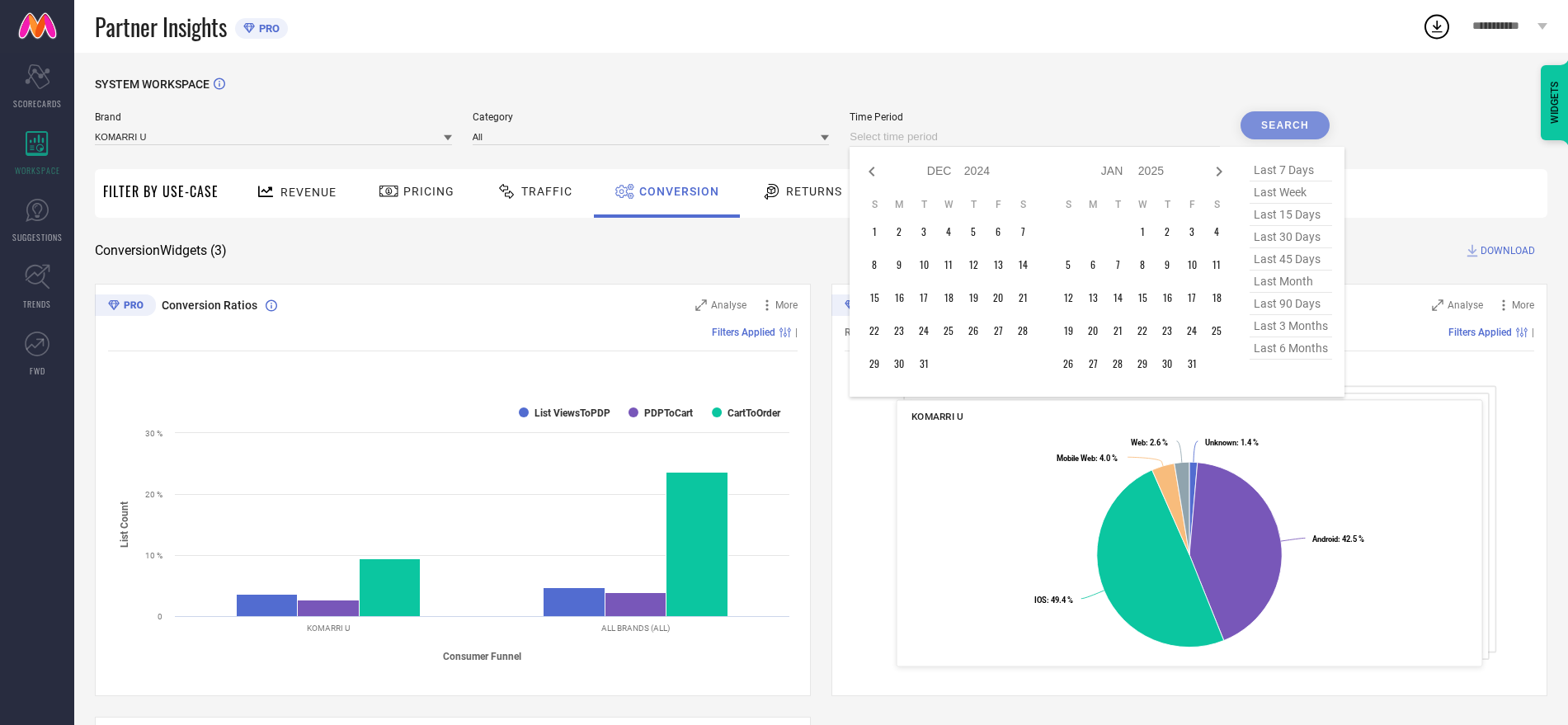 click 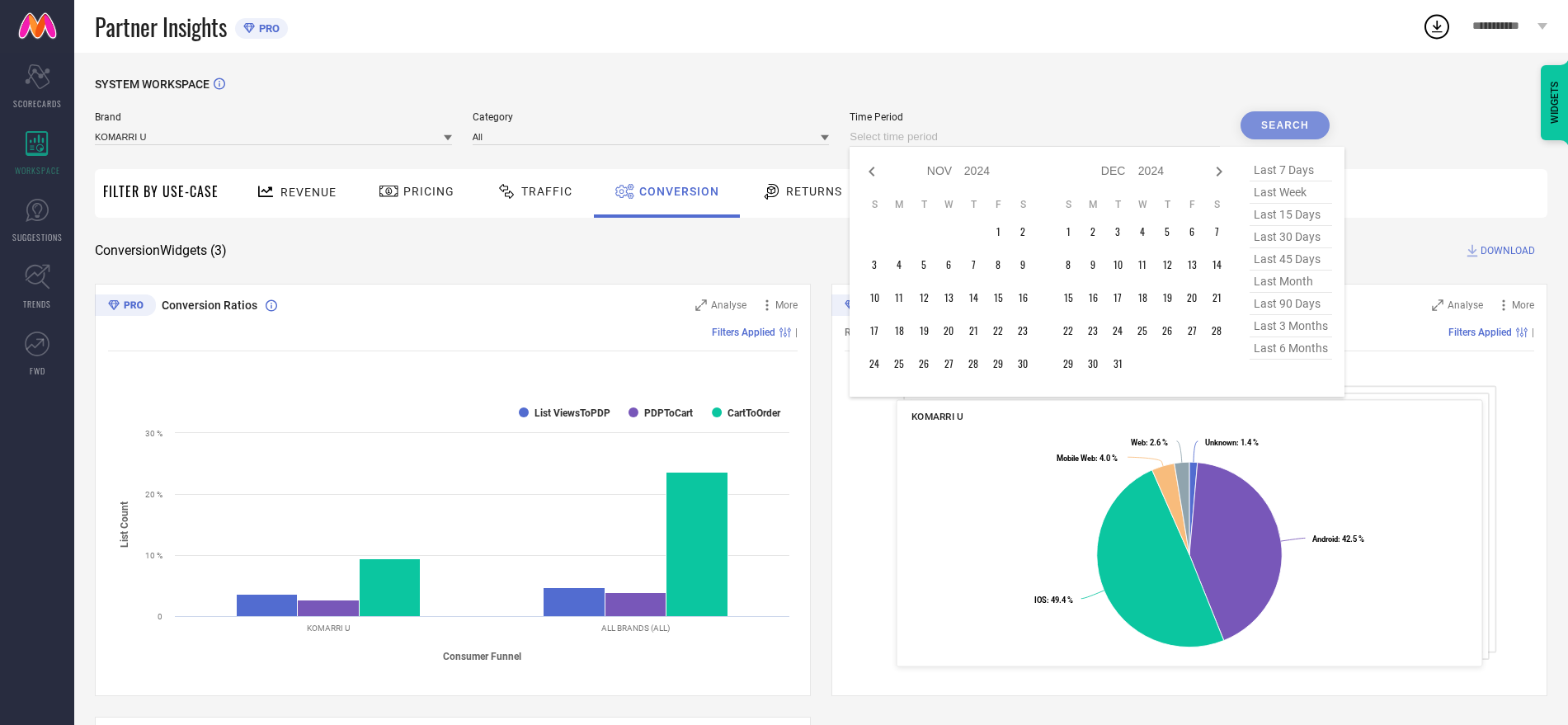 click 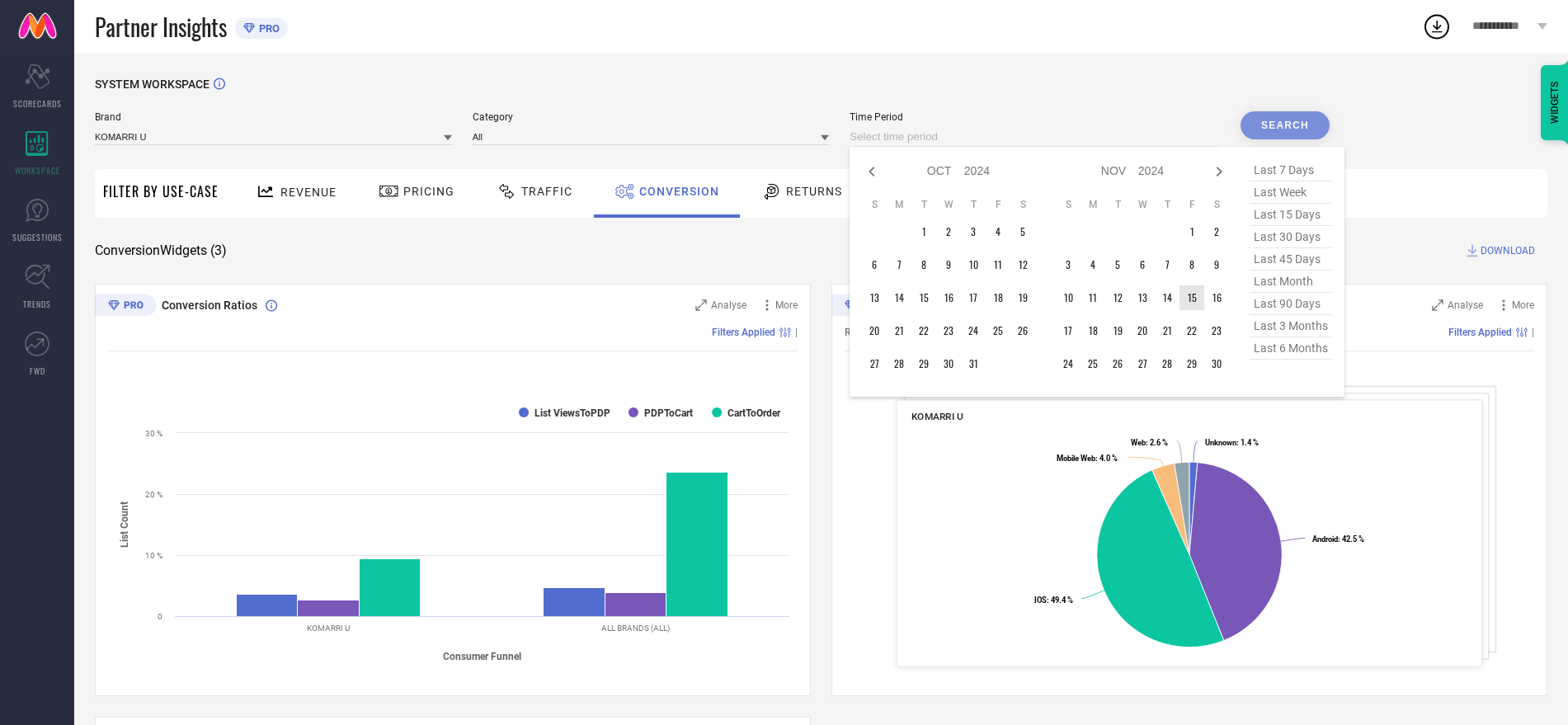 type on "After [DATE]" 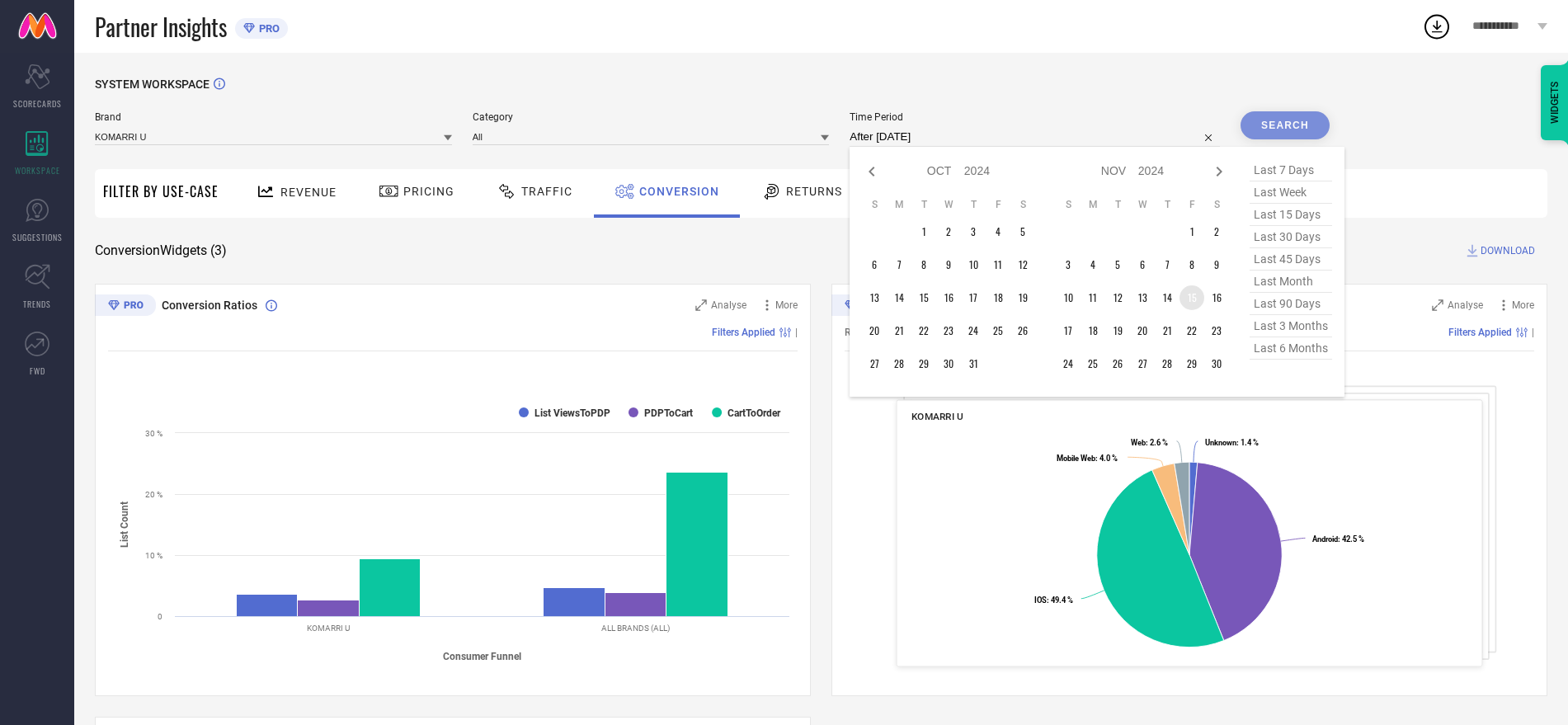 click on "15" at bounding box center (1192, 298) 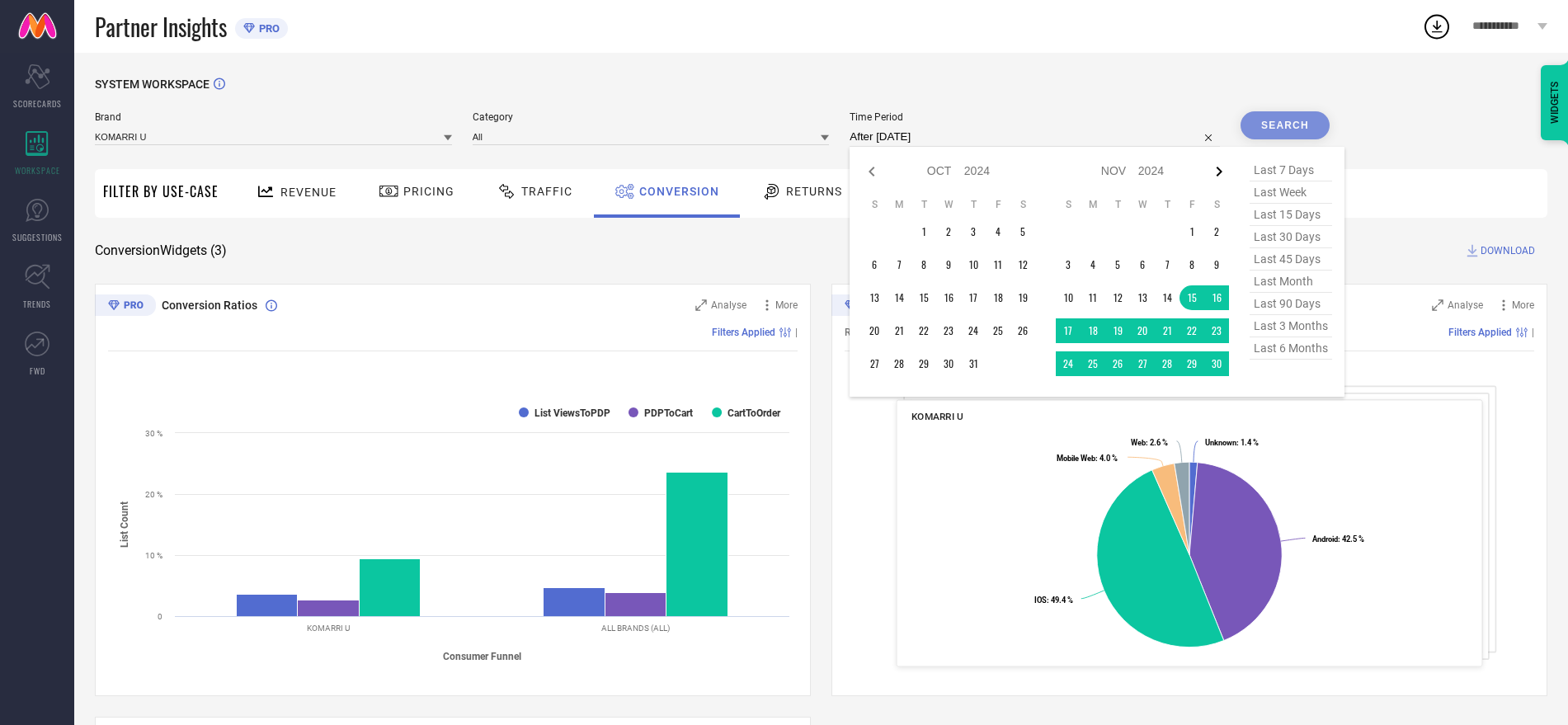 click 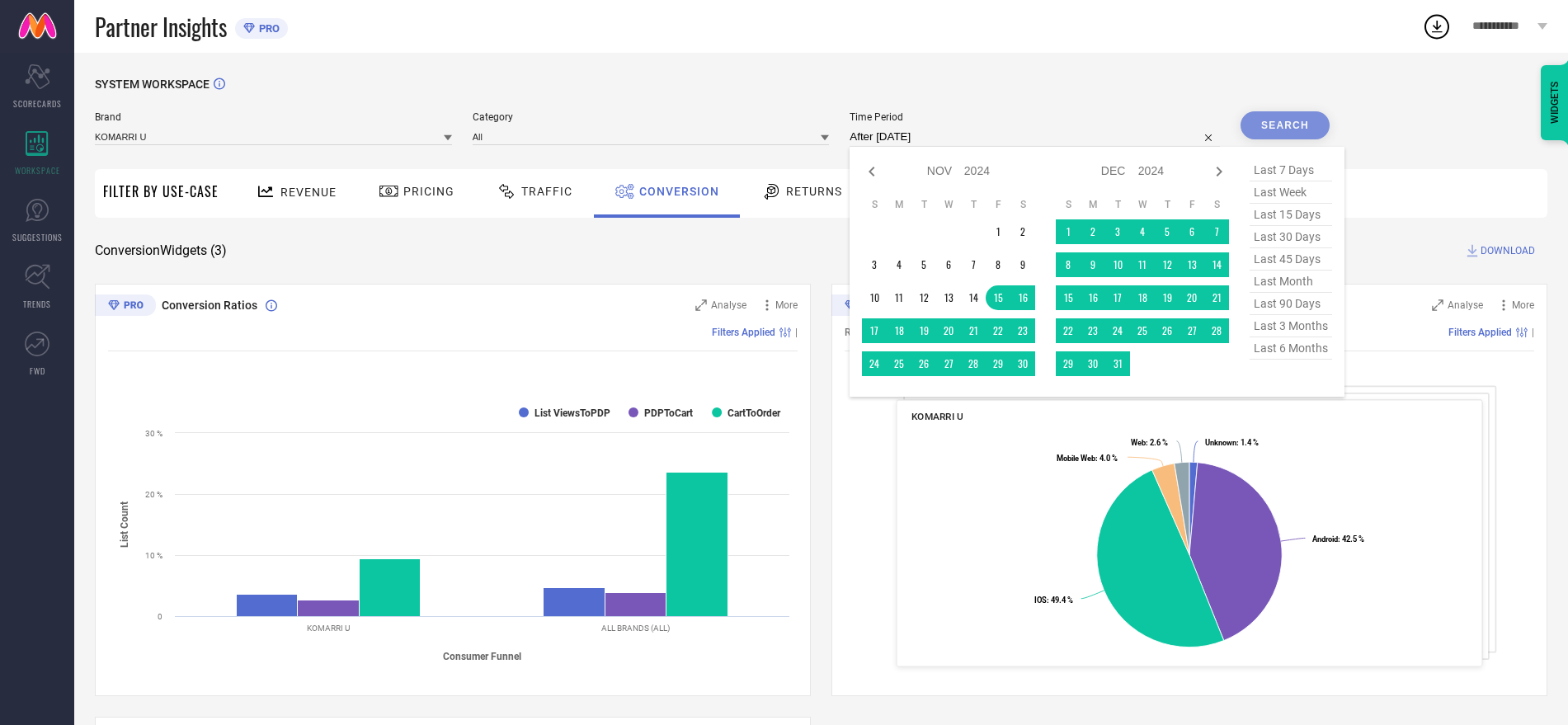 click 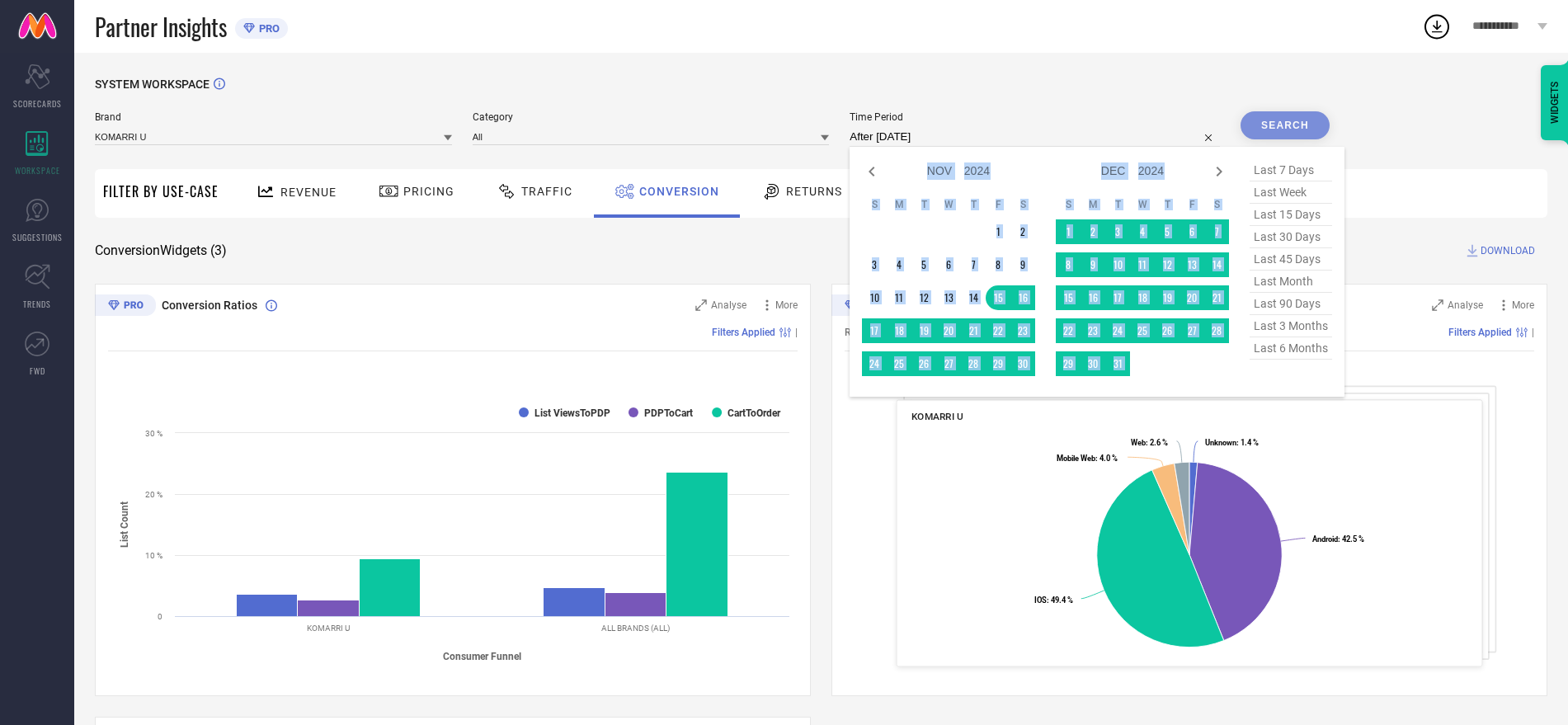 select on "11" 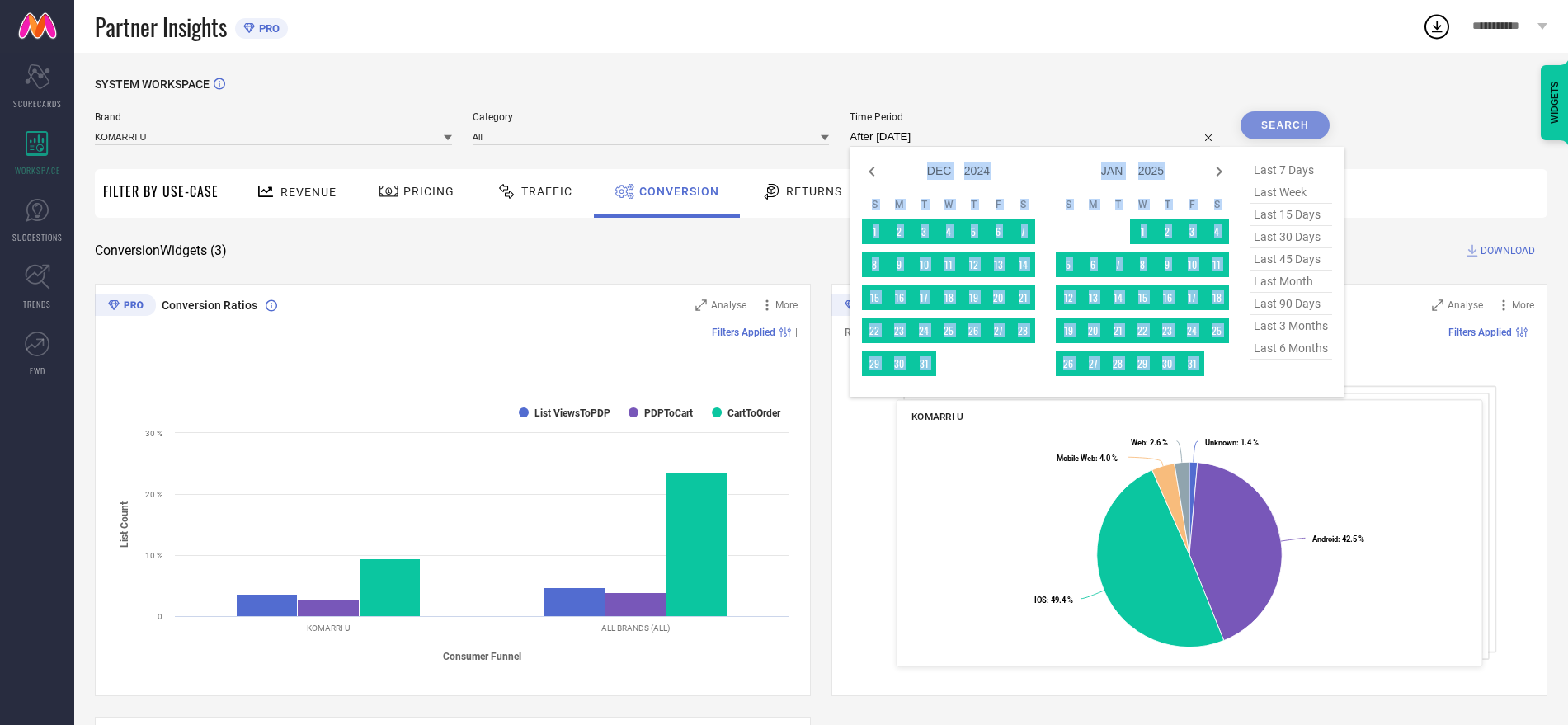 click 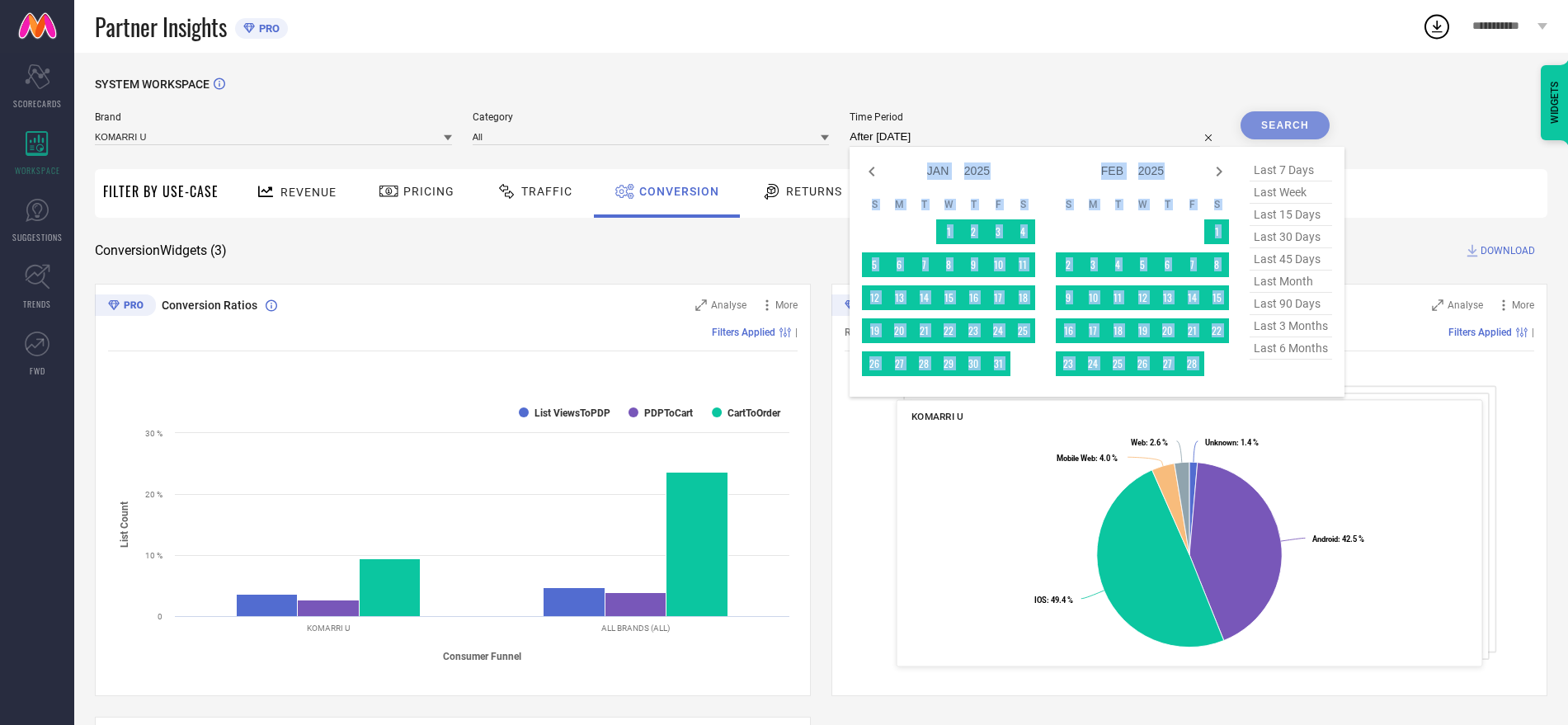 click 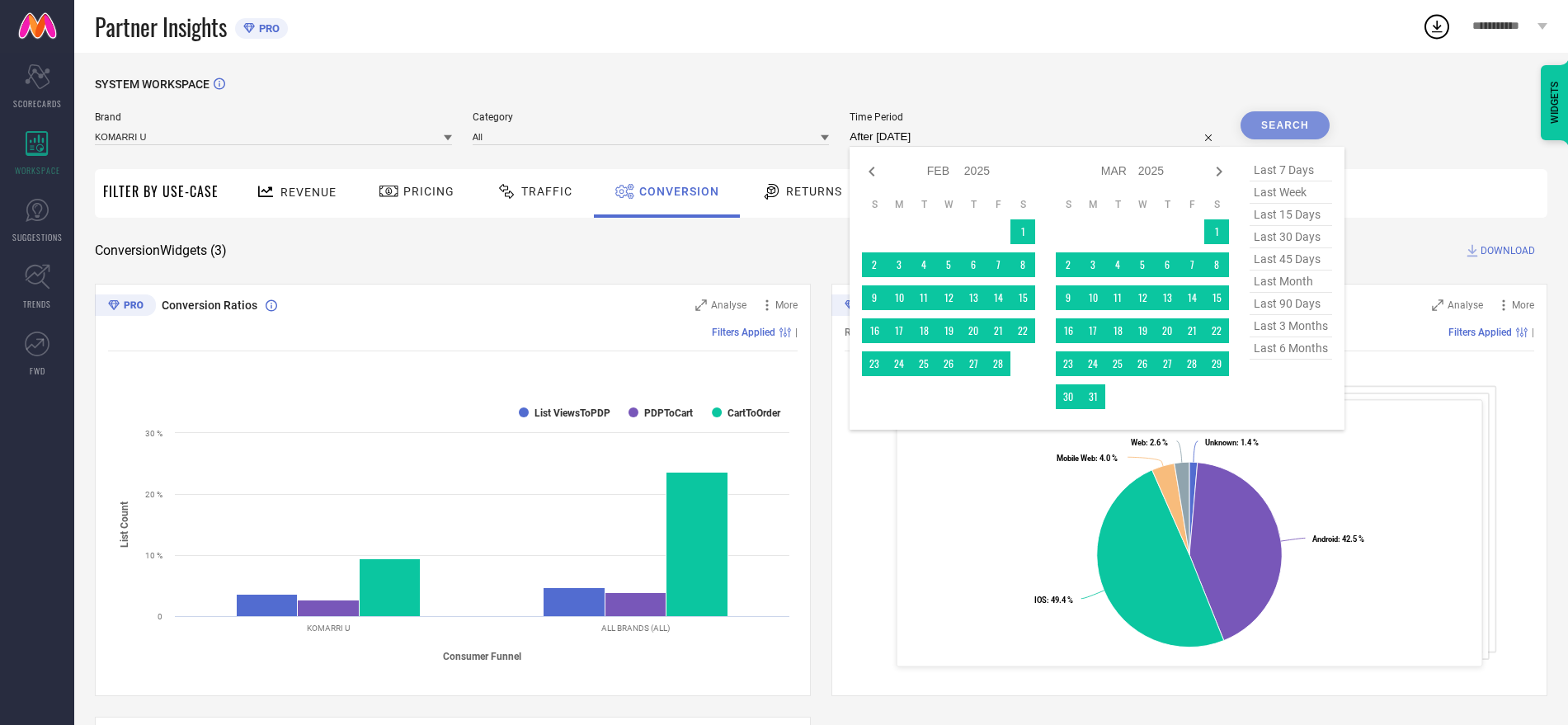 click 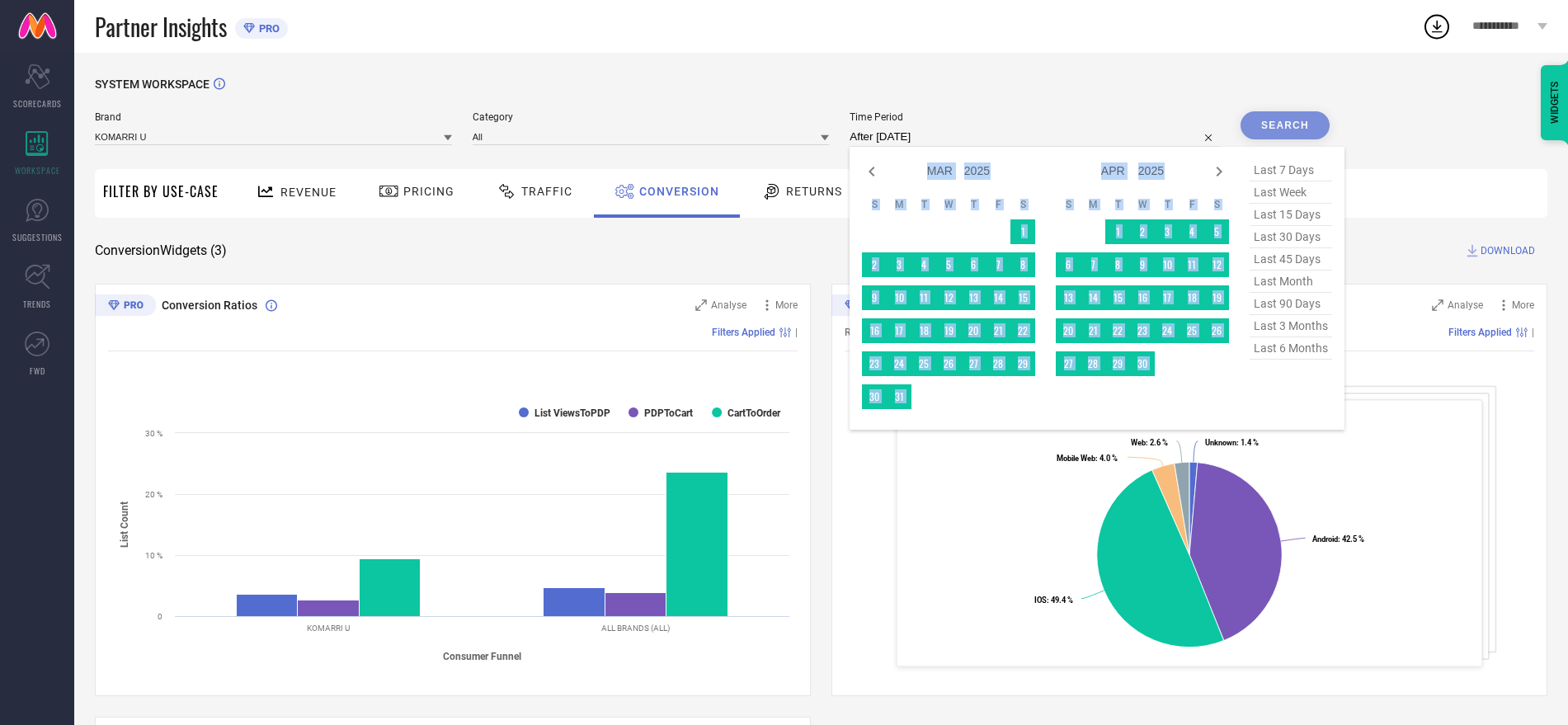 click 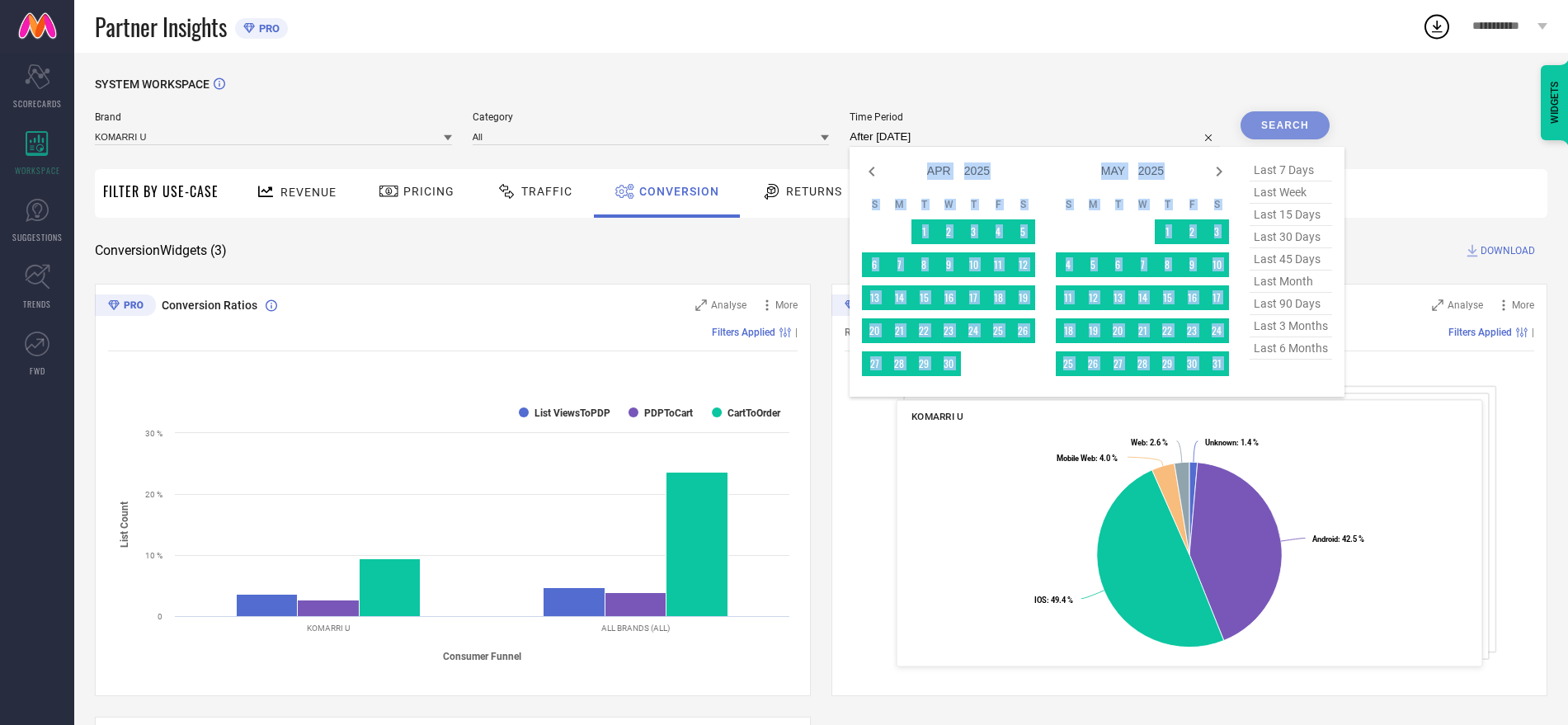 click 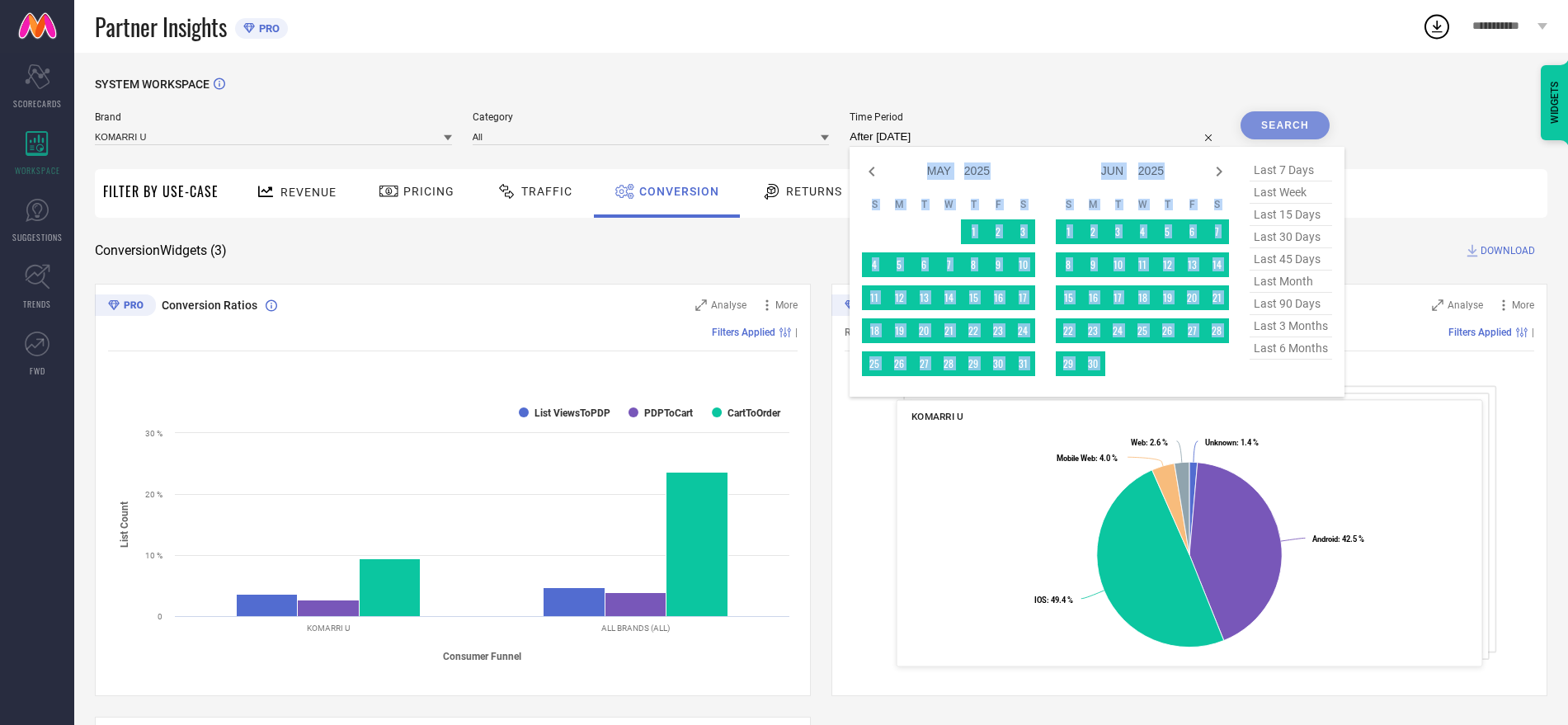 click 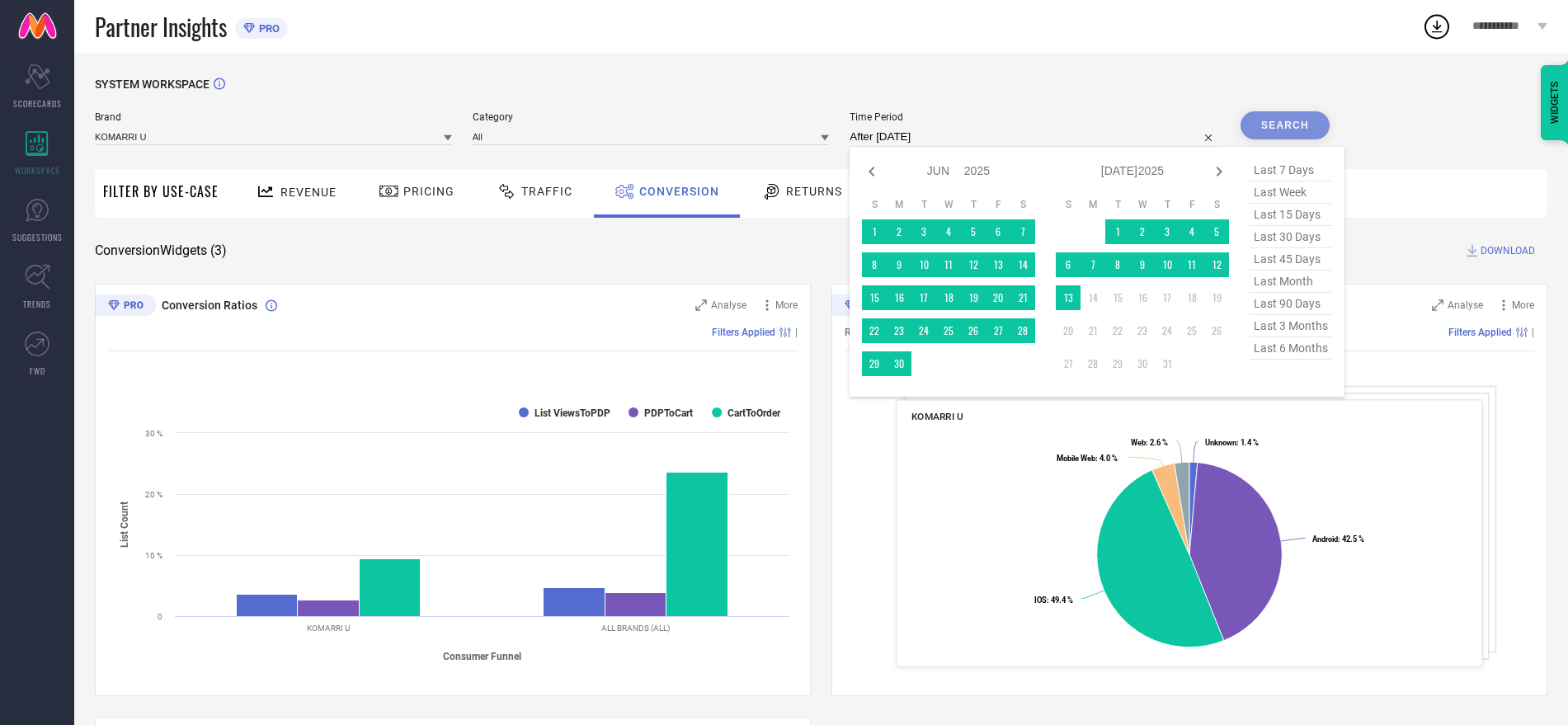 click 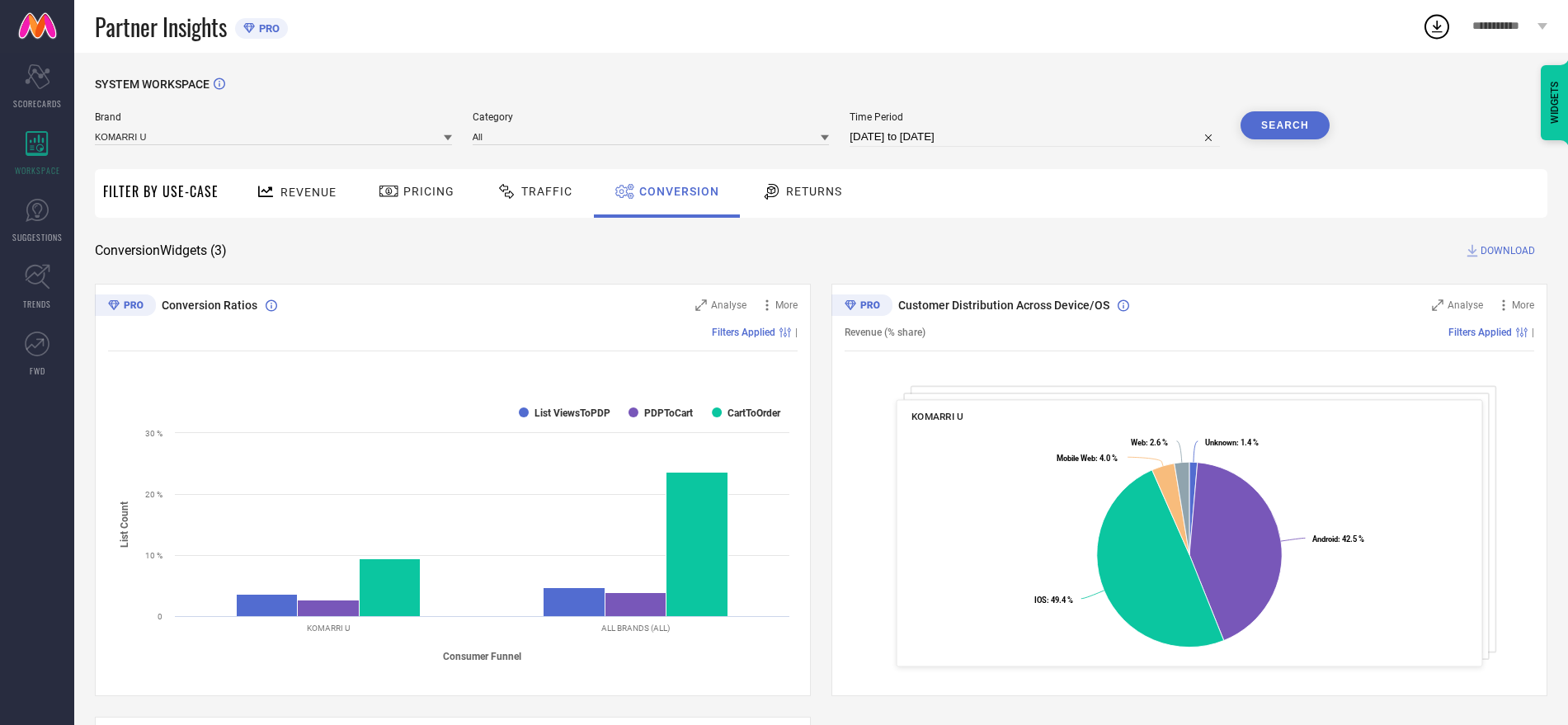 click on "Search" at bounding box center [1285, 125] 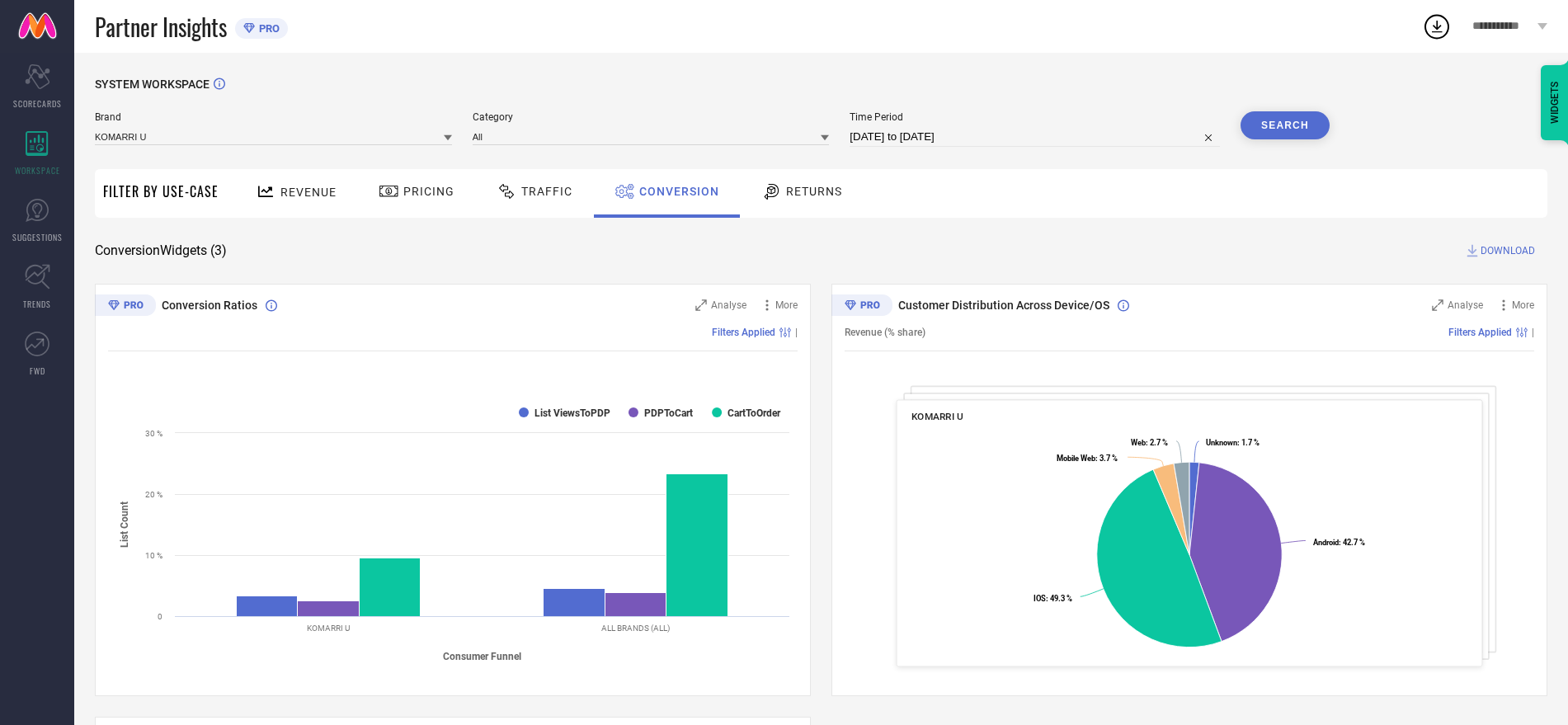 scroll, scrollTop: 430, scrollLeft: 0, axis: vertical 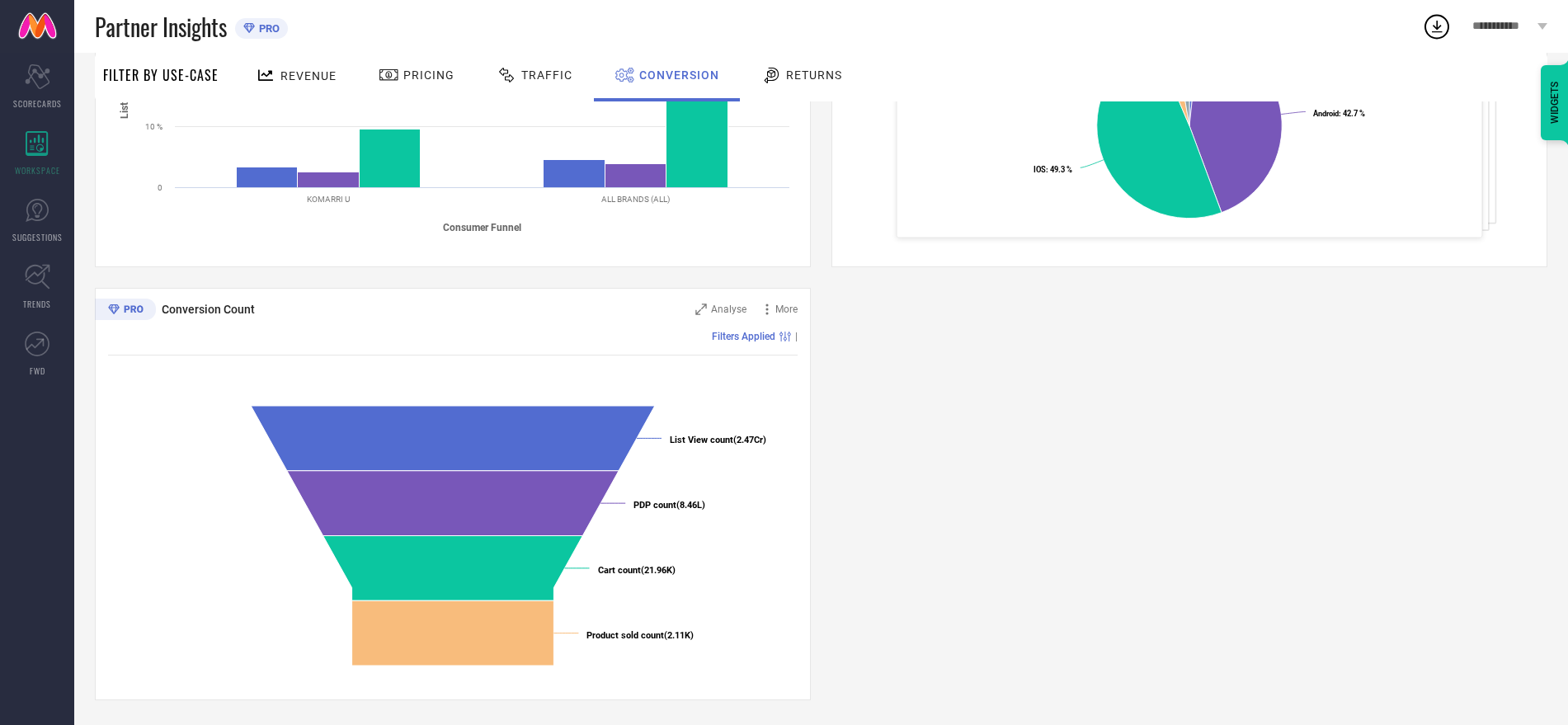 click on "Conversion Ratios Analyse More Filters Applied |  Created with Highcharts 9.3.3 Consumer Funnel List Count List ViewsToPDP PDPToCart CartToOrder KOMARRI U ALL BRANDS (ALL) 0 10 % 20 % 30 % Customer Distribution Across Device/OS Analyse More Revenue (% share) Filters Applied |  KOMARRI U Created with Highcharts 9.3.3 Unknown : 1.7 % ​ Unknown : 1.7 % Android : 42.7 % ​ Android : 42.7 % IOS : 49.3 % ​ IOS : 49.3 % Mobile Web : 3.7 % ​ Mobile Web : 3.7 % Web : 2.7 % ​ Web : 2.7 % Conversion Count Analyse More Filters Applied |  Created with Highcharts 9.3.3 List View count (2.47Cr) ​ List View count (2.47Cr) PDP count (8.46L) ​ PDP count (8.46L) Cart count (21.96K) ​ Cart count (21.96K) Product sold count (2.11K) ​ Product sold count (2.11K)" at bounding box center [821, 277] 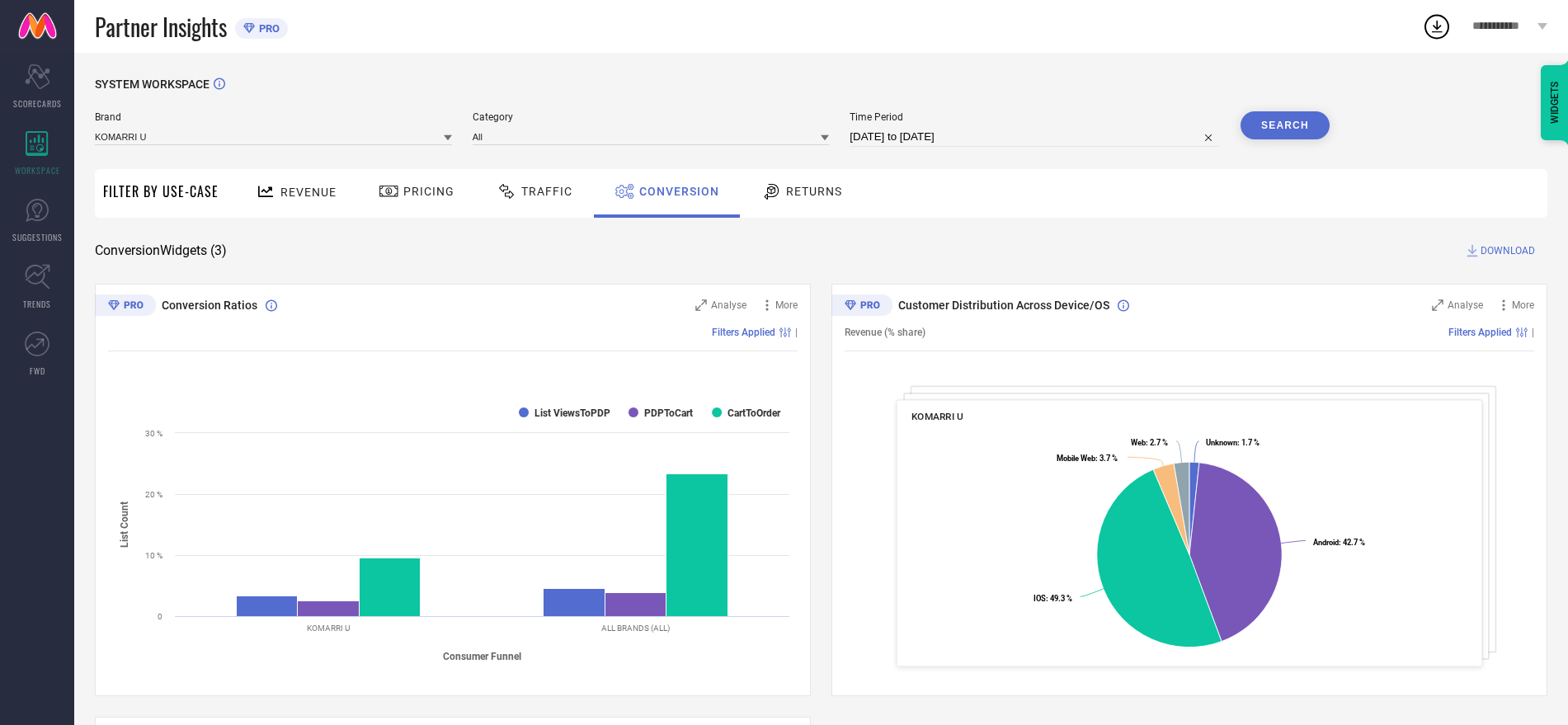 click on "Returns" at bounding box center (814, 191) 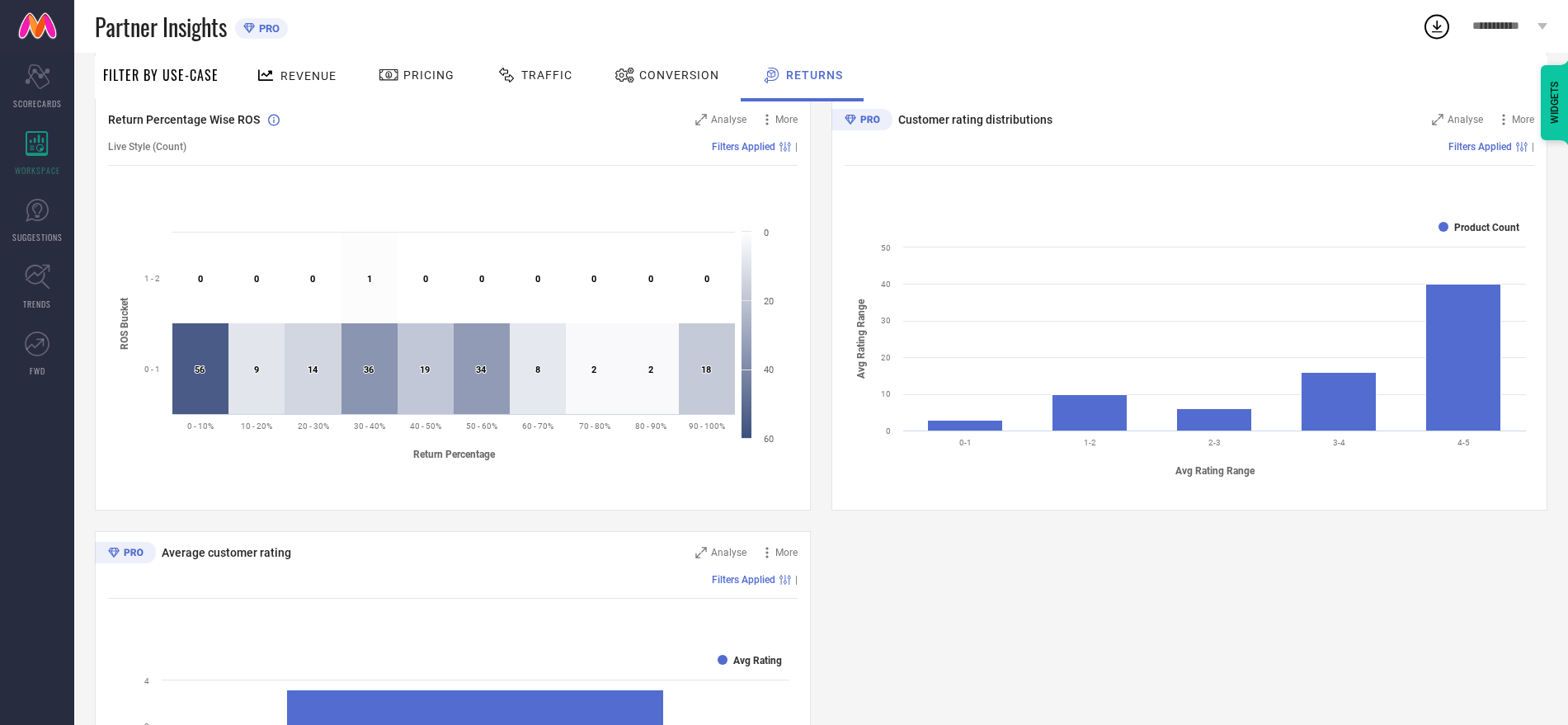 scroll, scrollTop: 0, scrollLeft: 0, axis: both 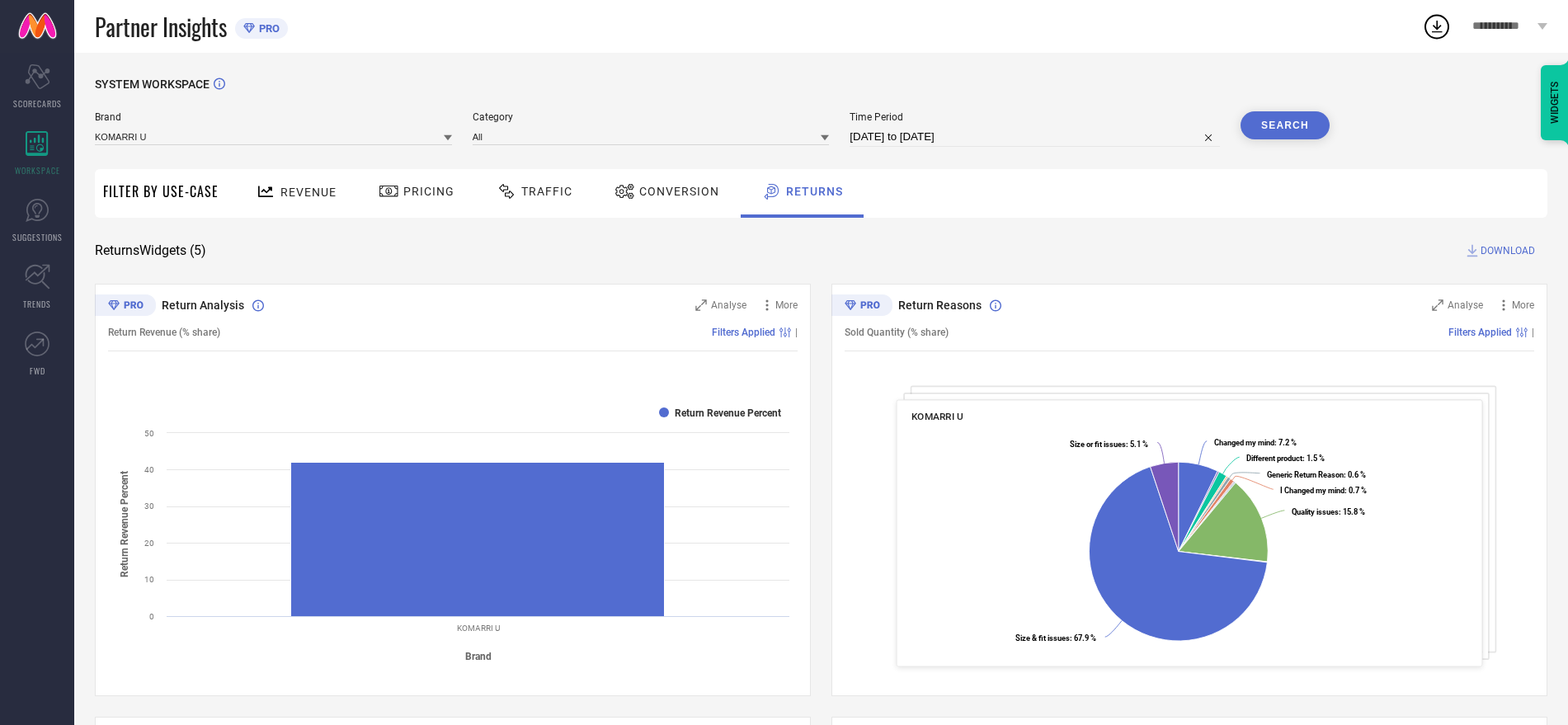 click on "Search" at bounding box center [1285, 125] 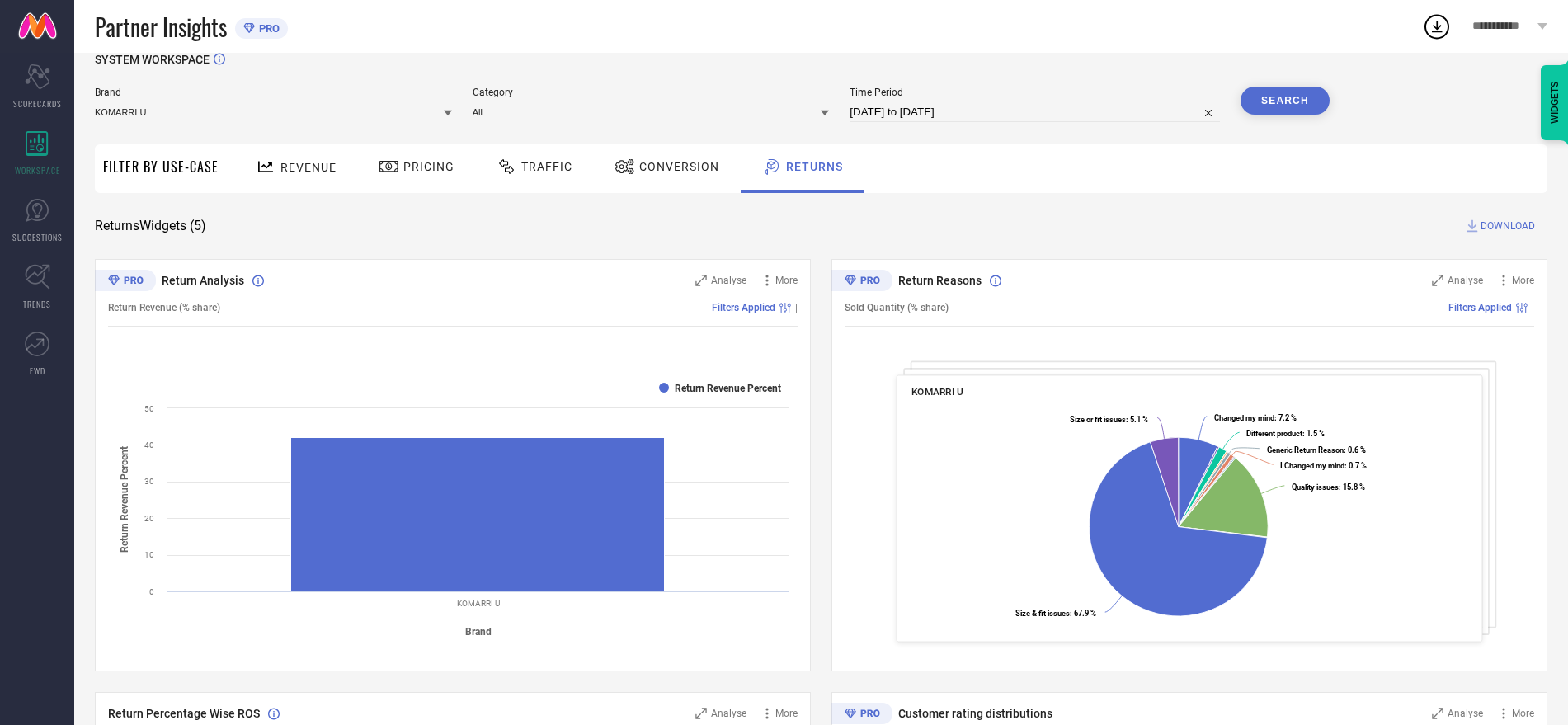 scroll, scrollTop: 0, scrollLeft: 0, axis: both 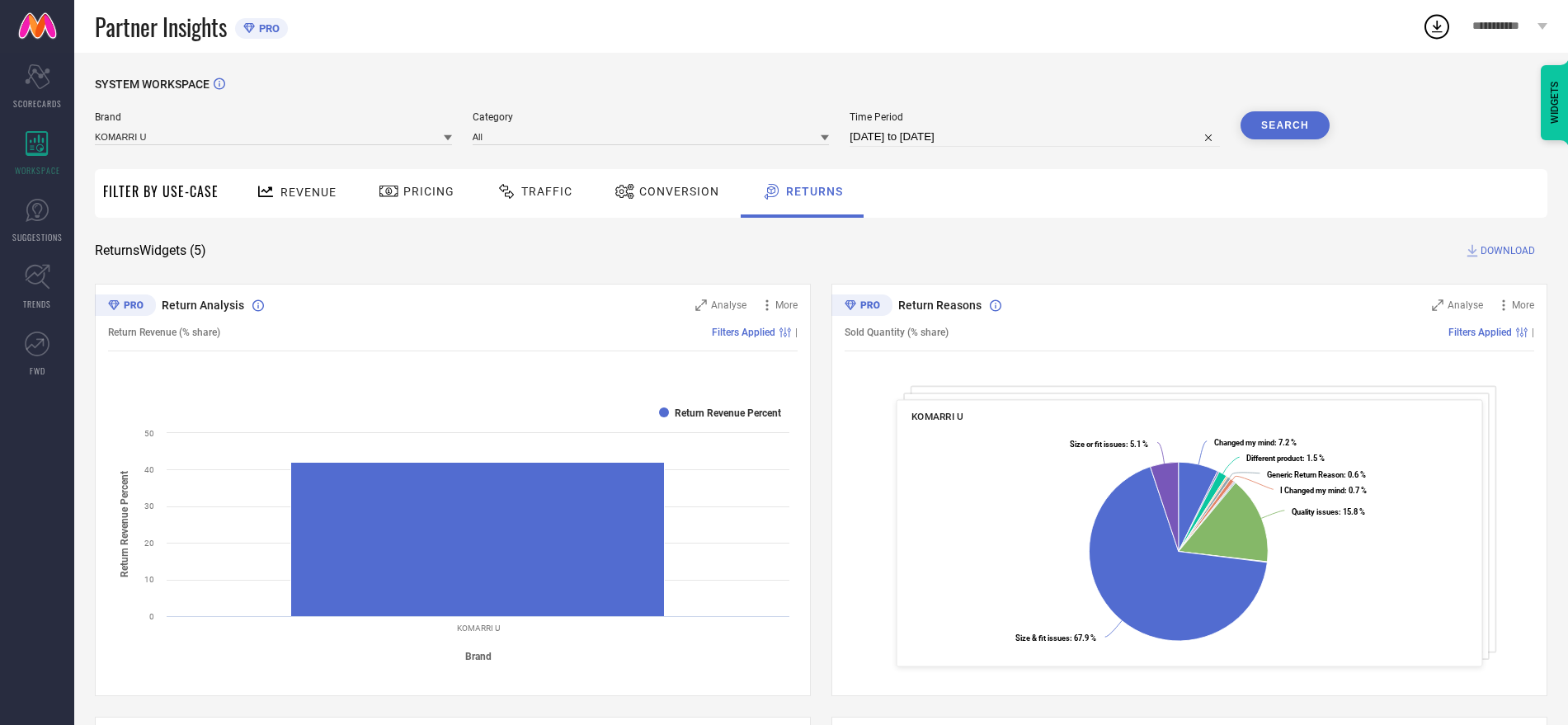 click on "Revenue" at bounding box center [296, 193] 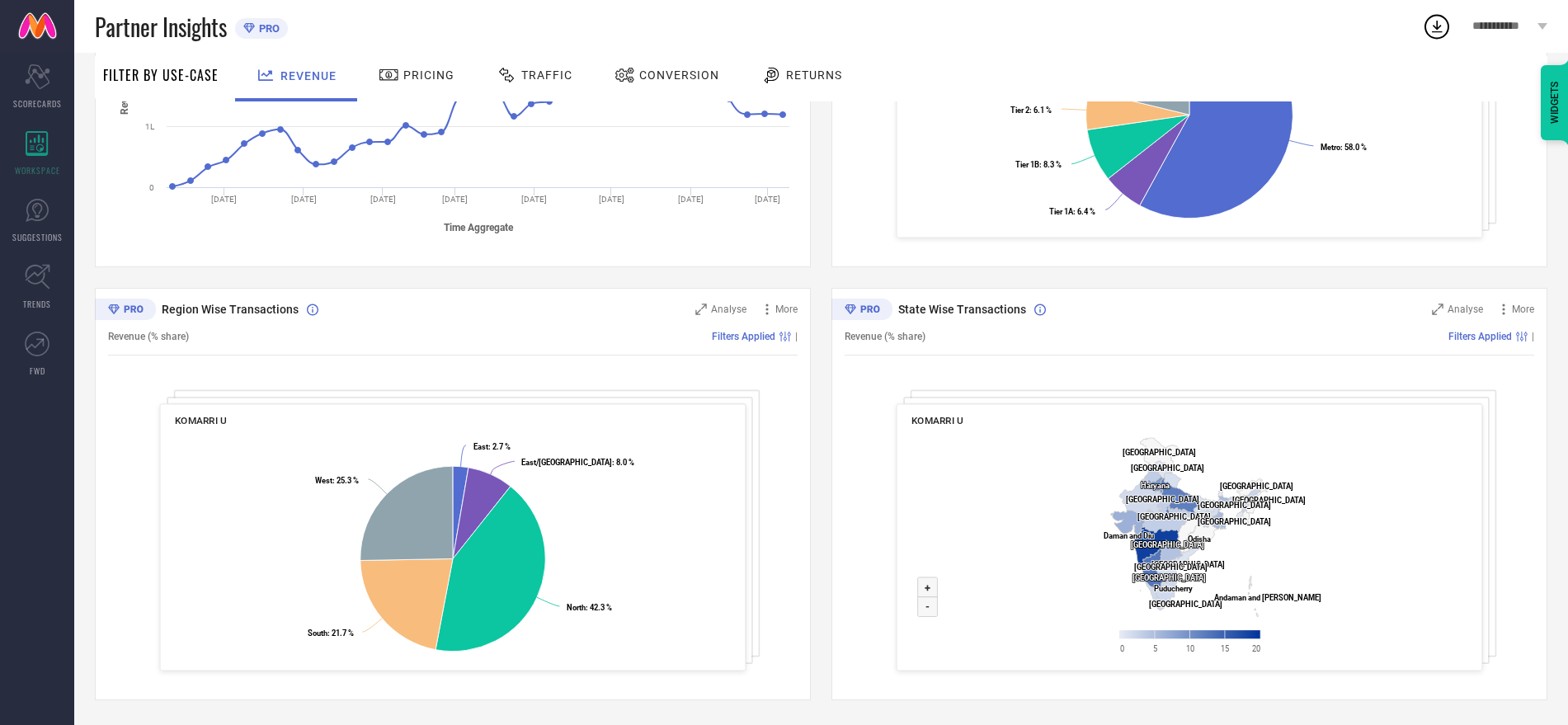 scroll, scrollTop: 0, scrollLeft: 0, axis: both 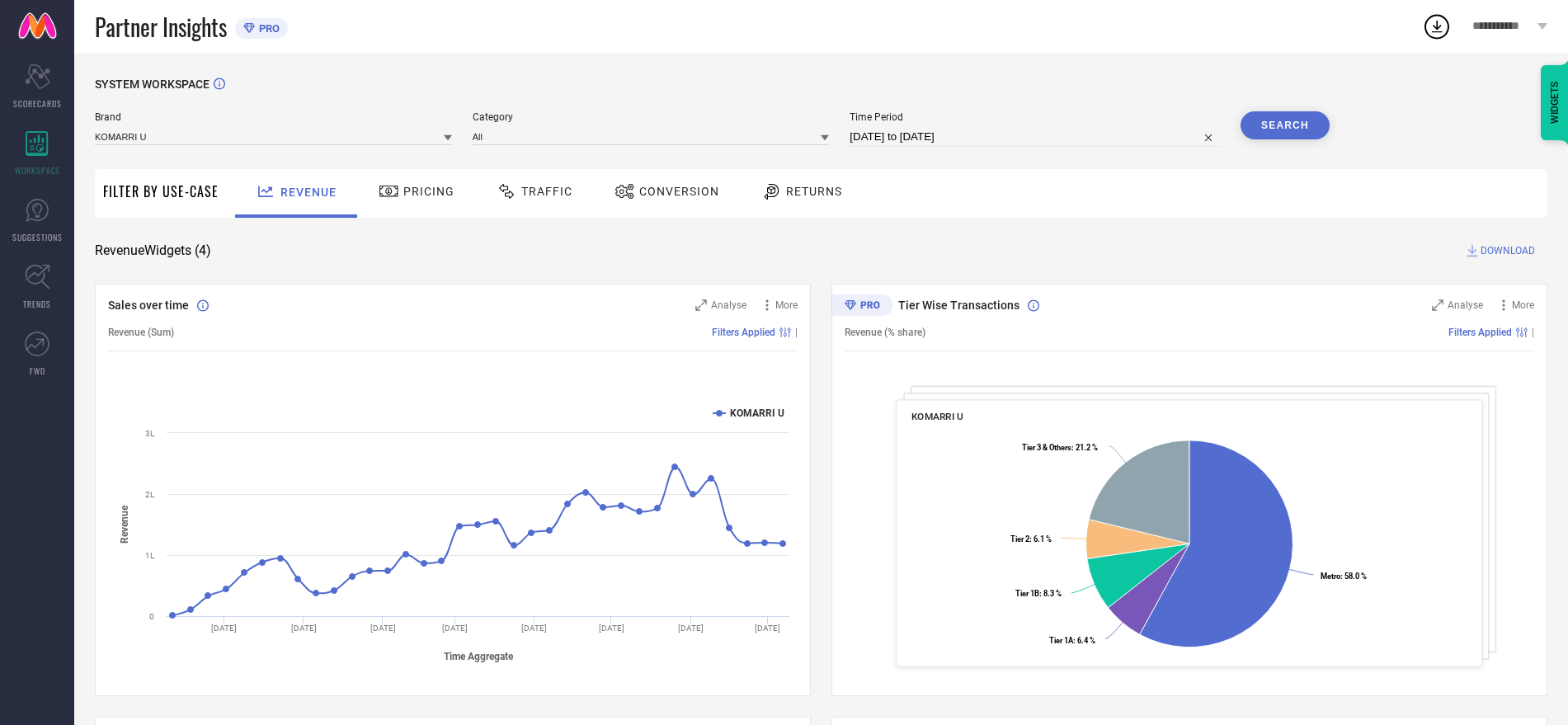 click on "Pricing" at bounding box center (417, 193) 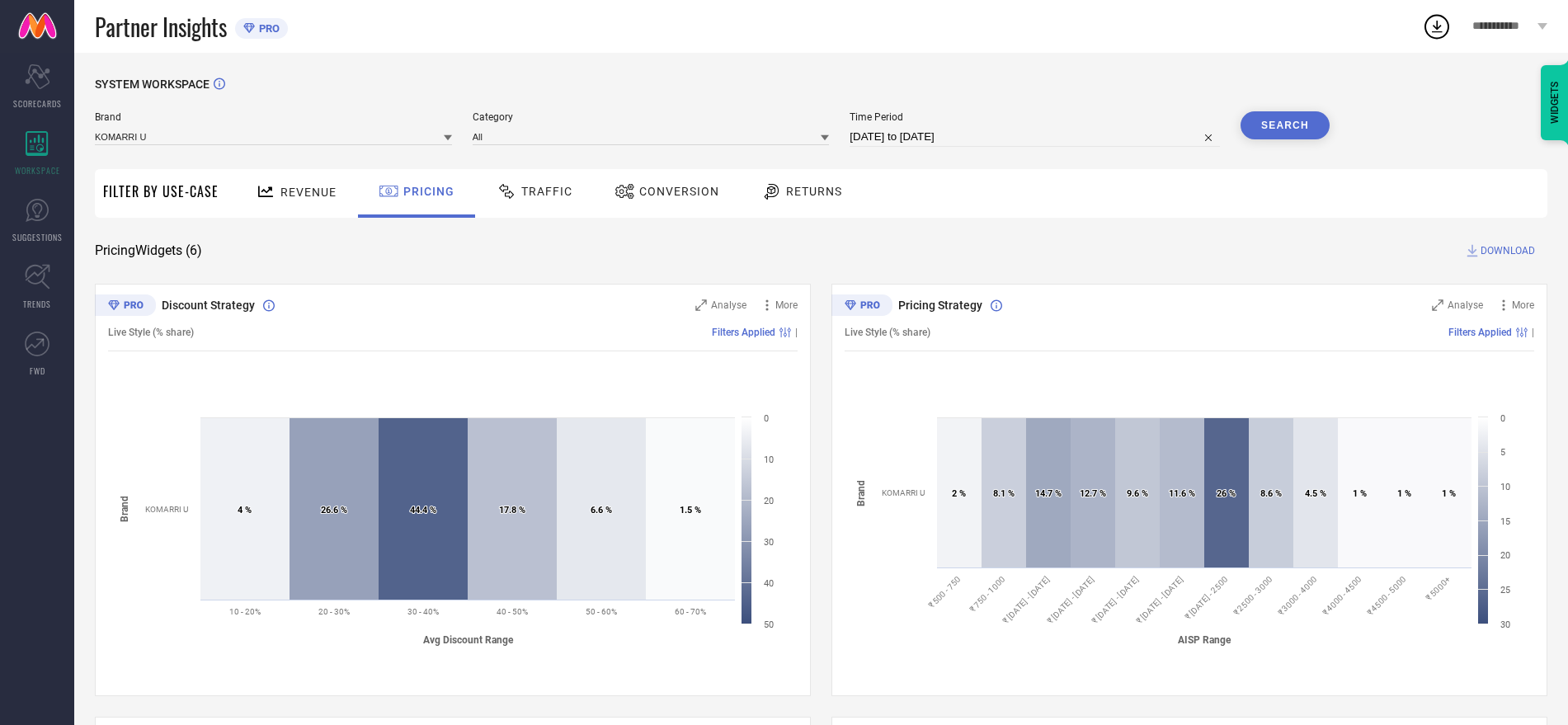 click on "Traffic" at bounding box center (534, 193) 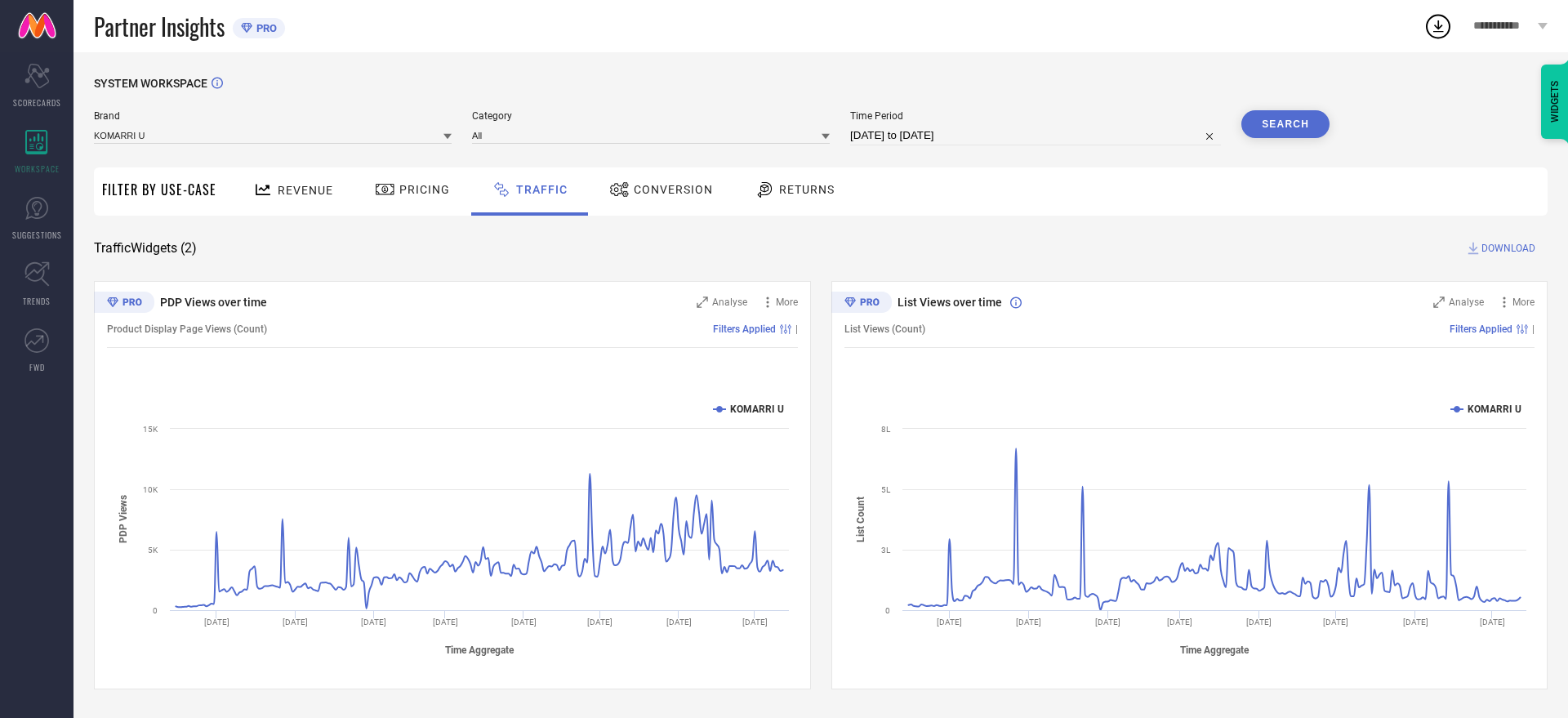 click on "Conversion" at bounding box center [661, 190] 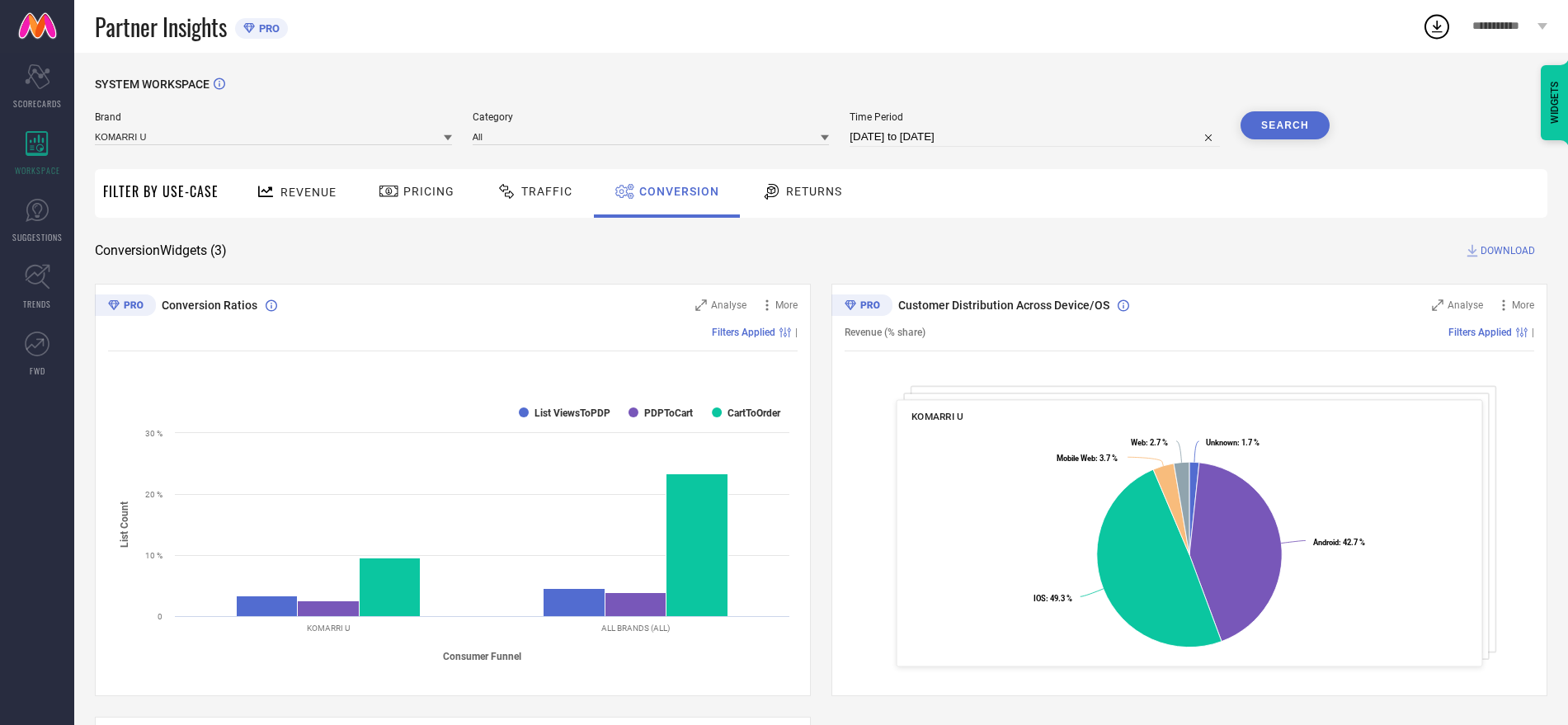 click on "Returns" at bounding box center [802, 193] 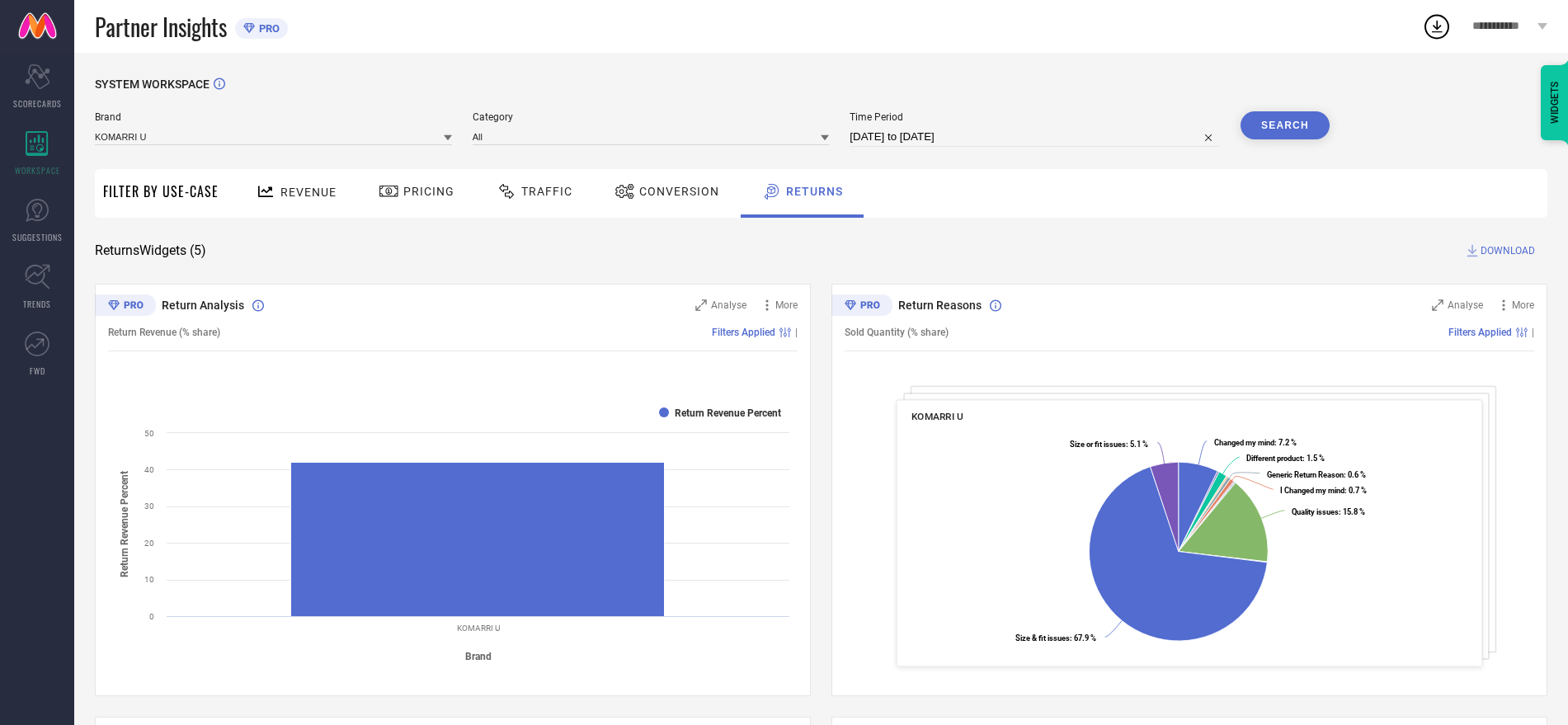 click on "Conversion" at bounding box center (666, 191) 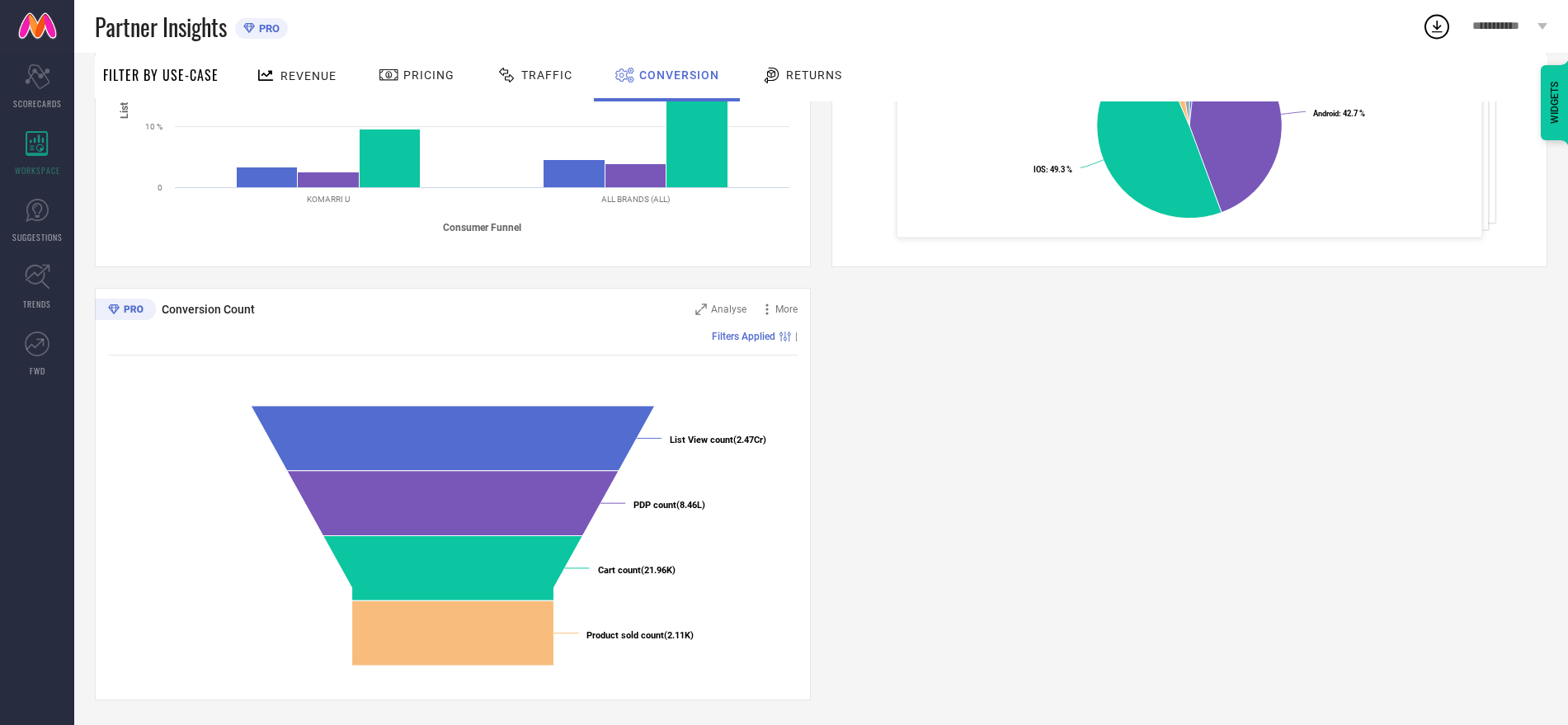 scroll, scrollTop: 0, scrollLeft: 0, axis: both 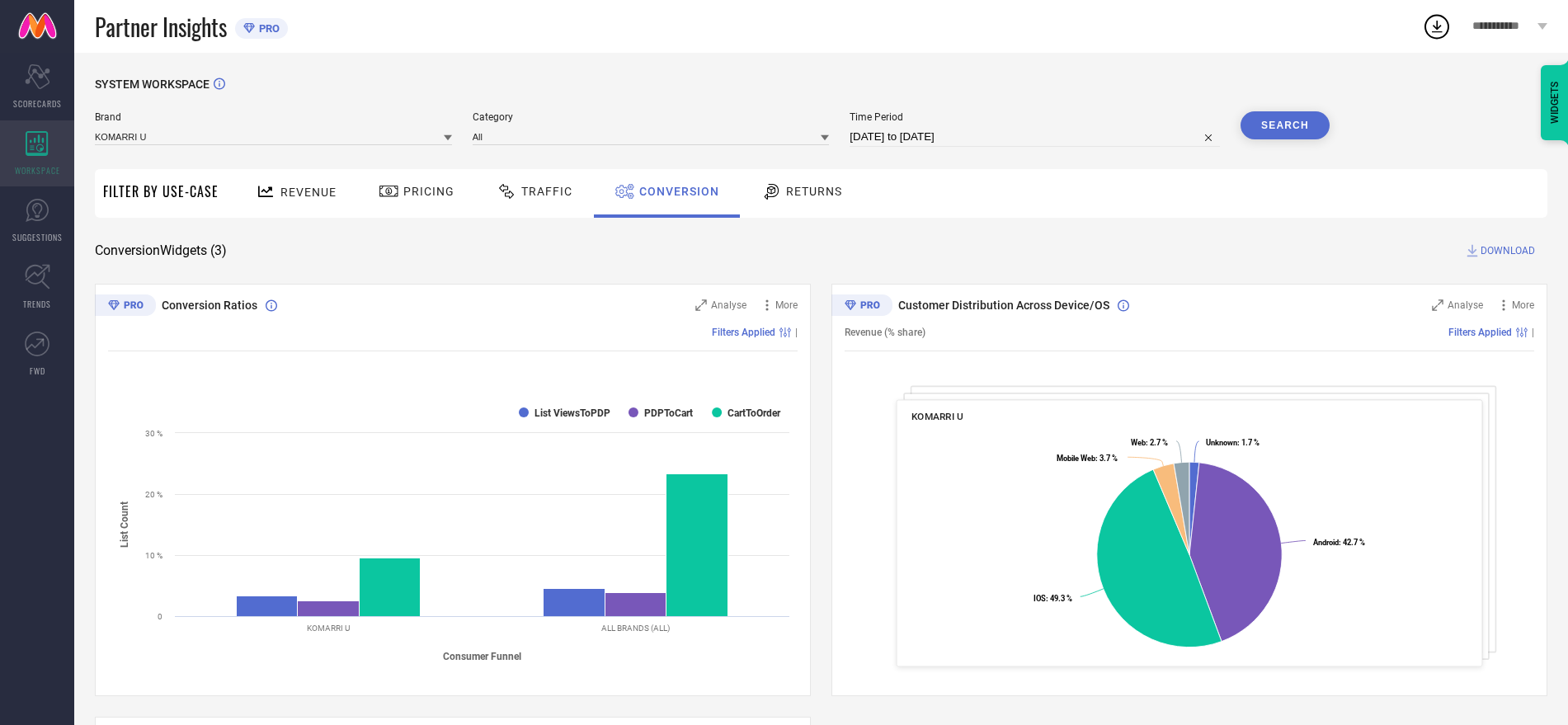 click 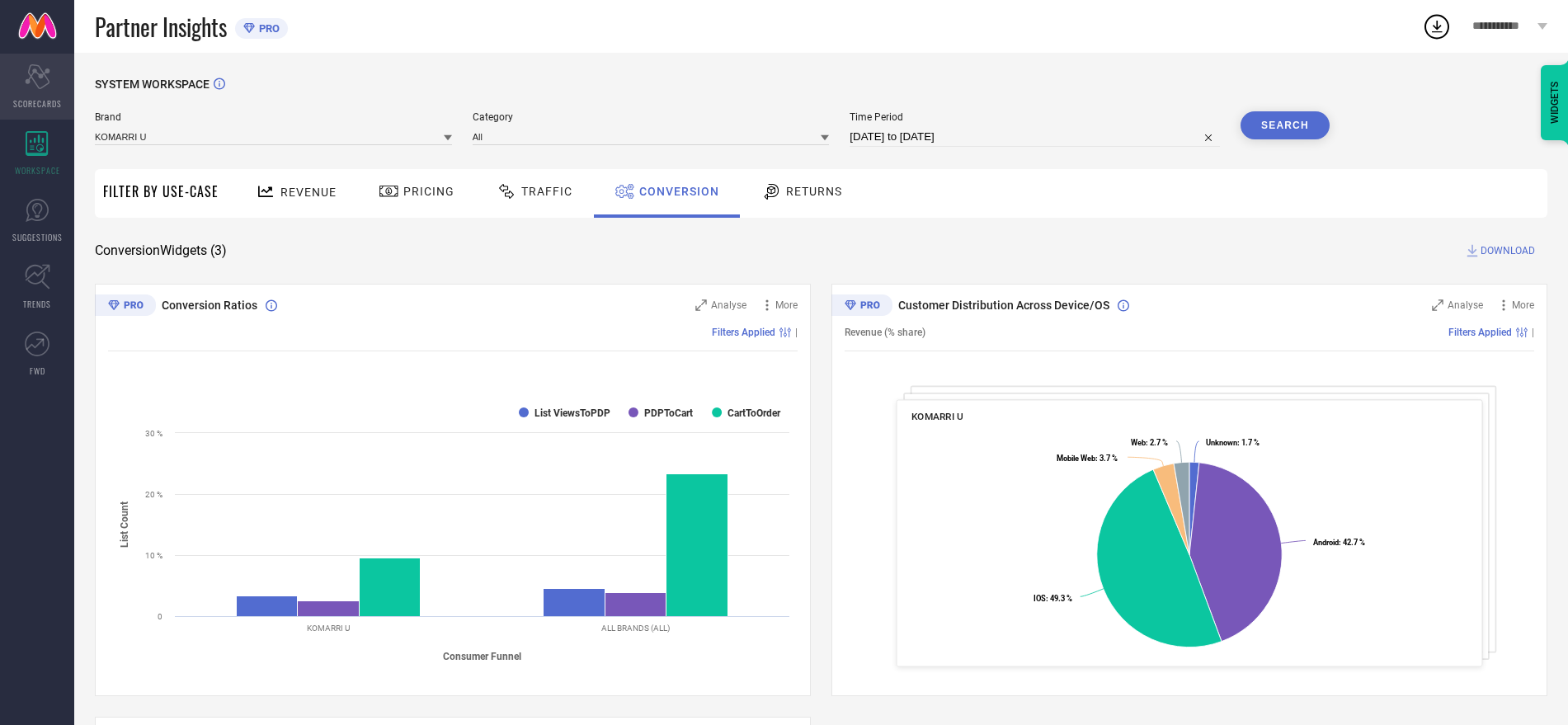 click 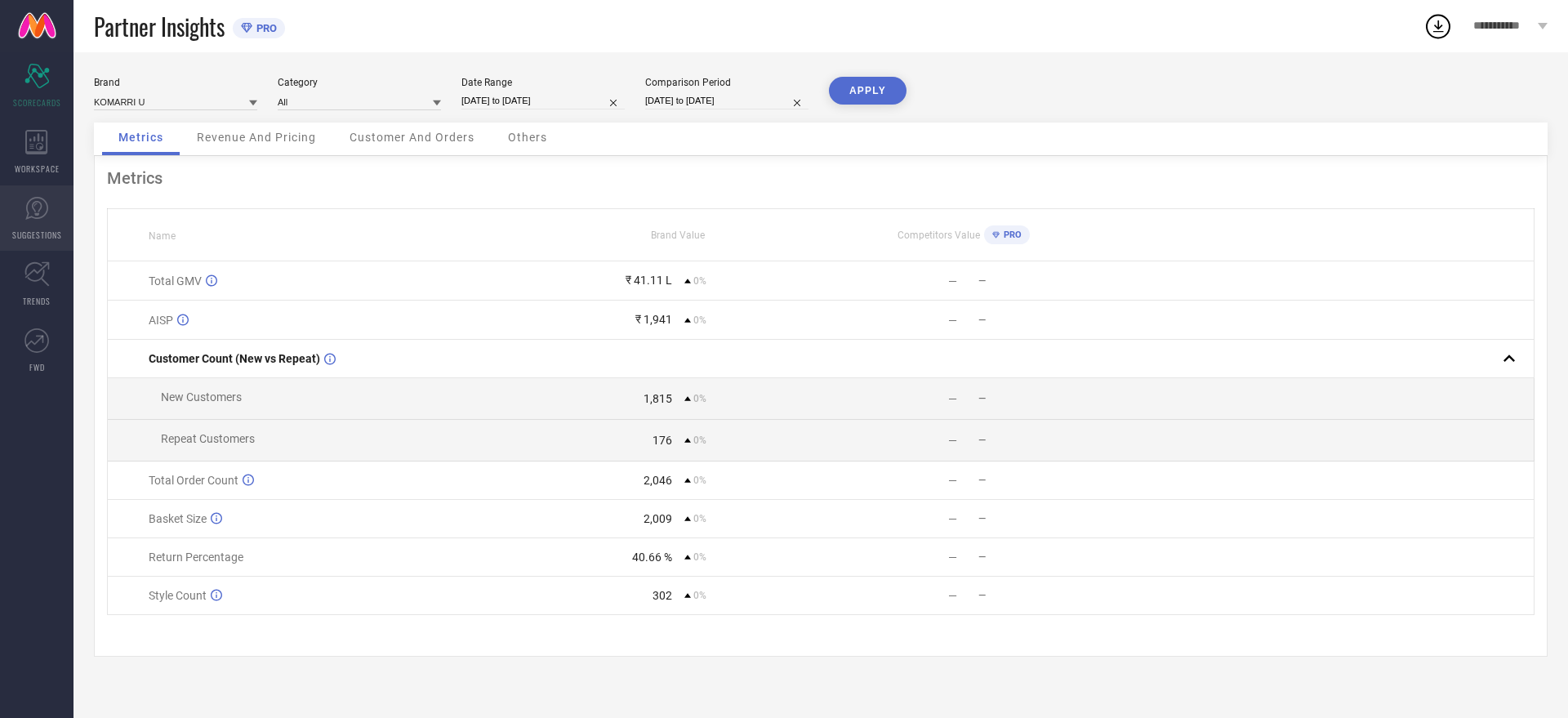 click on "SUGGESTIONS" at bounding box center [37, 218] 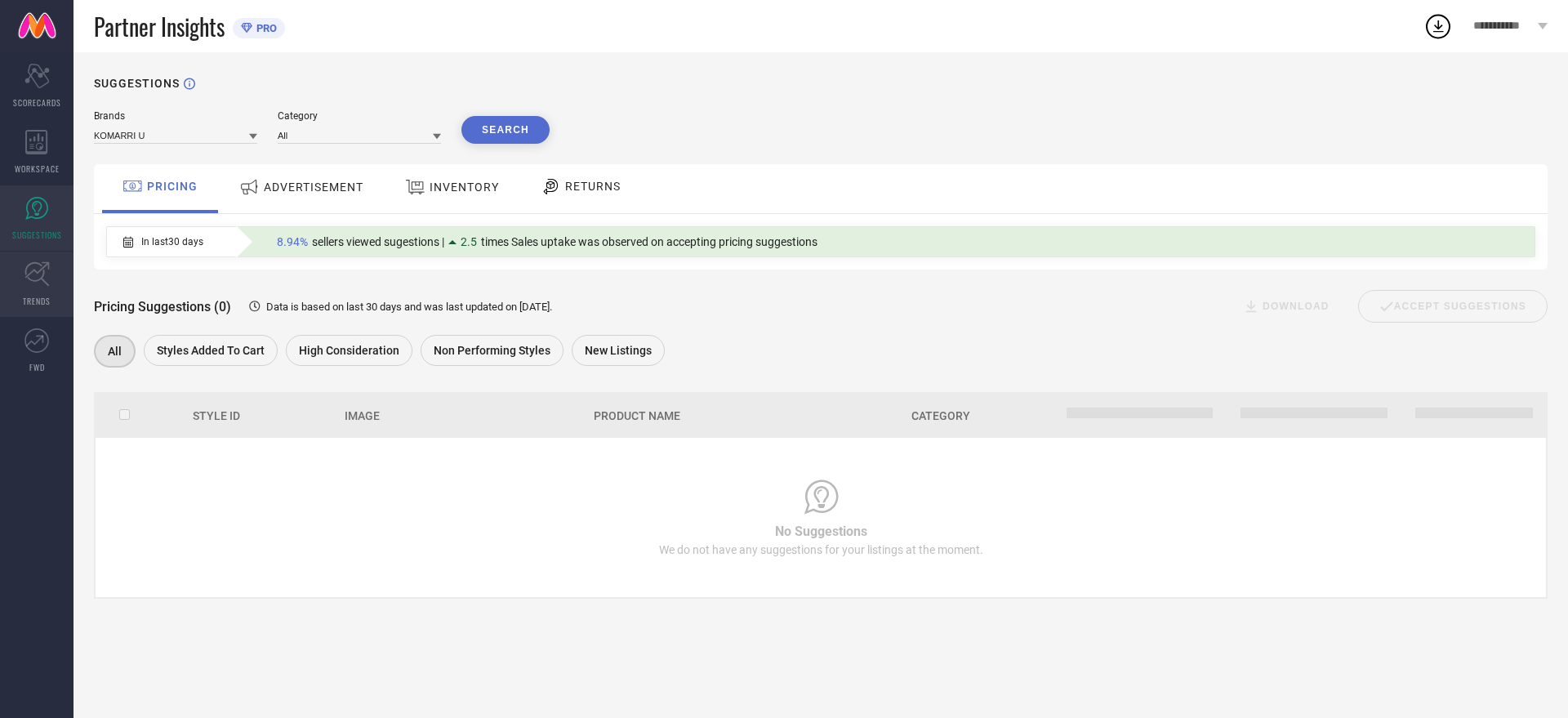 click on "TRENDS" at bounding box center (37, 301) 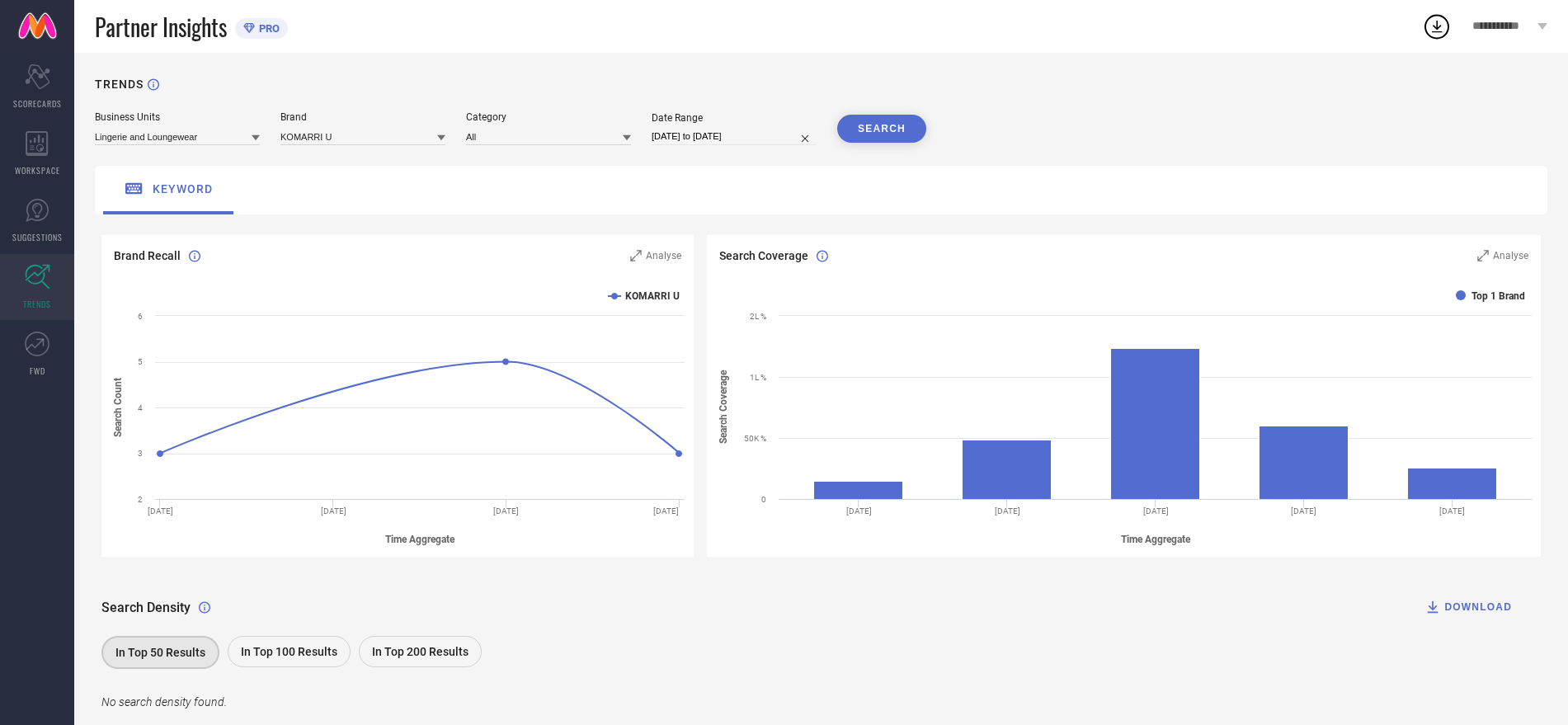 scroll, scrollTop: 45, scrollLeft: 0, axis: vertical 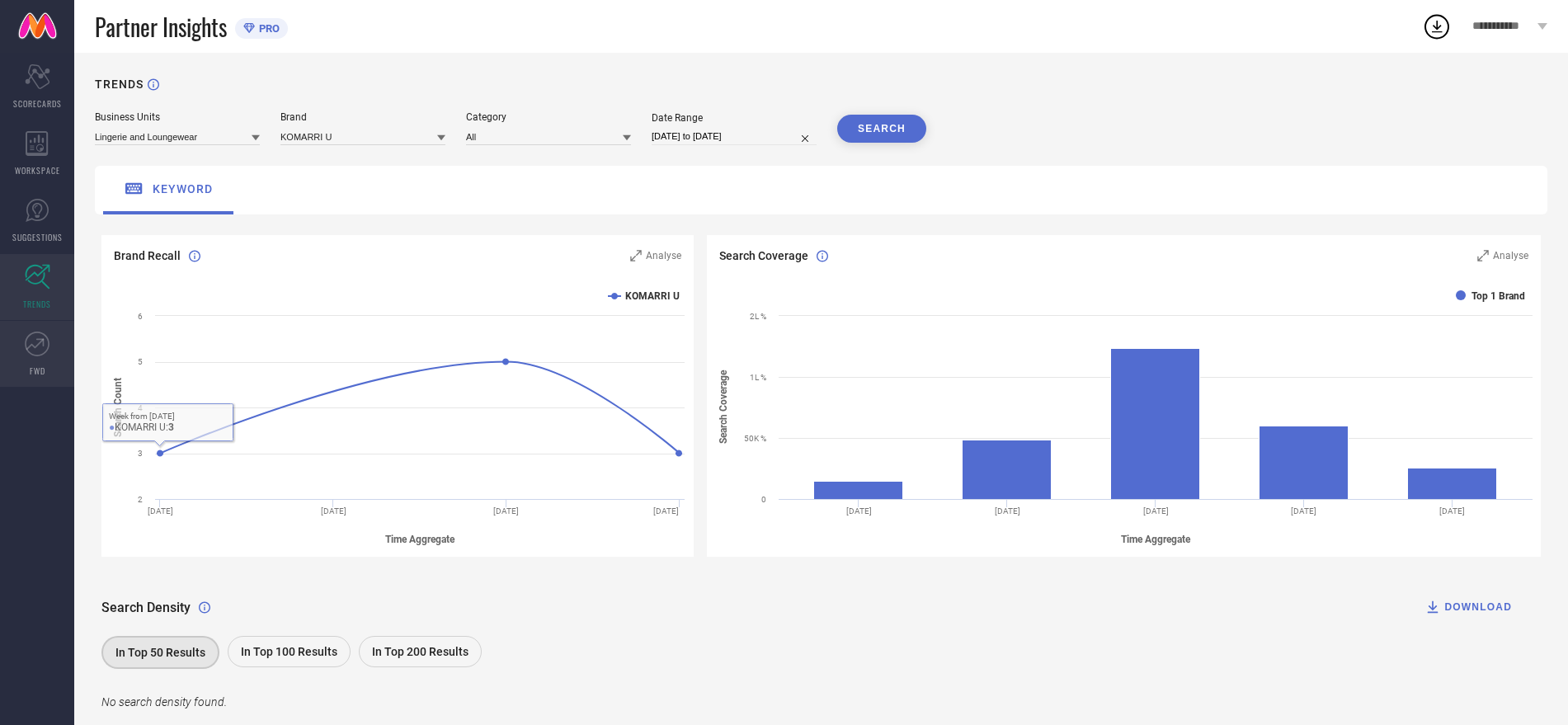 click 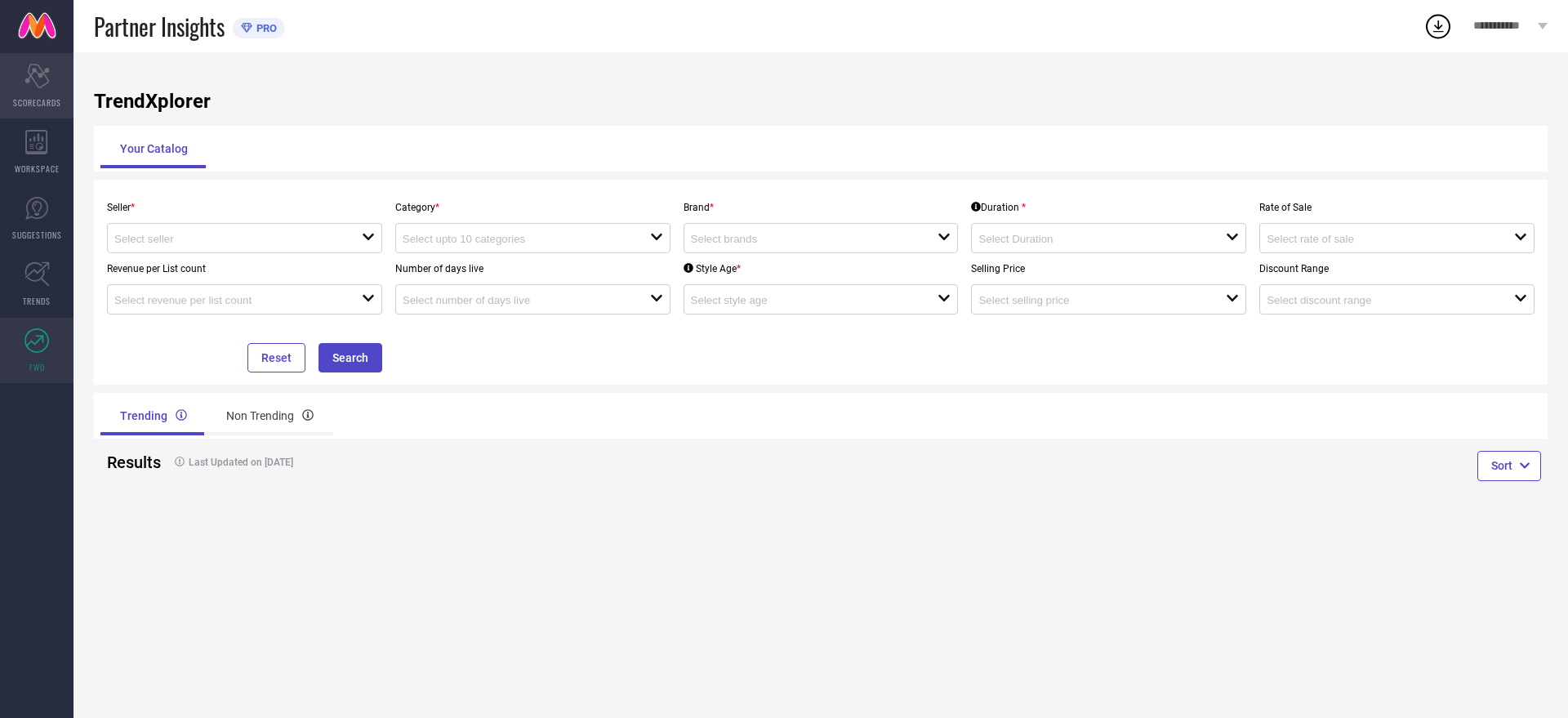 click on "SCORECARDS" at bounding box center (37, 102) 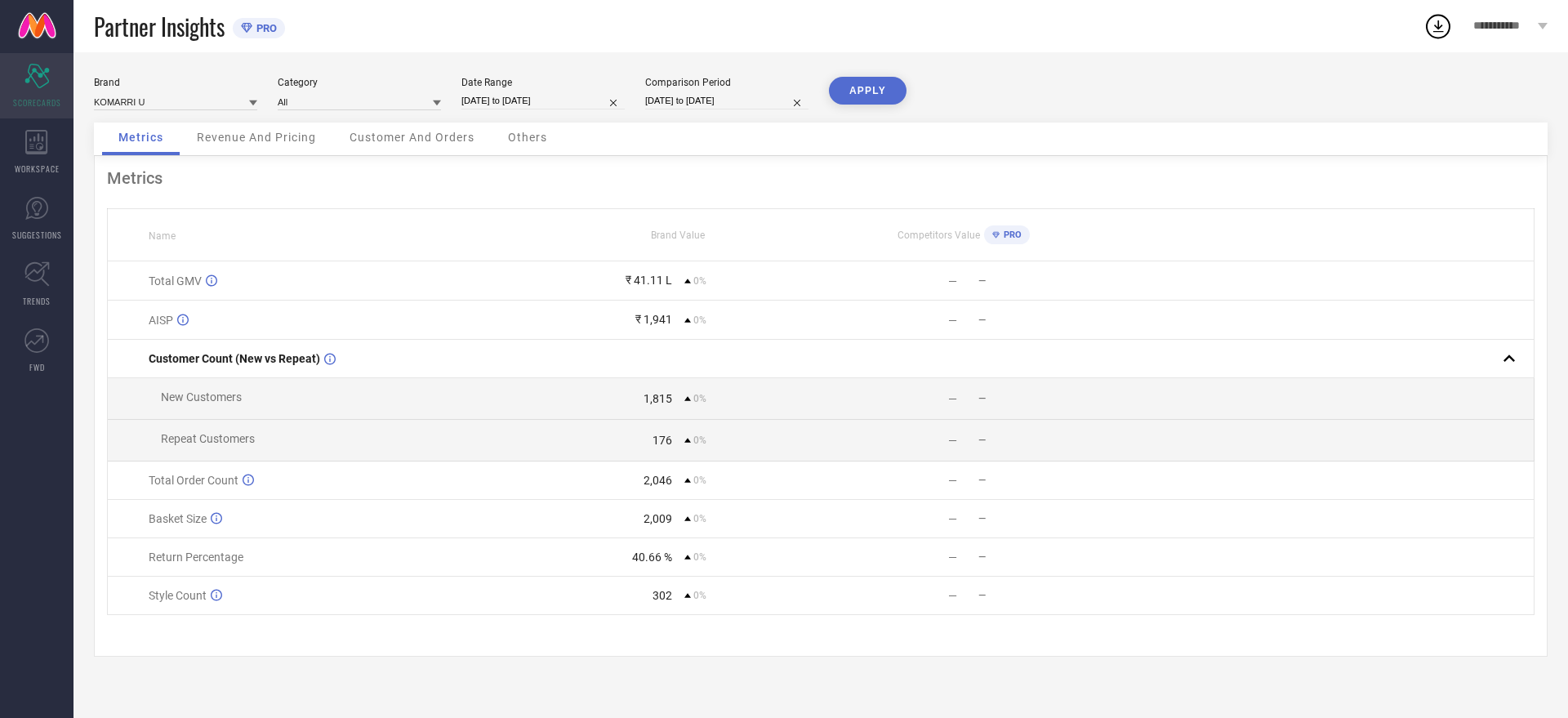 click on "Scorecard" 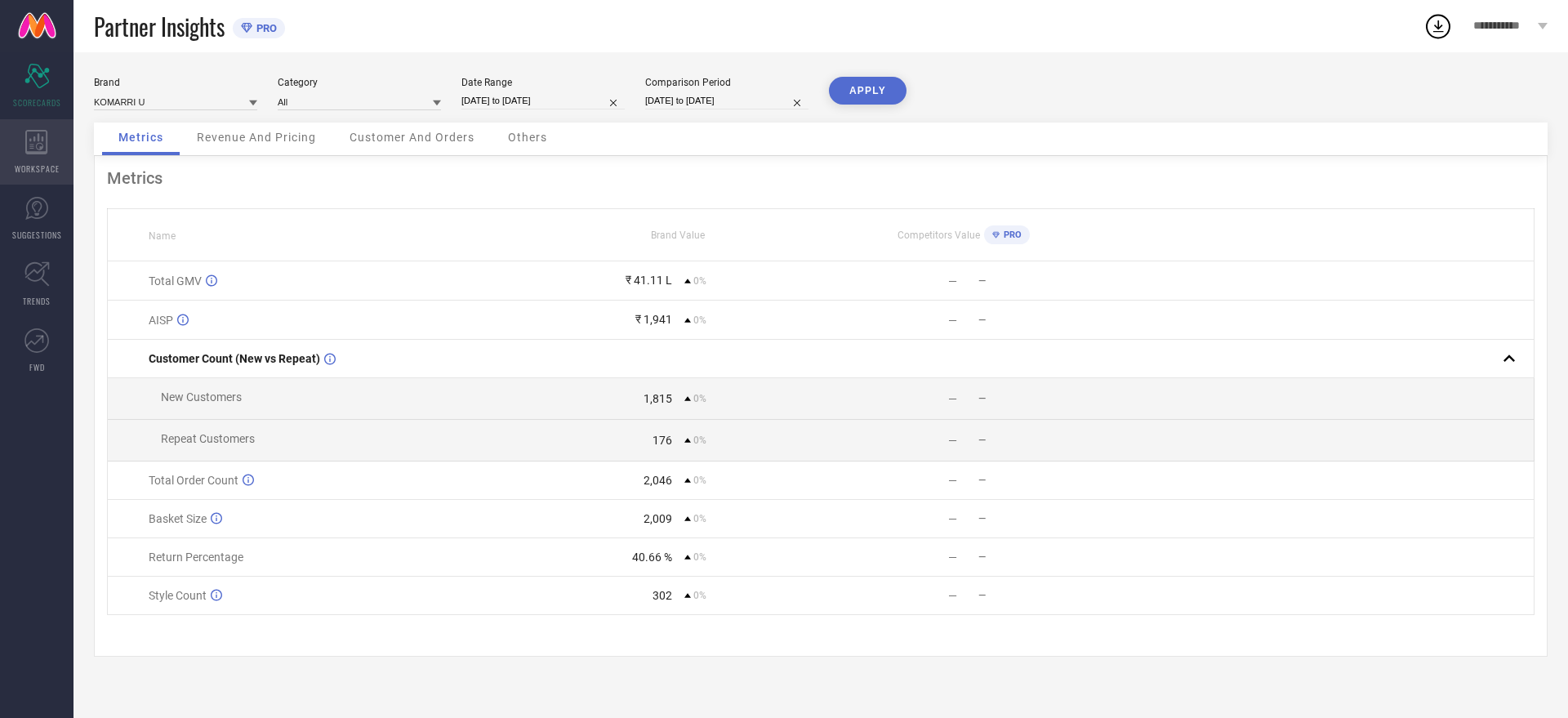 click on "WORKSPACE" at bounding box center [37, 152] 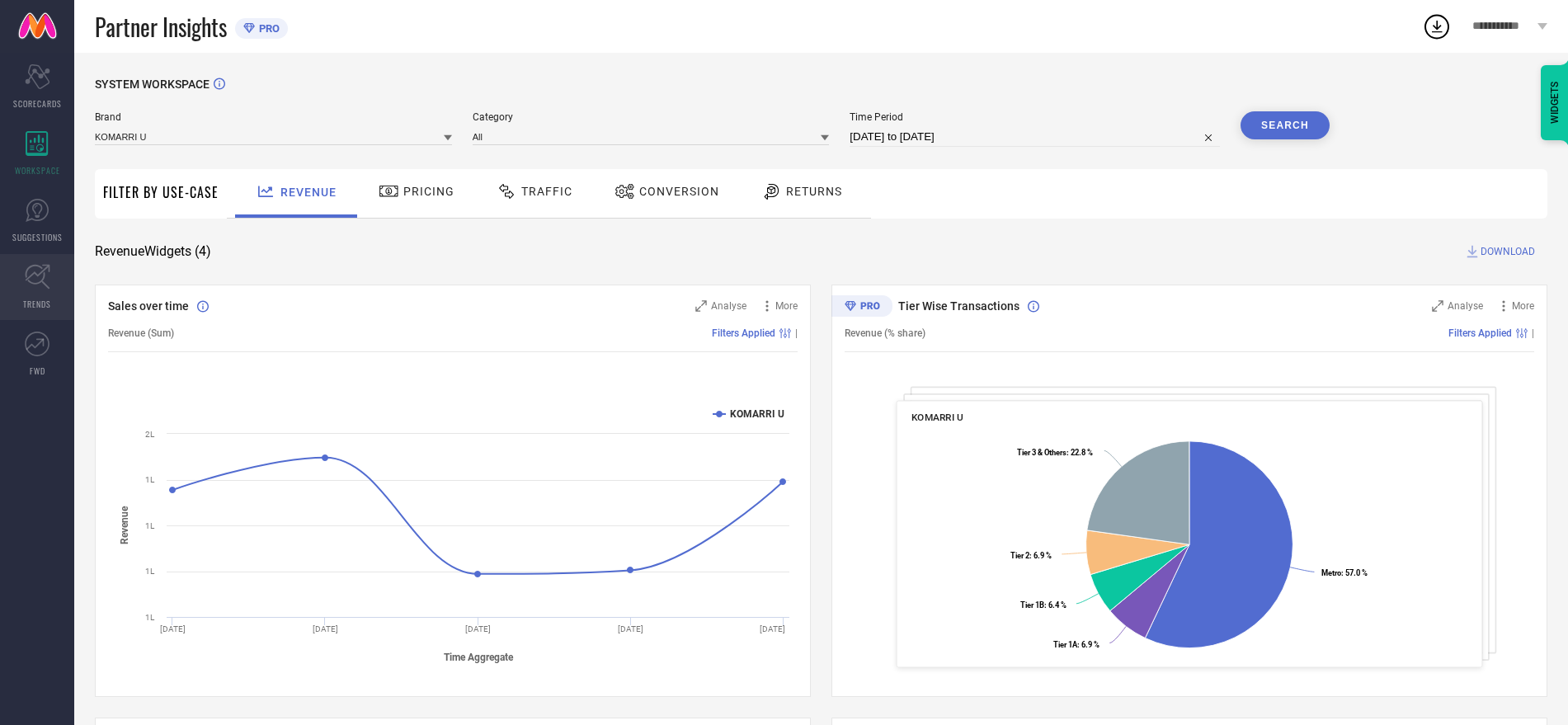 click 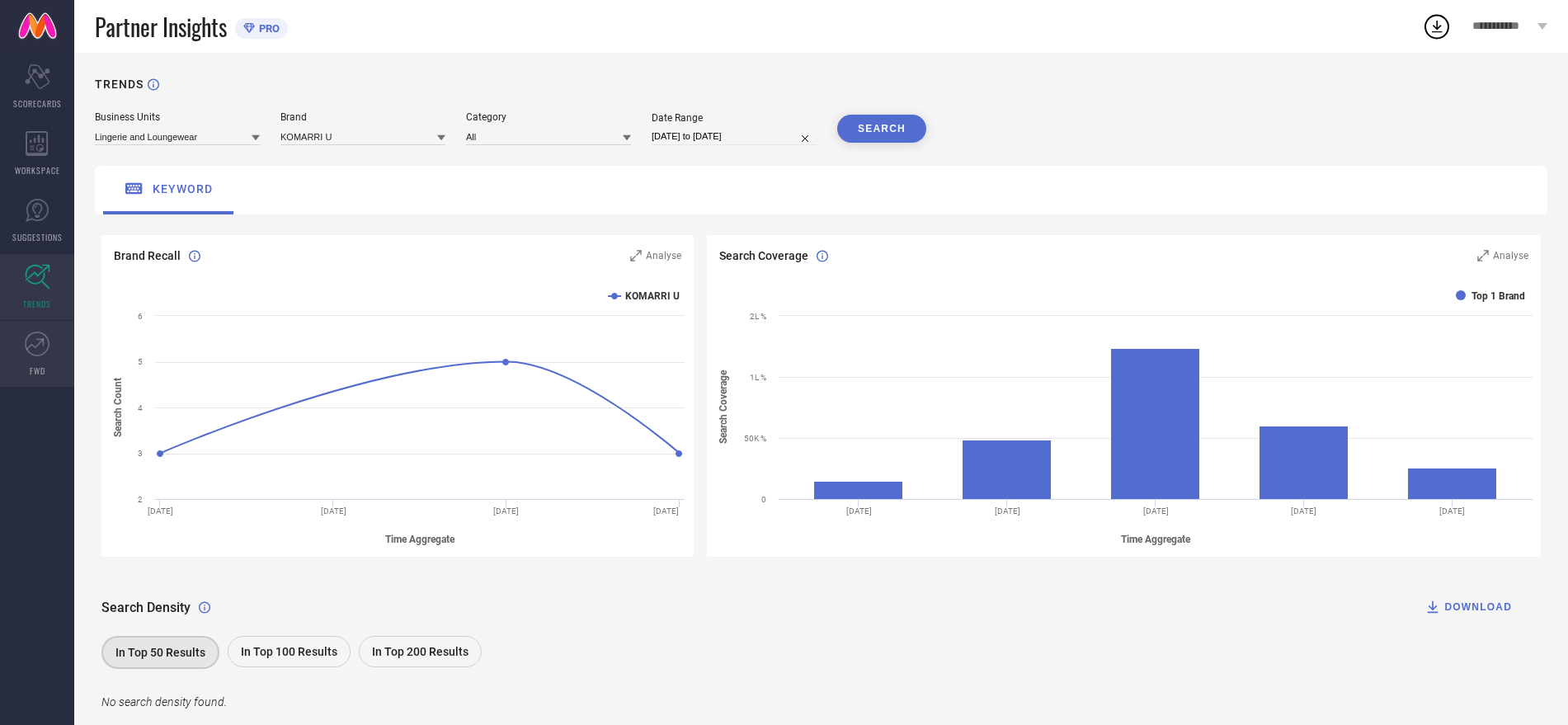 click on "FWD" at bounding box center (37, 354) 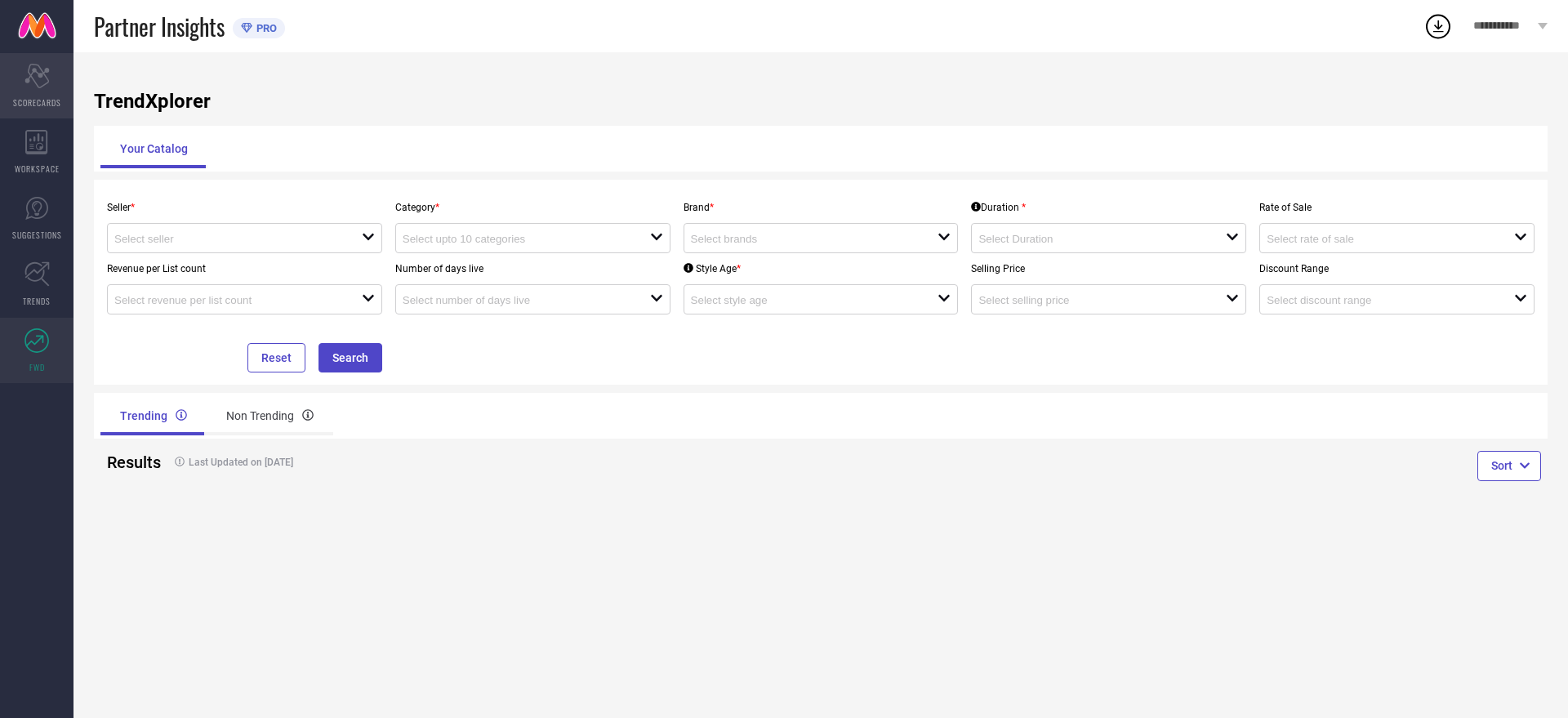 click on "SCORECARDS" at bounding box center (37, 102) 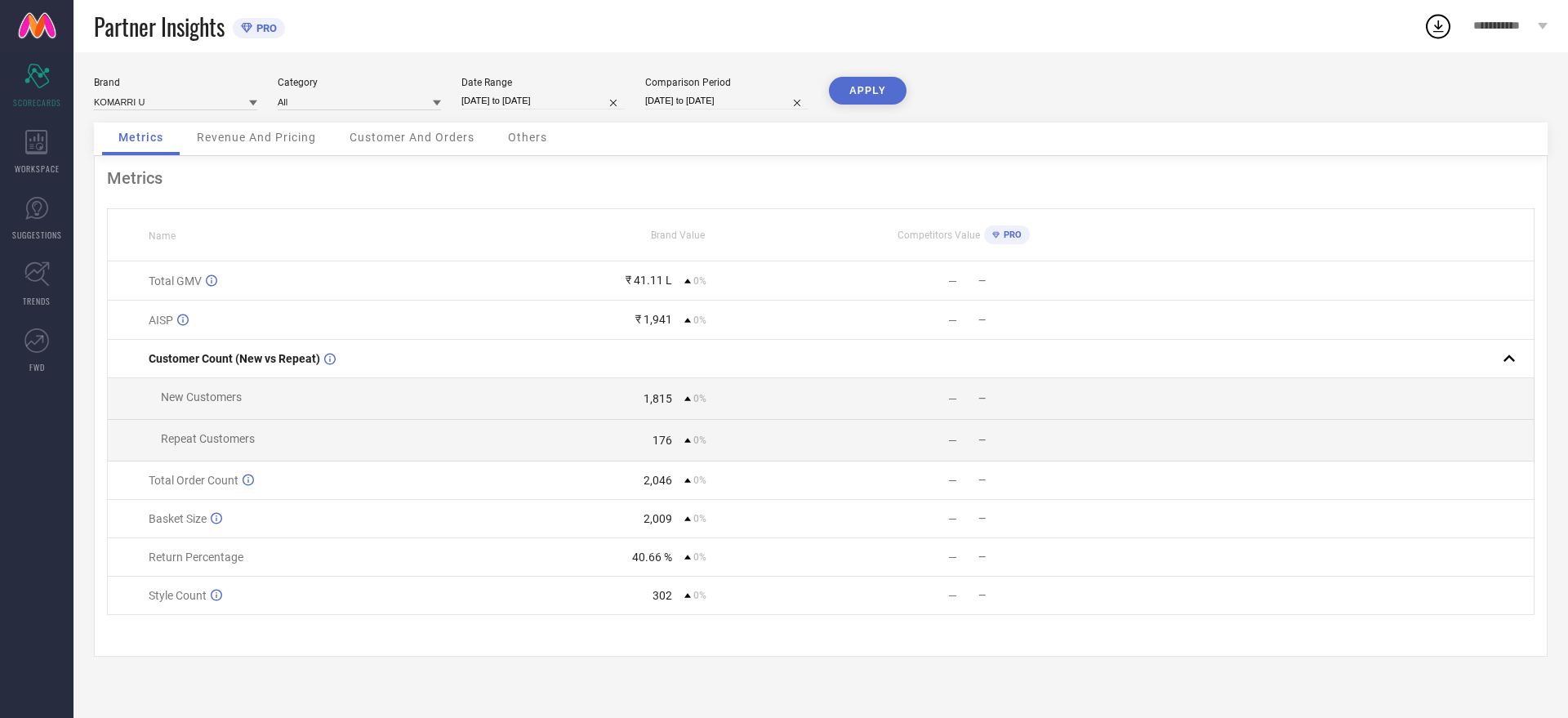 click 